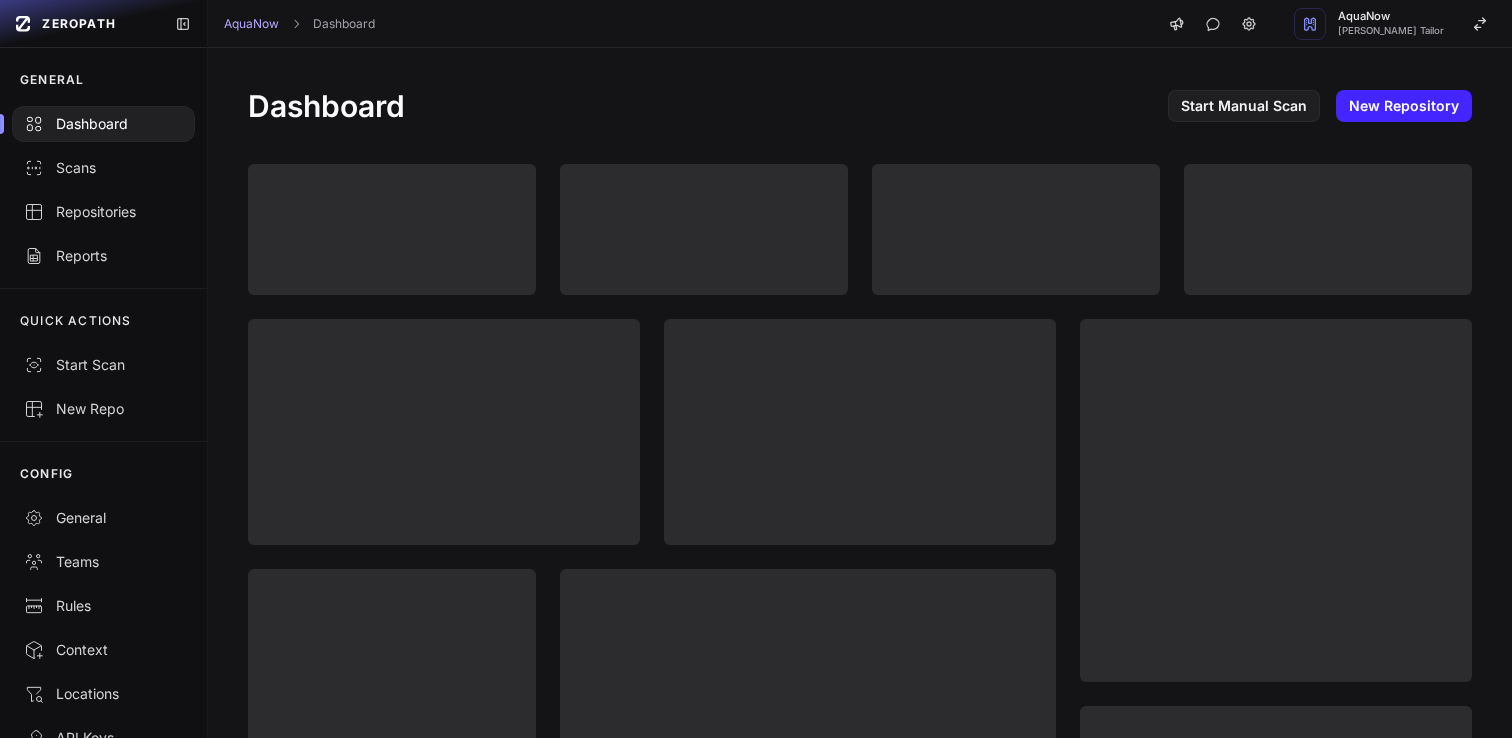 scroll, scrollTop: 0, scrollLeft: 0, axis: both 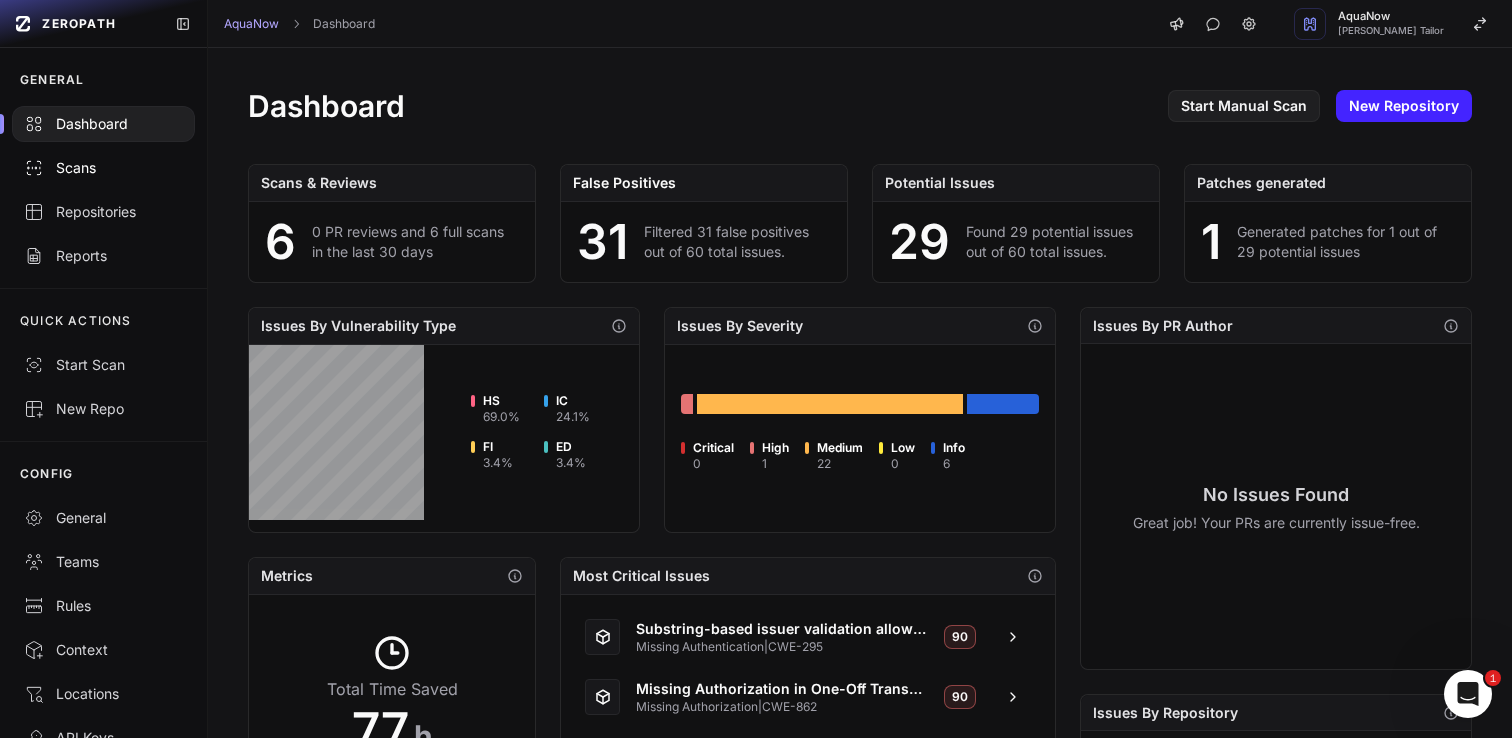 click on "Scans" at bounding box center (103, 168) 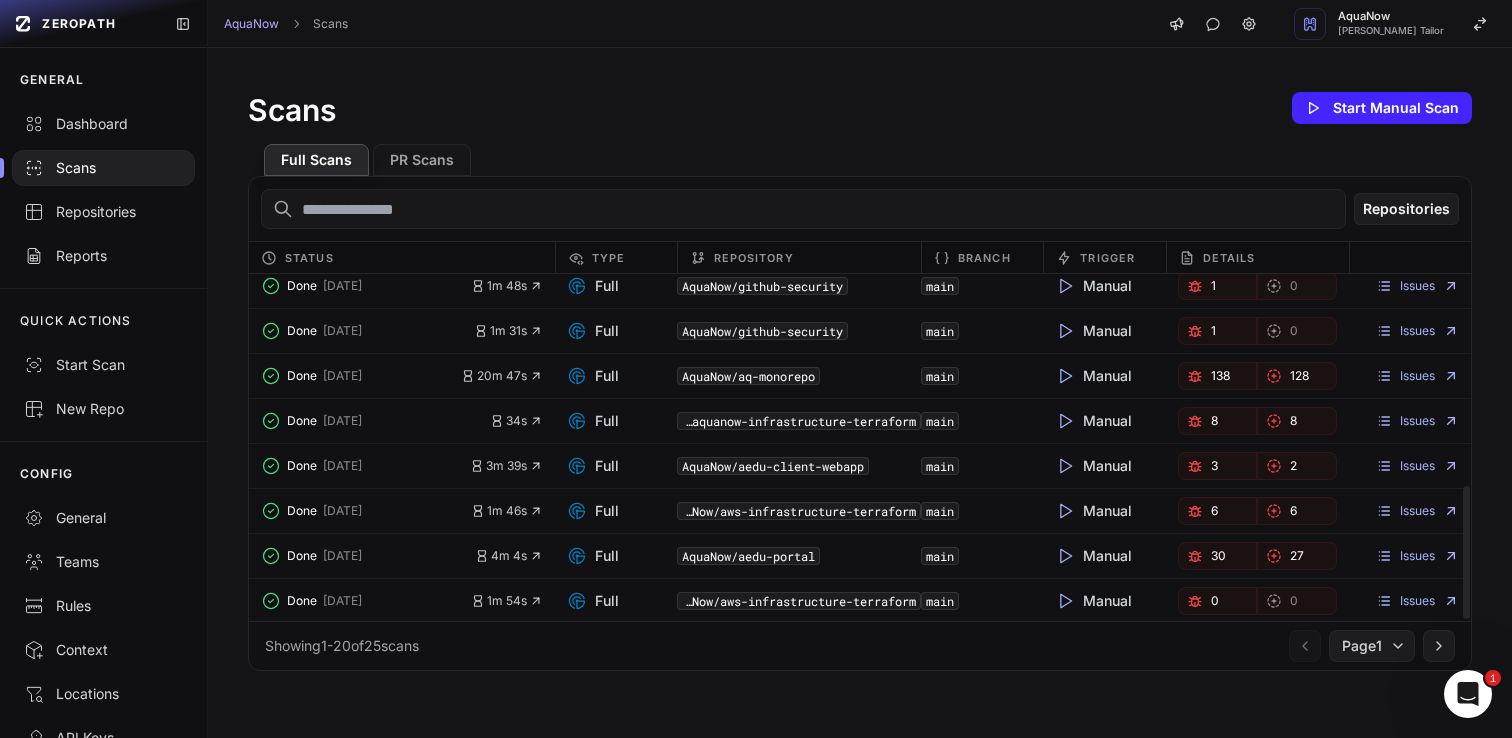 scroll, scrollTop: 0, scrollLeft: 0, axis: both 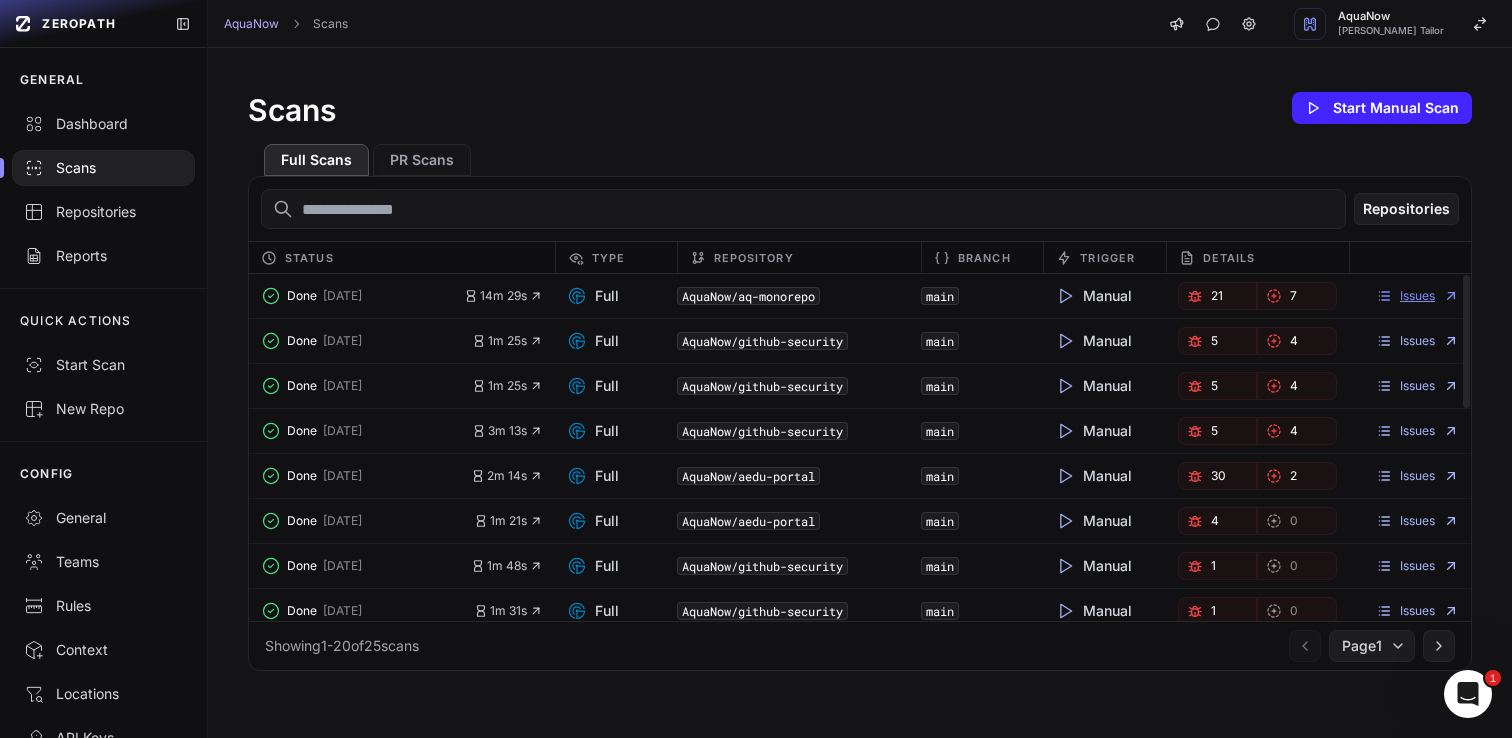 click on "Issues" at bounding box center [1417, 296] 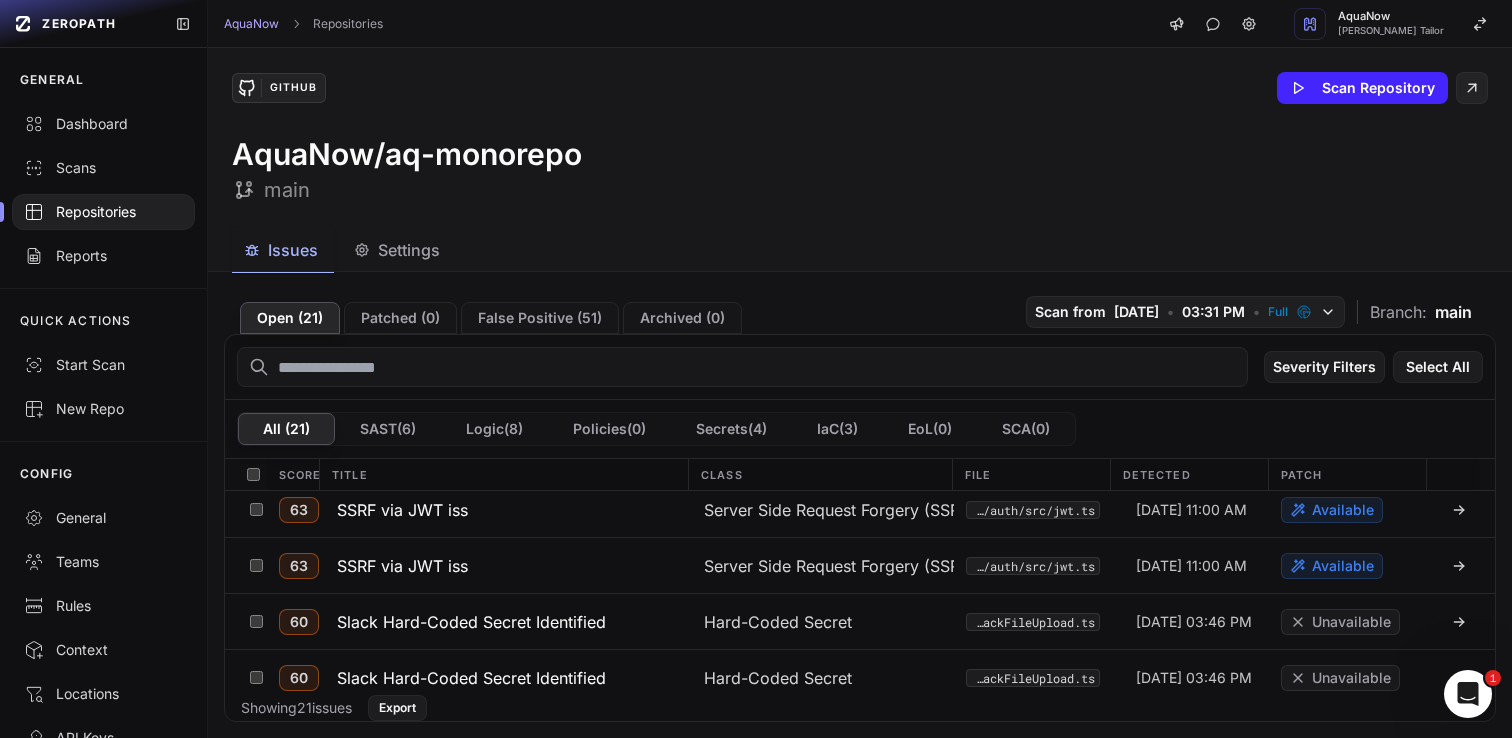scroll, scrollTop: 0, scrollLeft: 0, axis: both 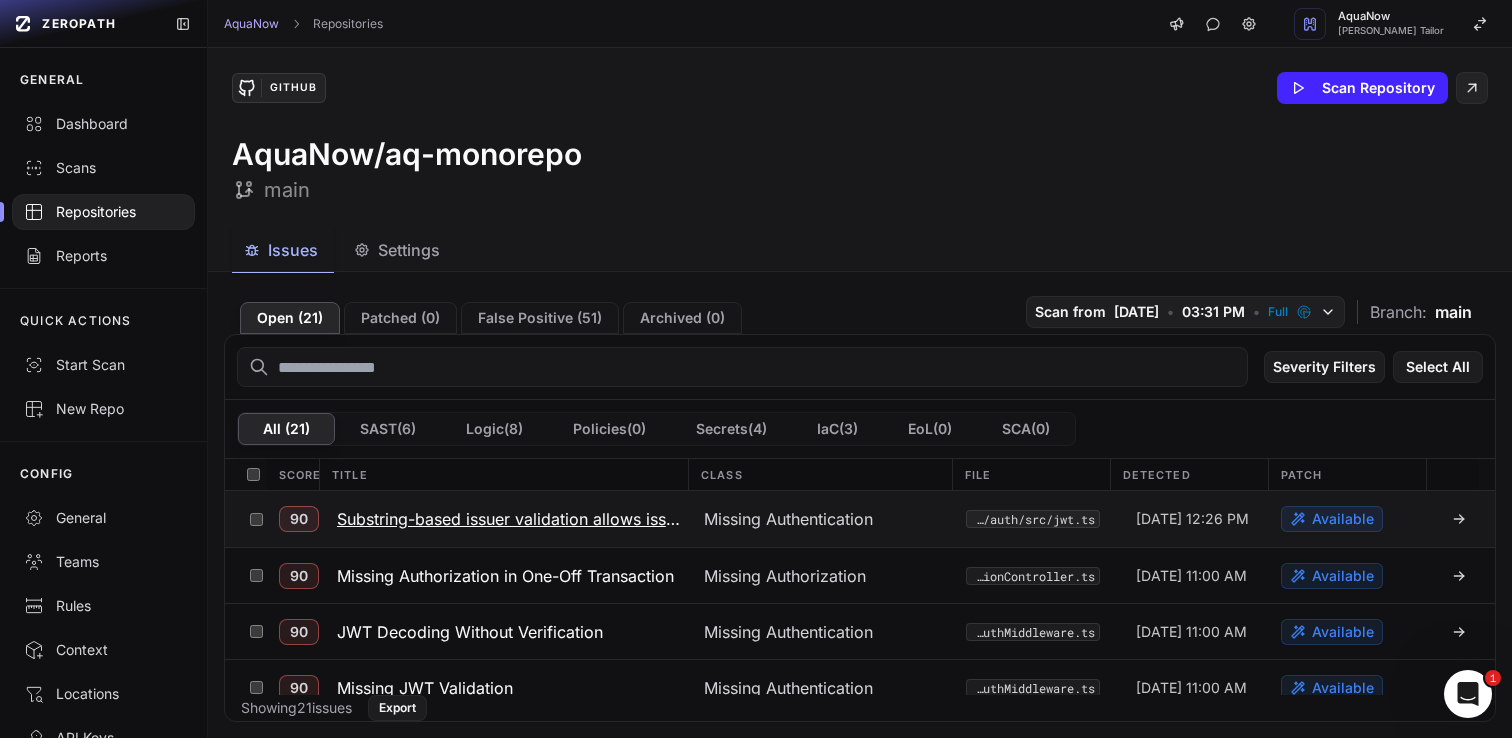 click on "Substring-based issuer validation allows issuer spoofing" at bounding box center [508, 519] 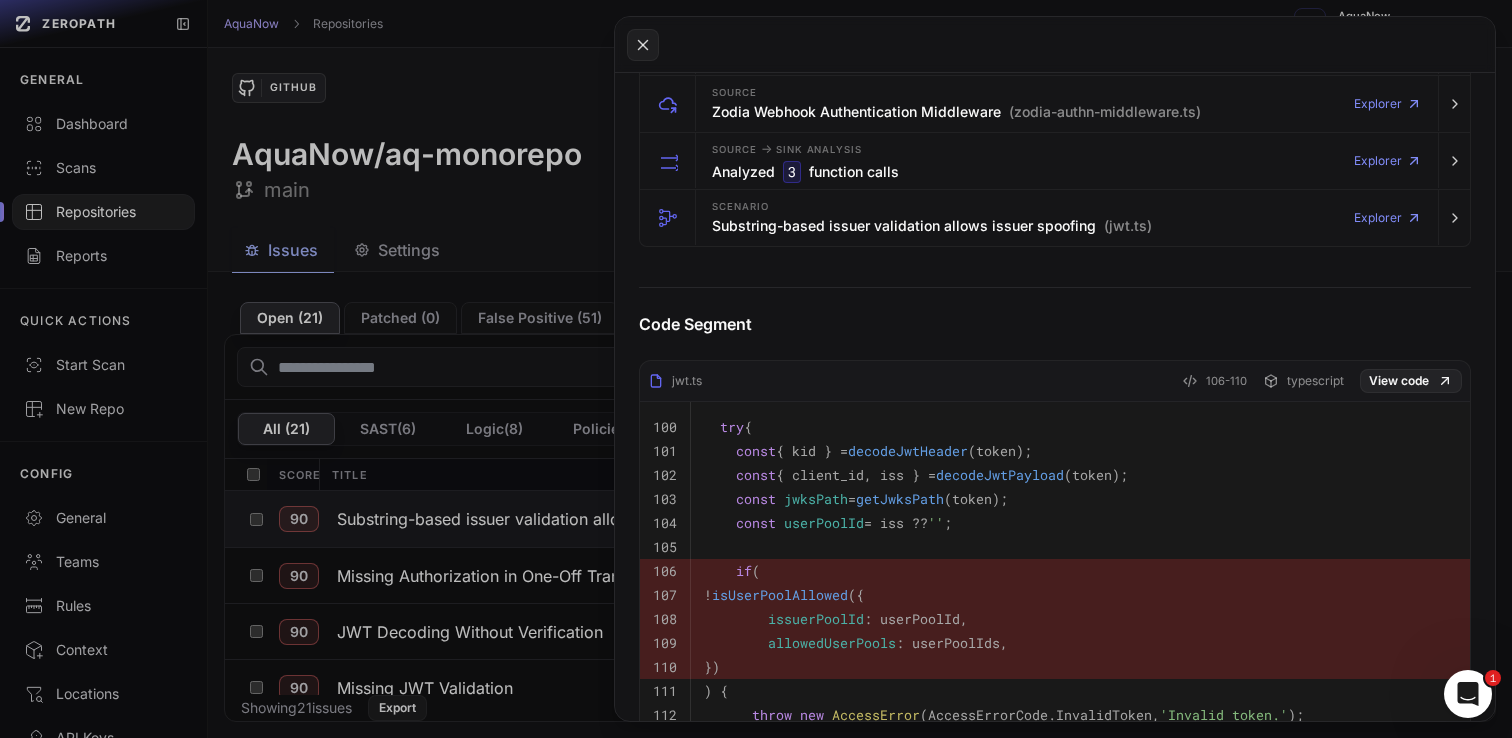 scroll, scrollTop: 0, scrollLeft: 0, axis: both 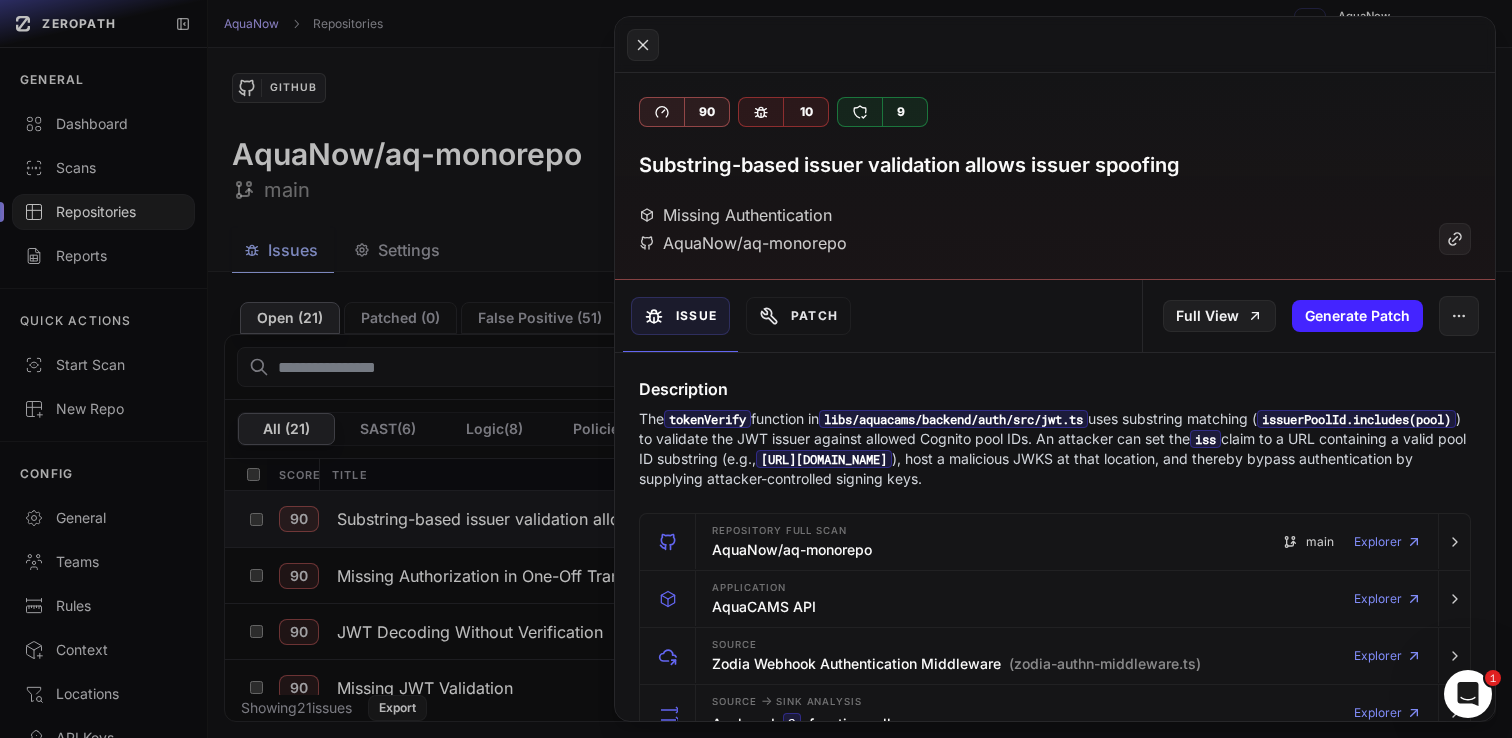 click 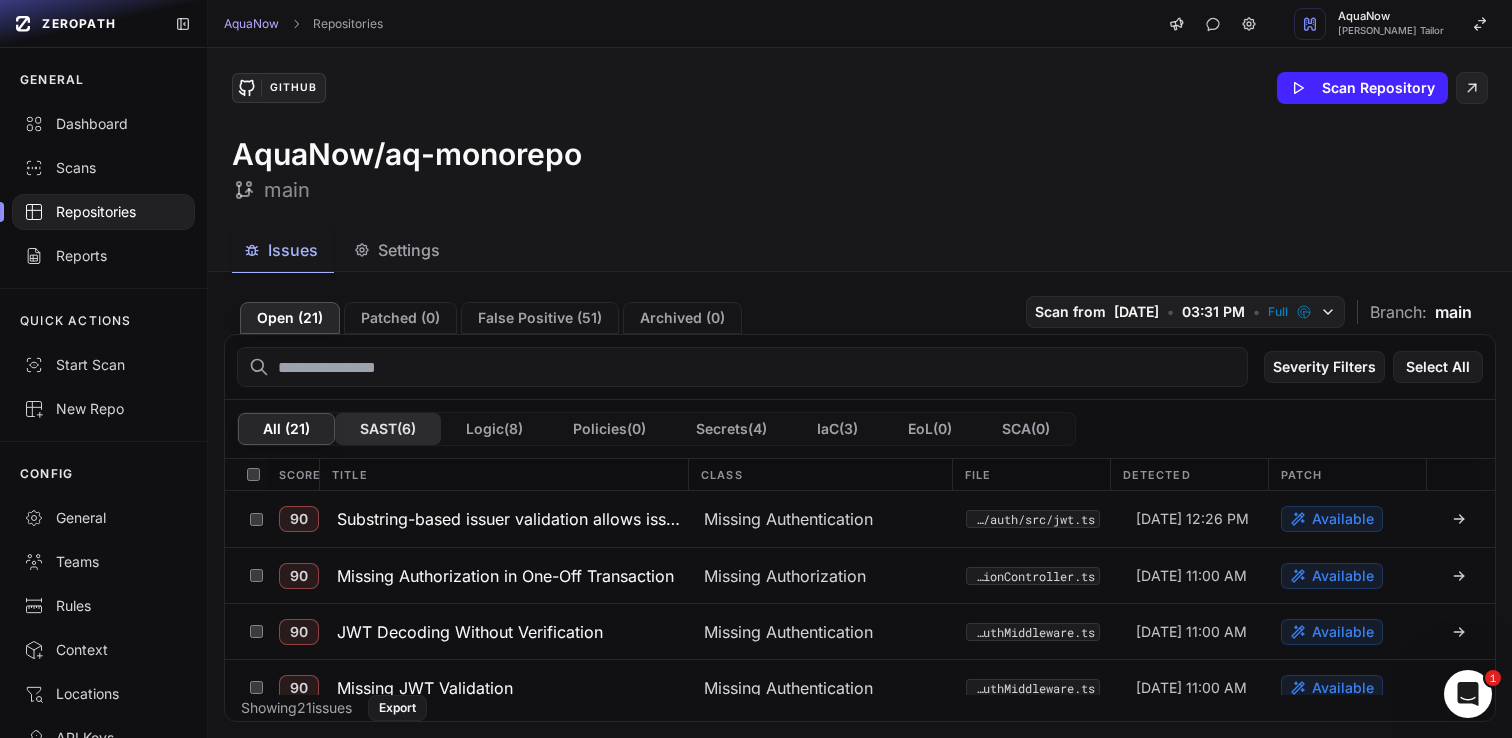 click on "SAST  ( 6 )" at bounding box center (388, 429) 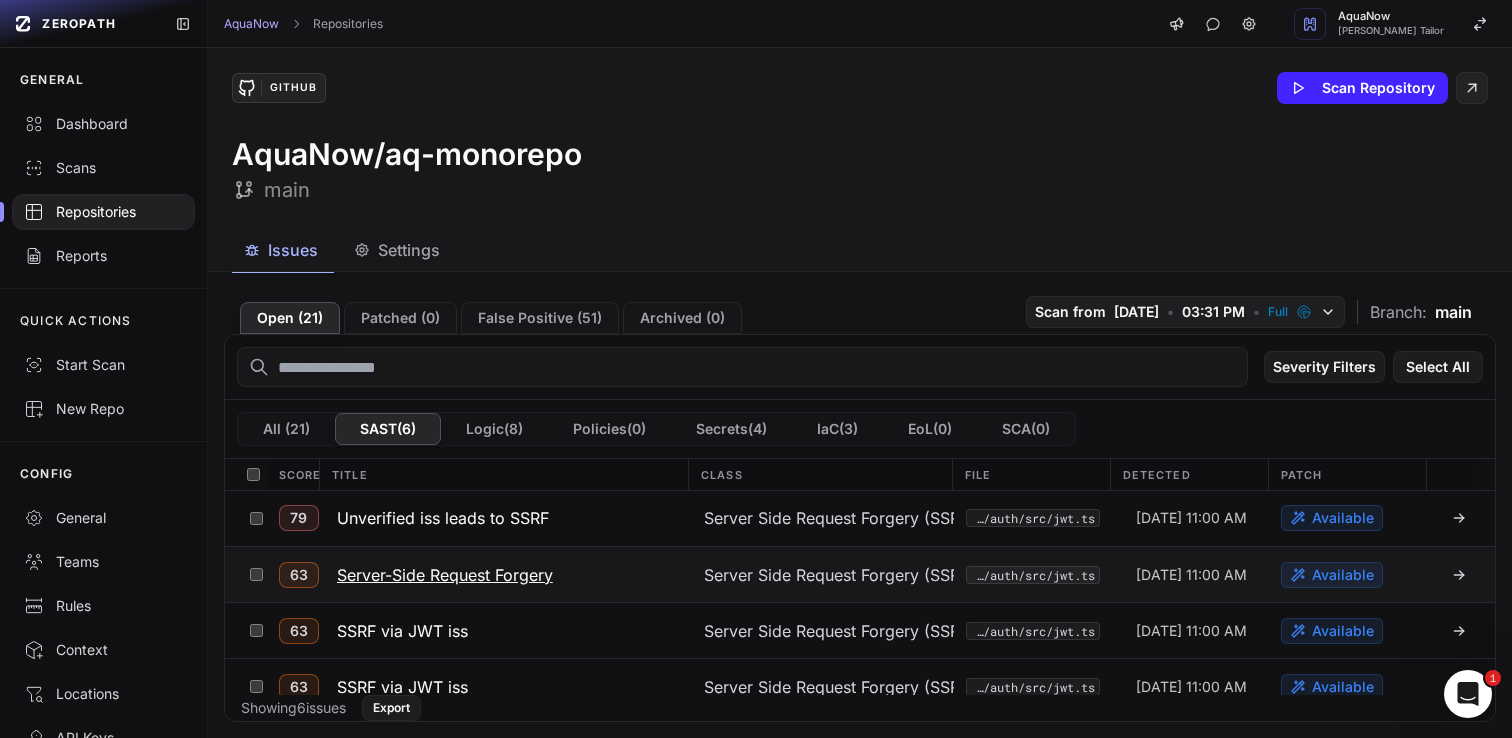 scroll, scrollTop: 0, scrollLeft: 0, axis: both 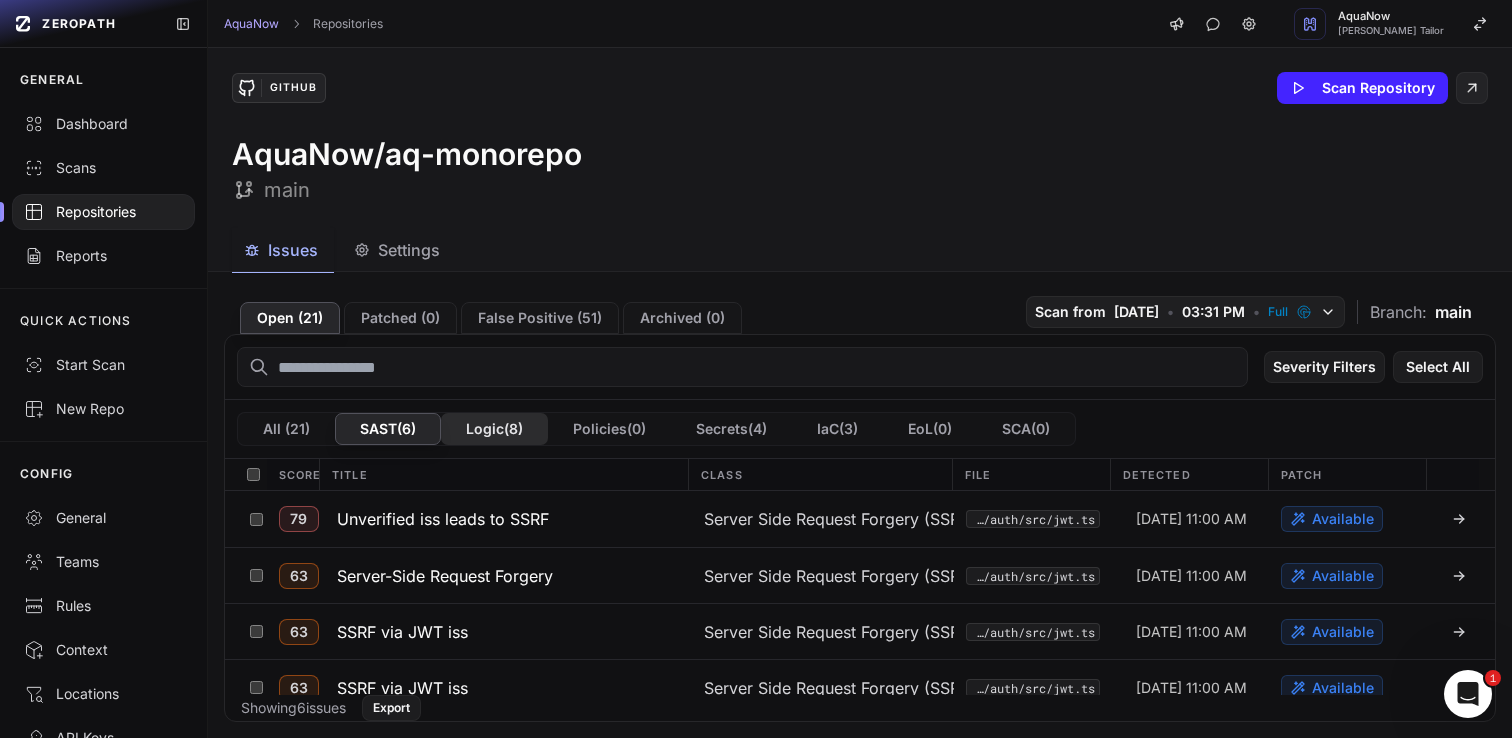 click on "Logic  ( 8 )" at bounding box center [494, 429] 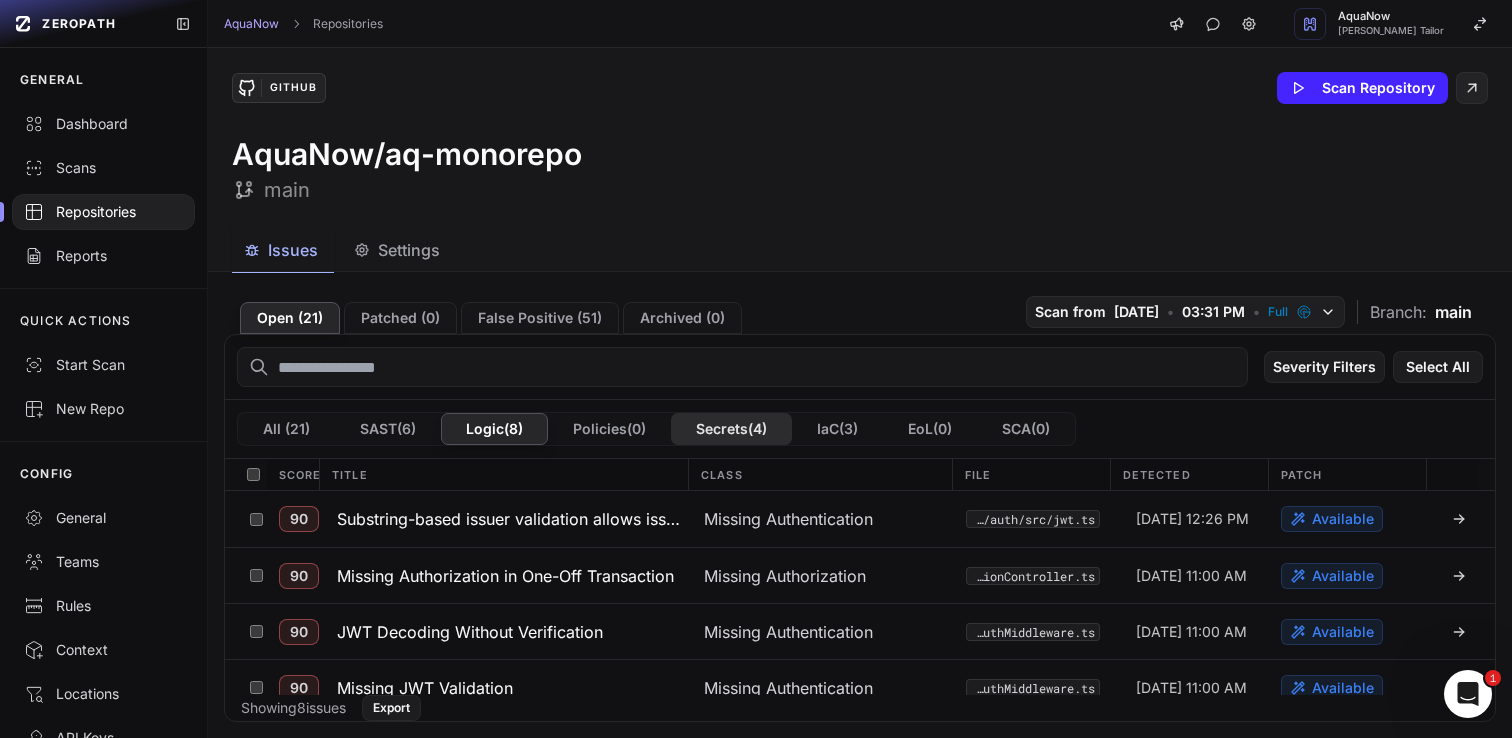 click on "Secrets  ( 4 )" at bounding box center (731, 429) 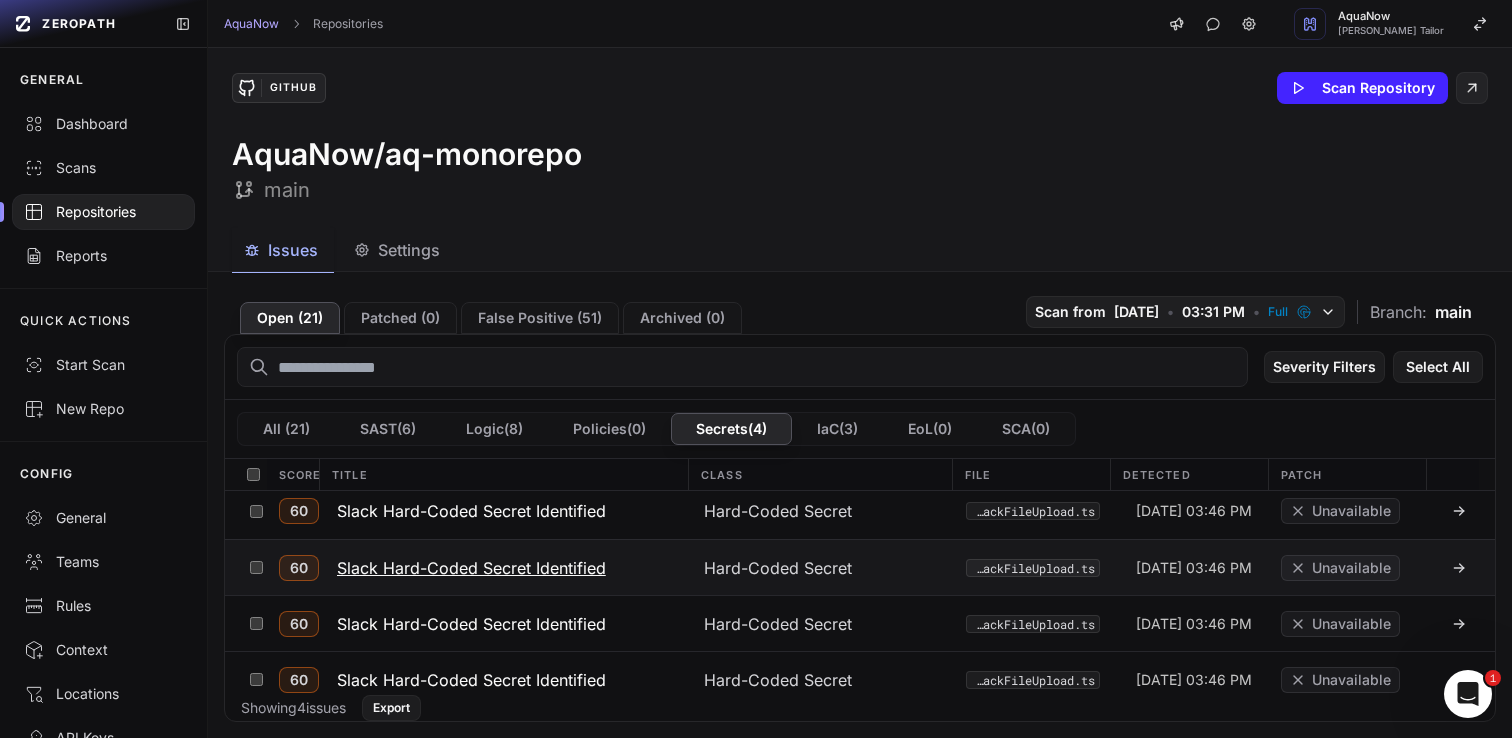 scroll, scrollTop: 20, scrollLeft: 0, axis: vertical 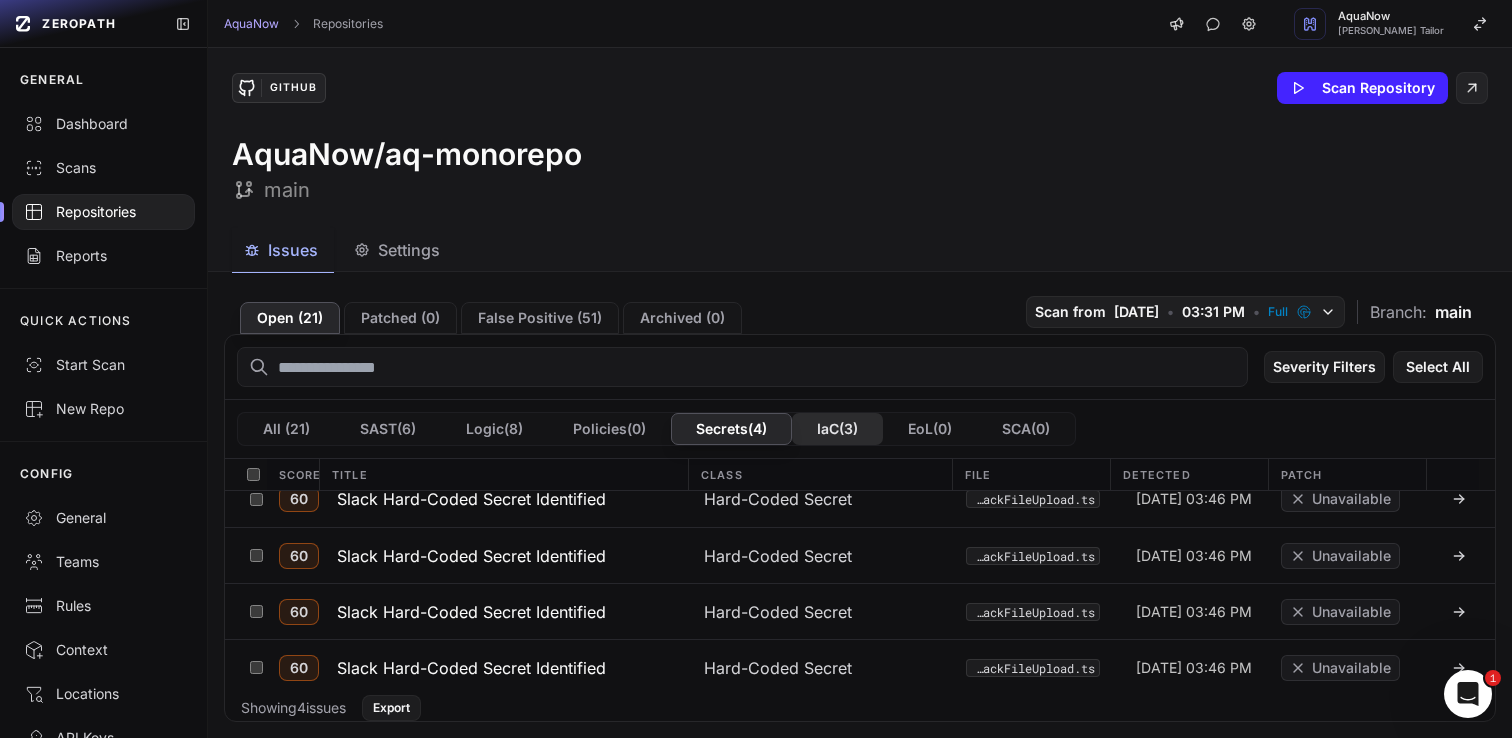 click on "IaC  ( 3 )" at bounding box center (837, 429) 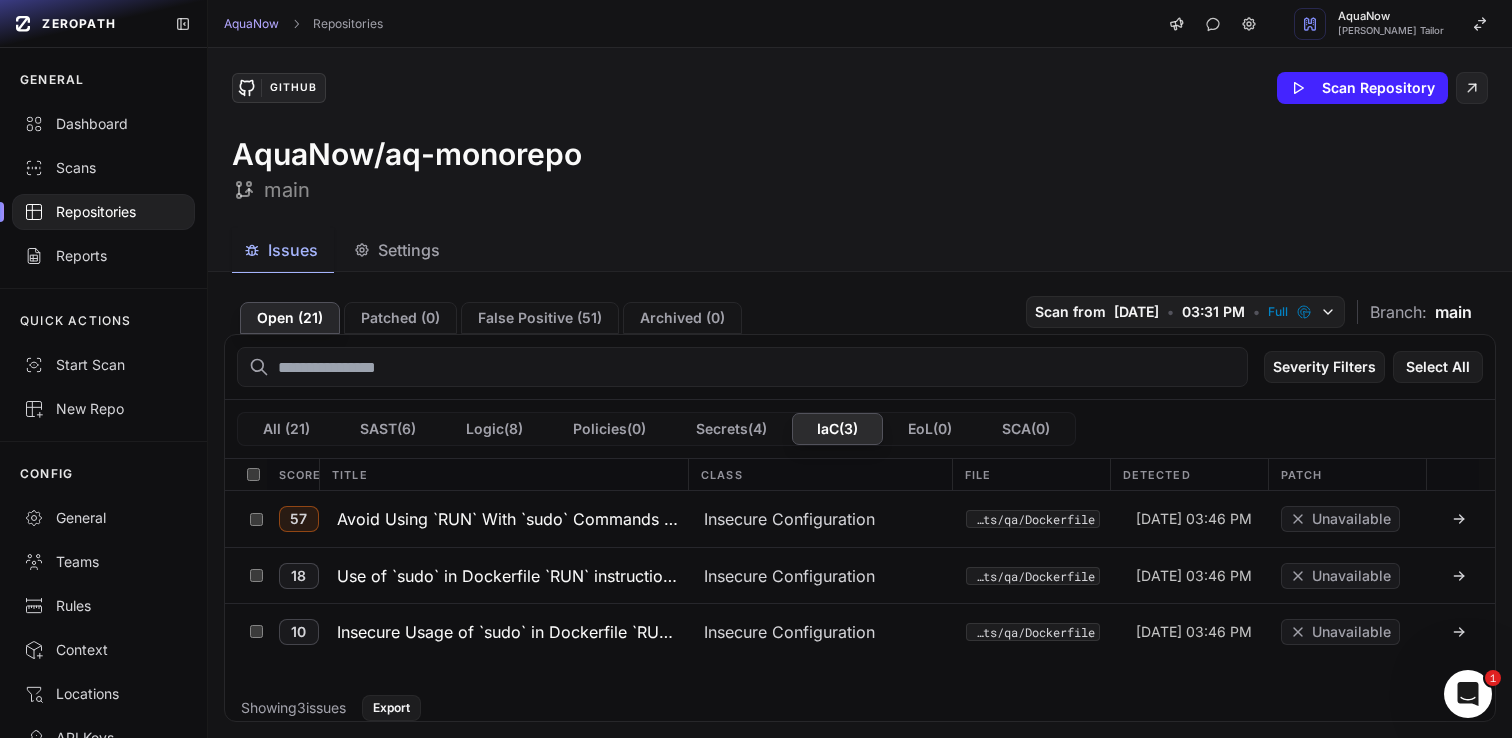 scroll, scrollTop: 0, scrollLeft: 0, axis: both 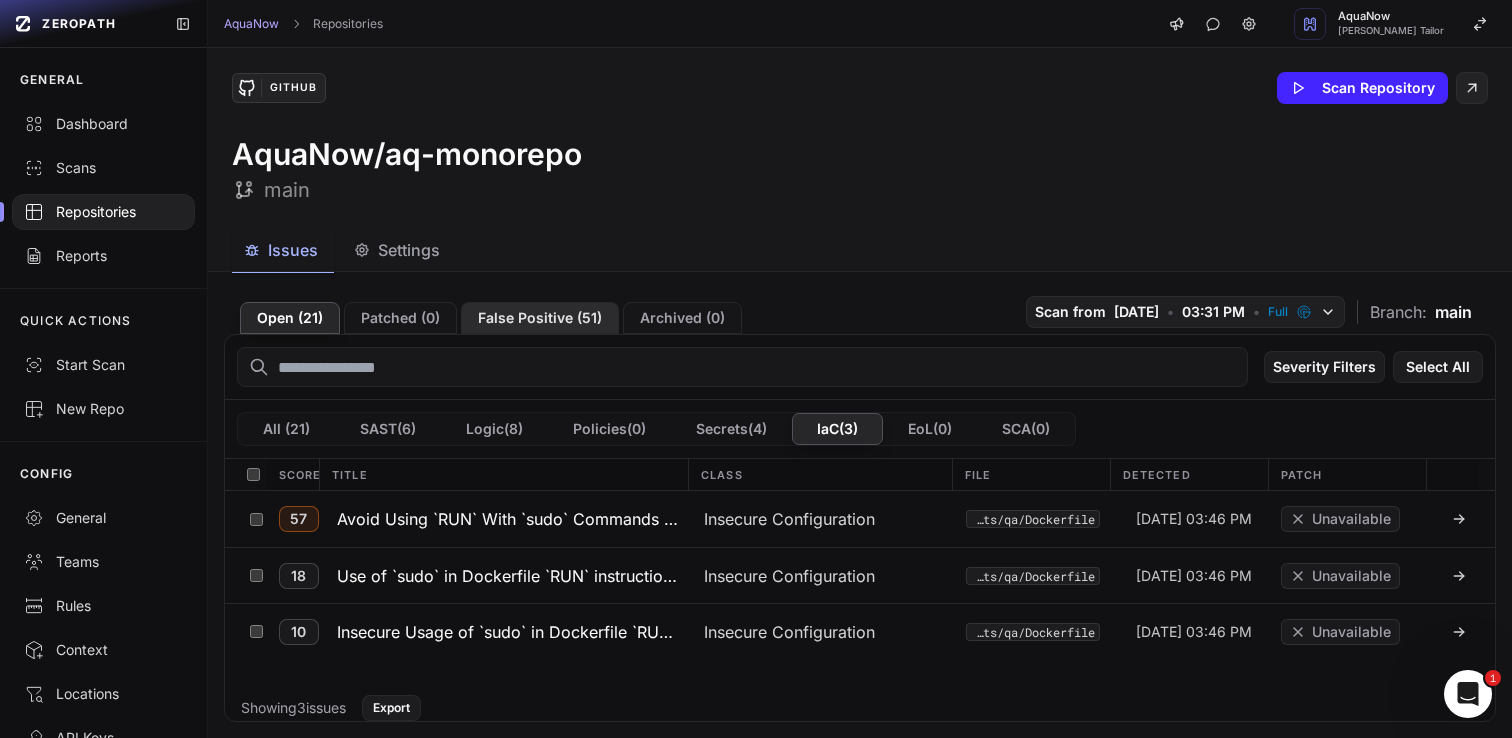 click on "False Positive ( 51 )" at bounding box center [540, 318] 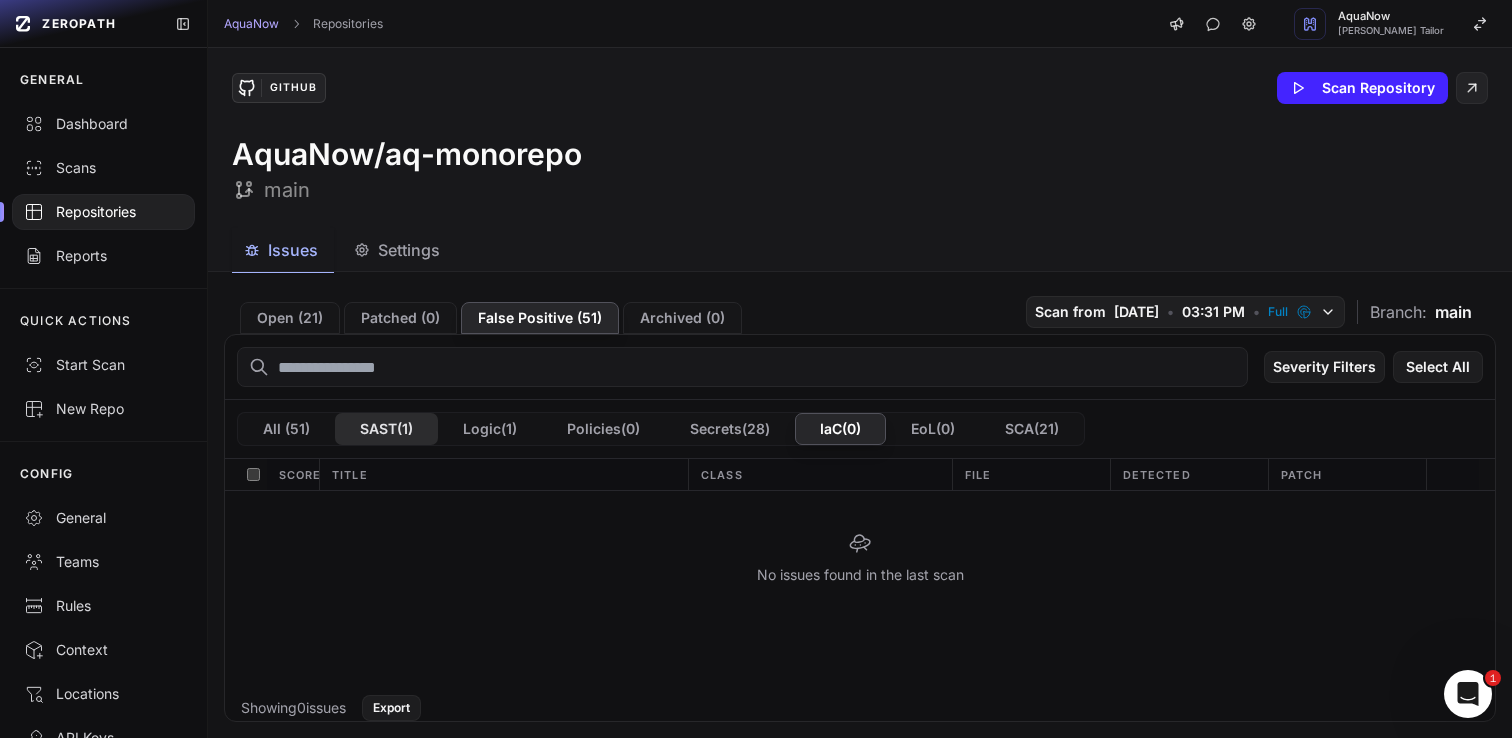 click on "SAST  ( 1 )" at bounding box center (386, 429) 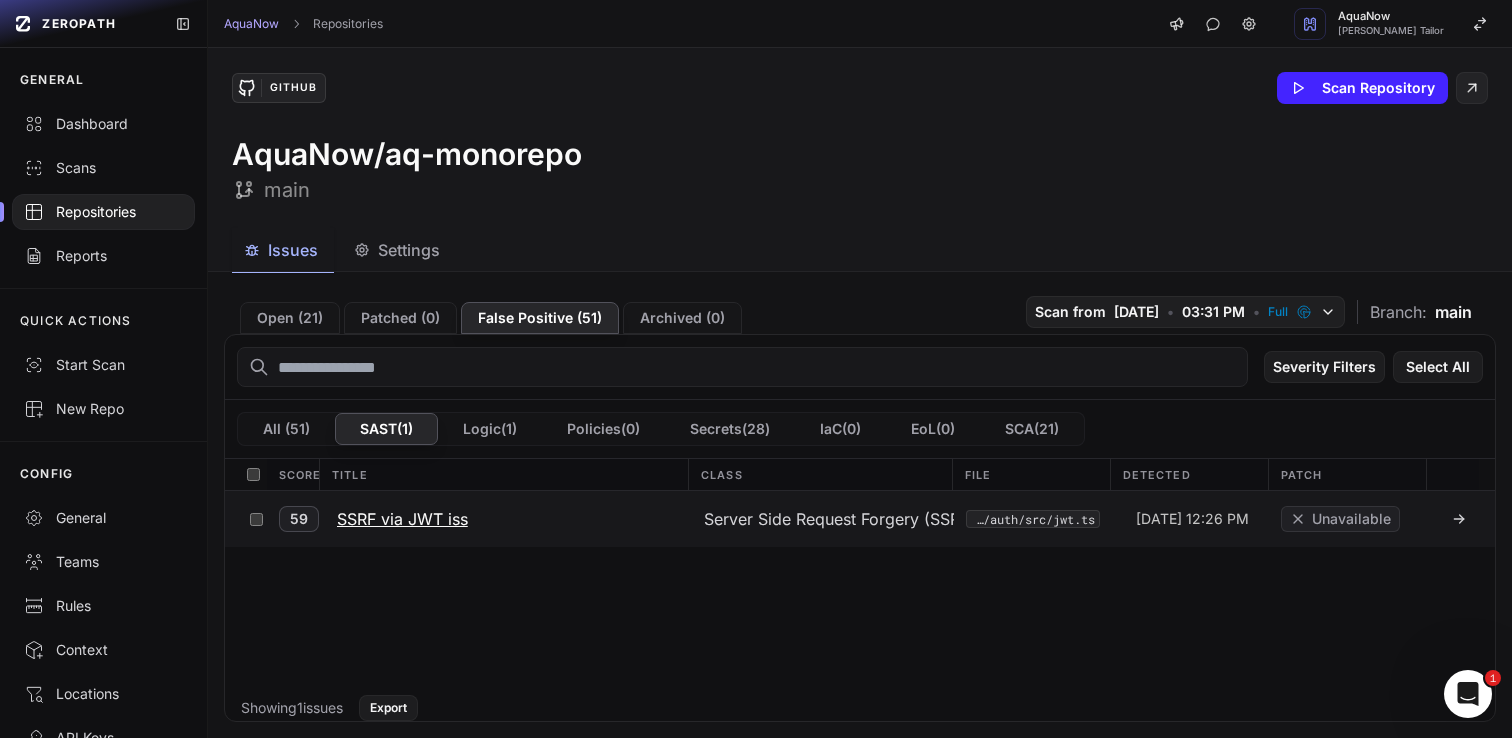 click on "SSRF via JWT iss" 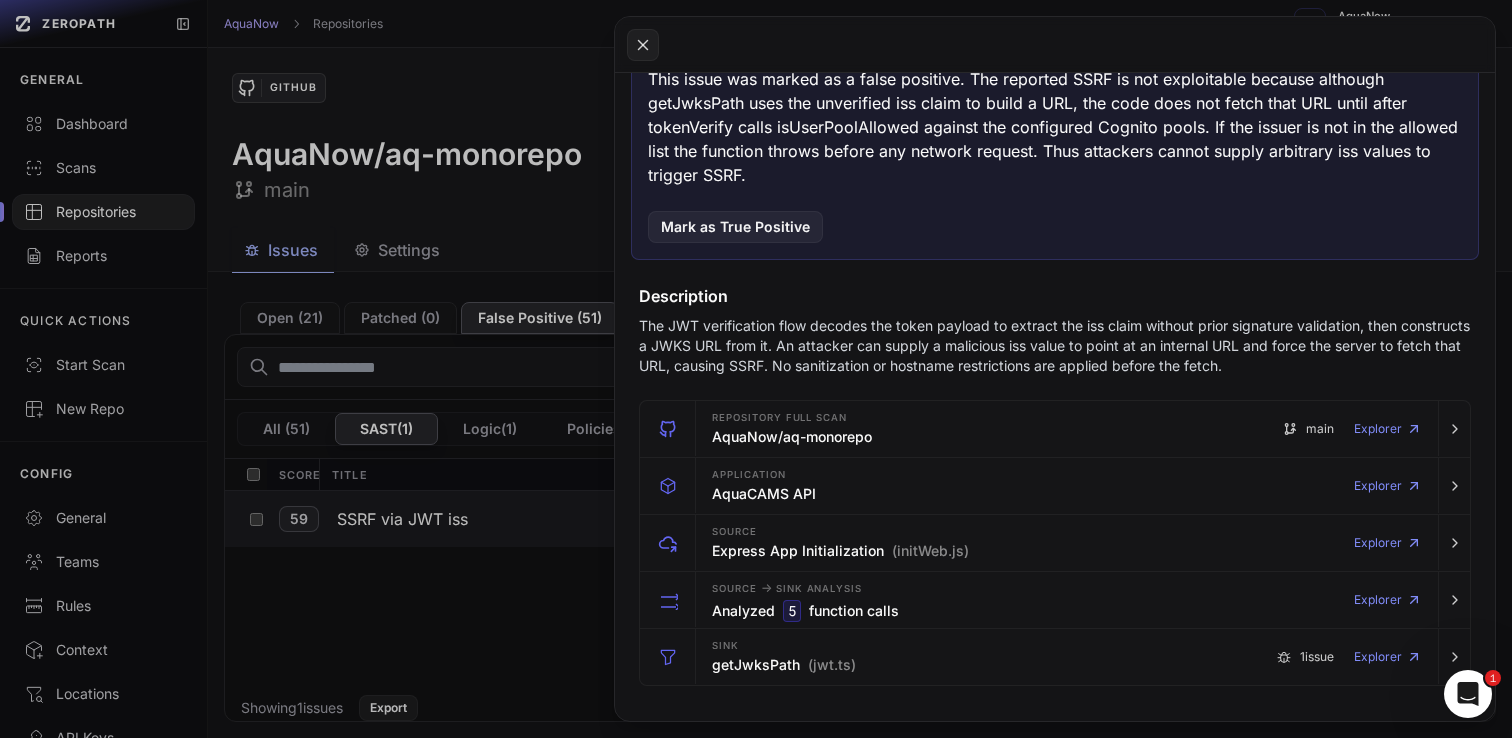 scroll, scrollTop: 241, scrollLeft: 0, axis: vertical 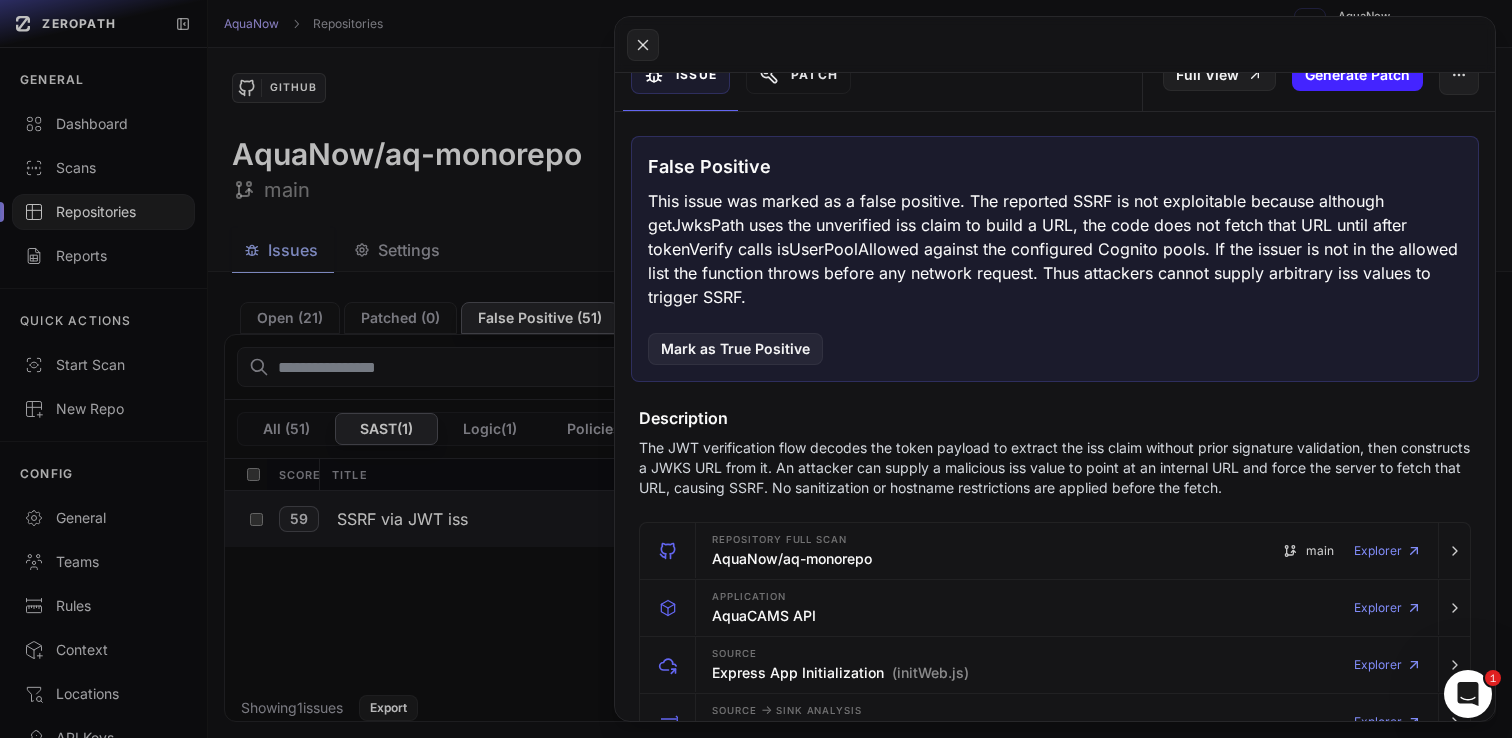 click 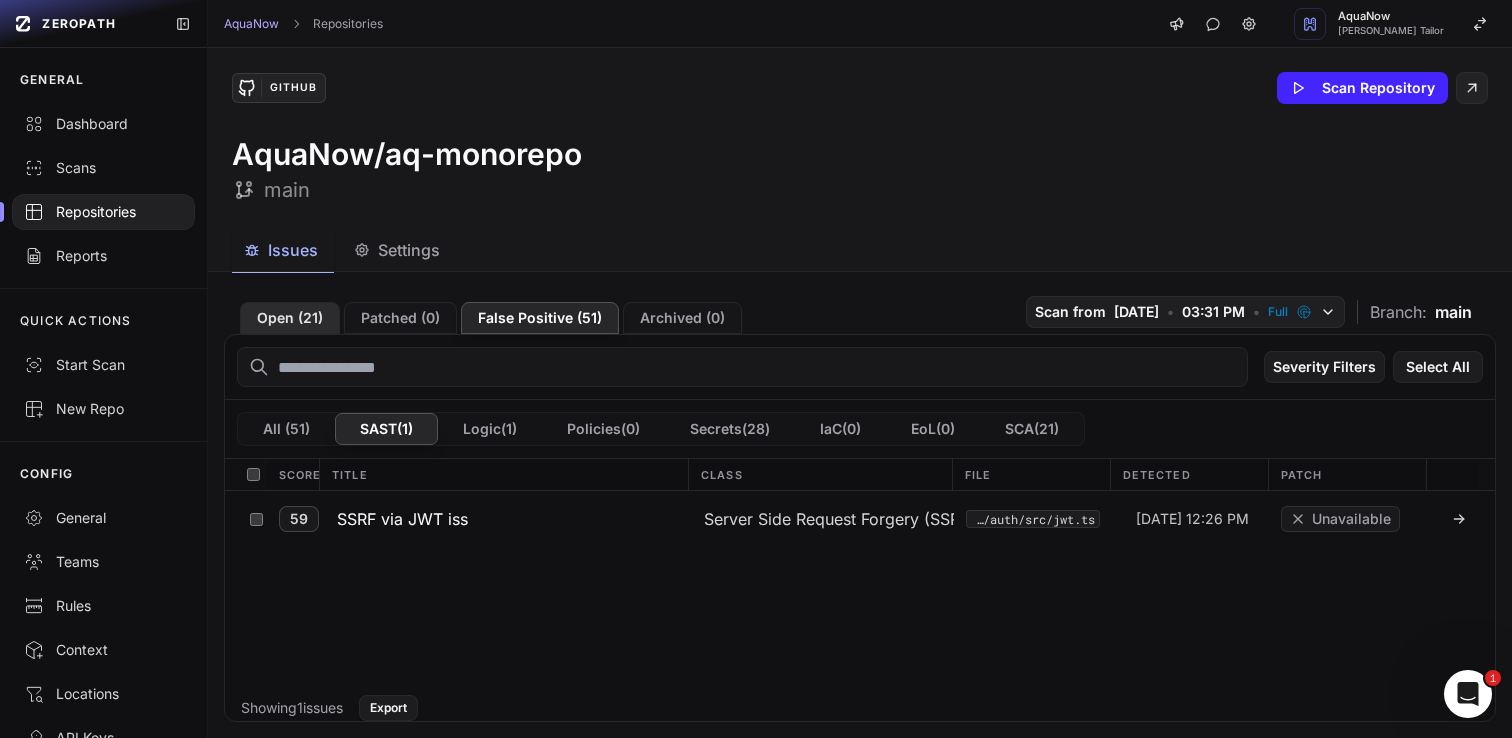 click on "Open ( 21 )" at bounding box center (290, 318) 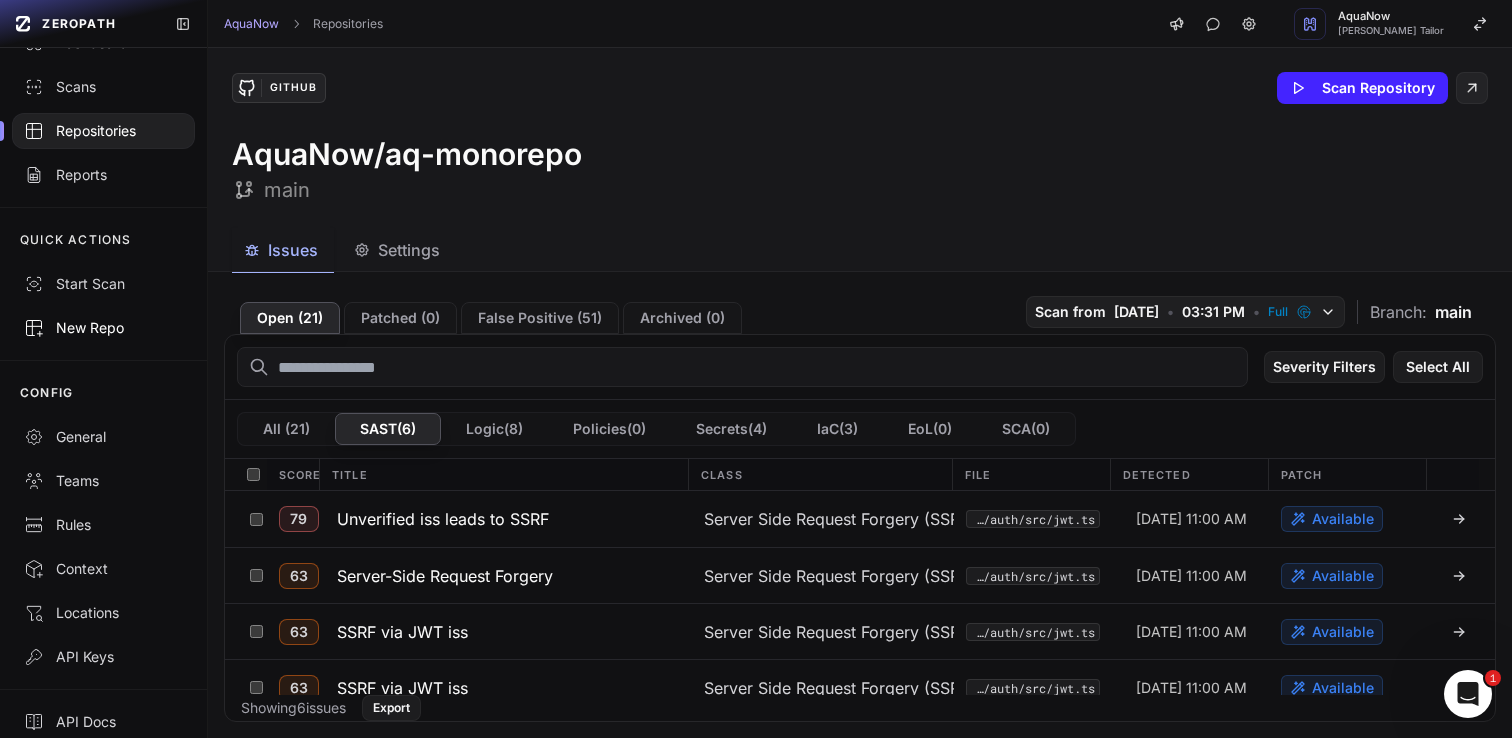 scroll, scrollTop: 97, scrollLeft: 0, axis: vertical 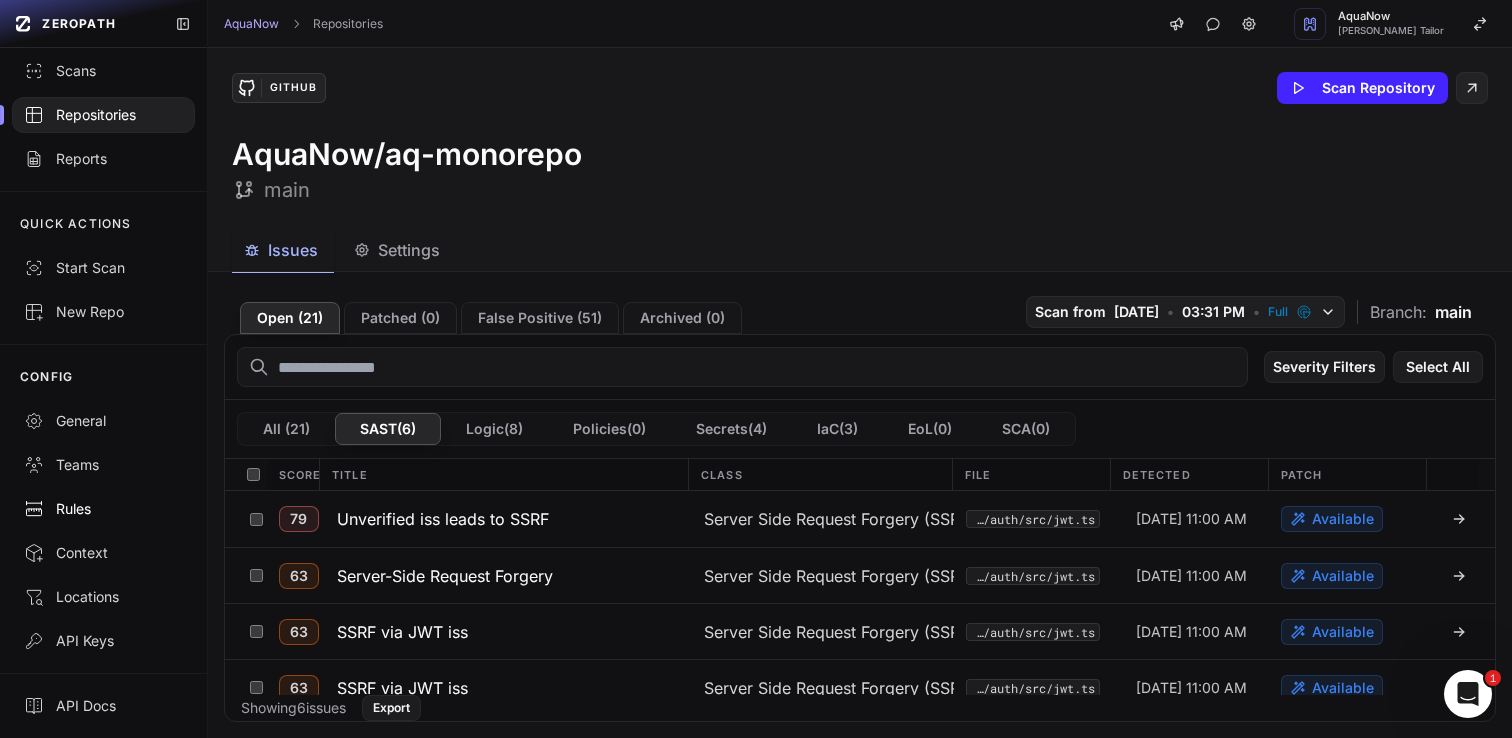 click on "Rules" at bounding box center (103, 509) 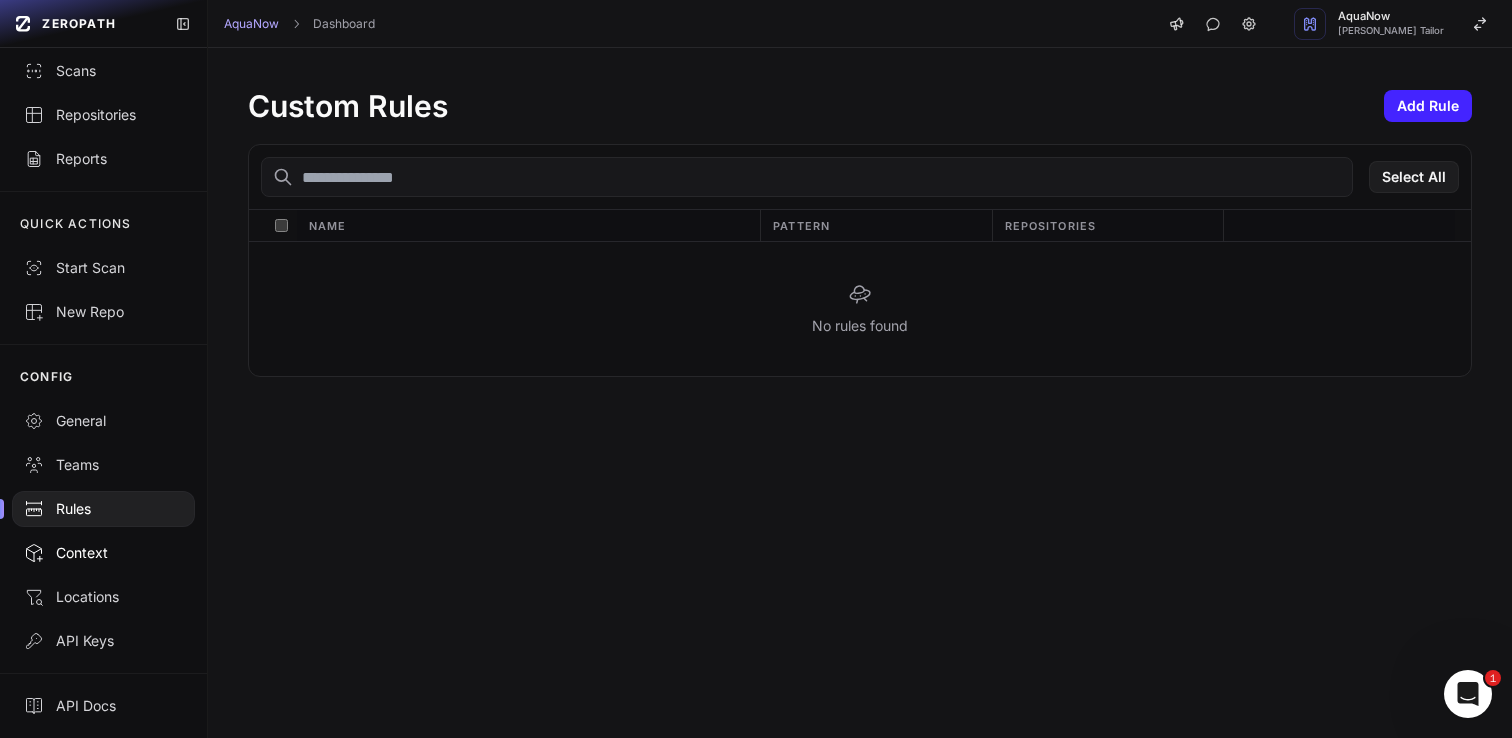 click on "Context" at bounding box center [103, 553] 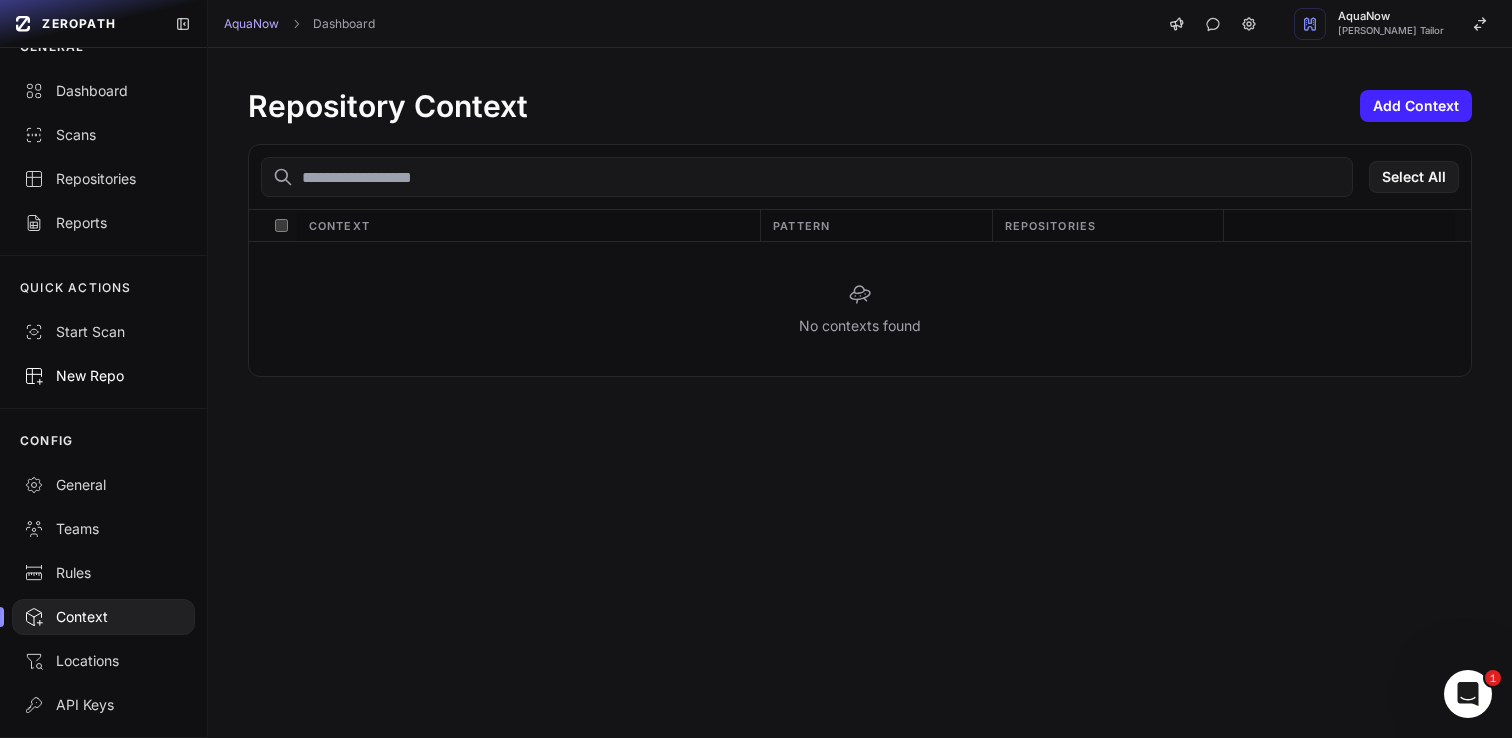 scroll, scrollTop: 0, scrollLeft: 0, axis: both 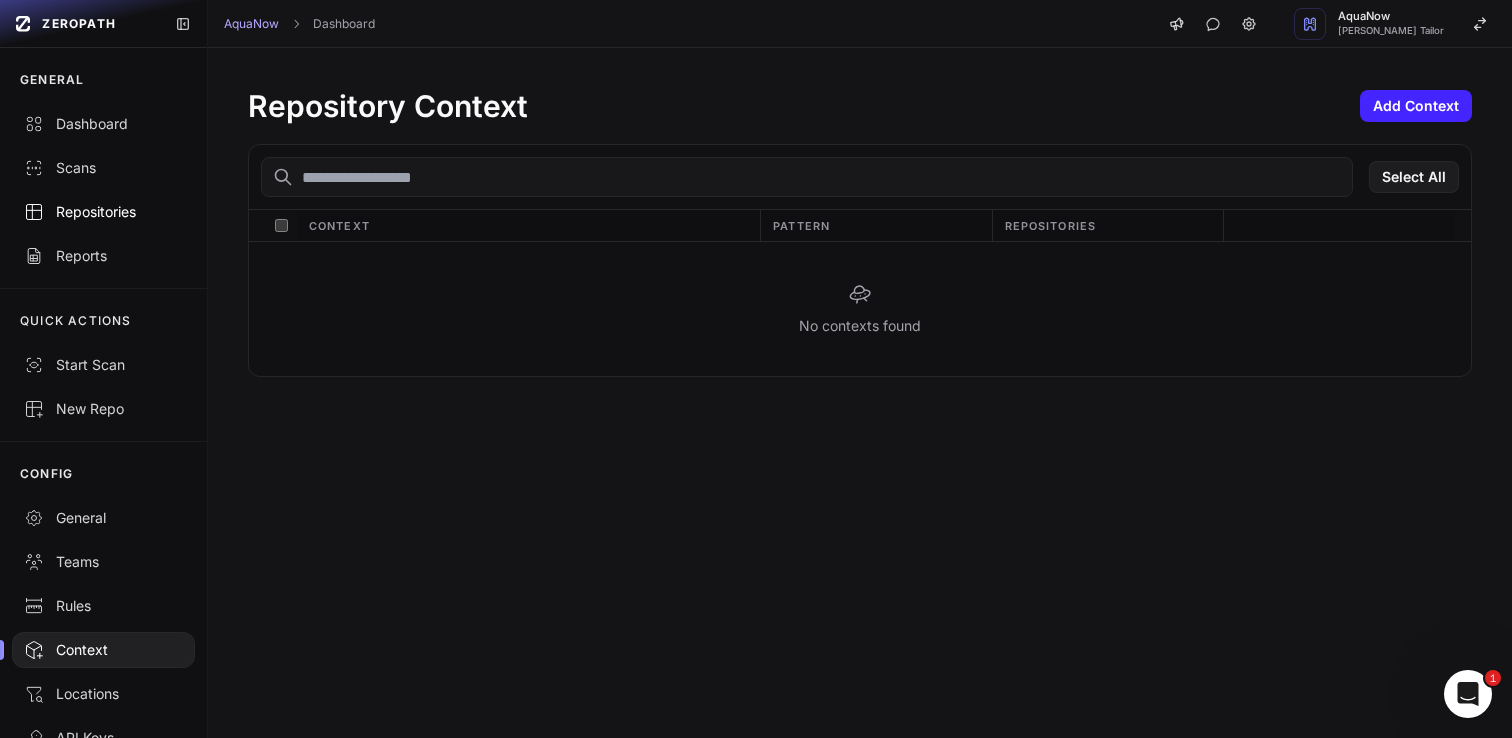 click on "Repositories" at bounding box center (103, 212) 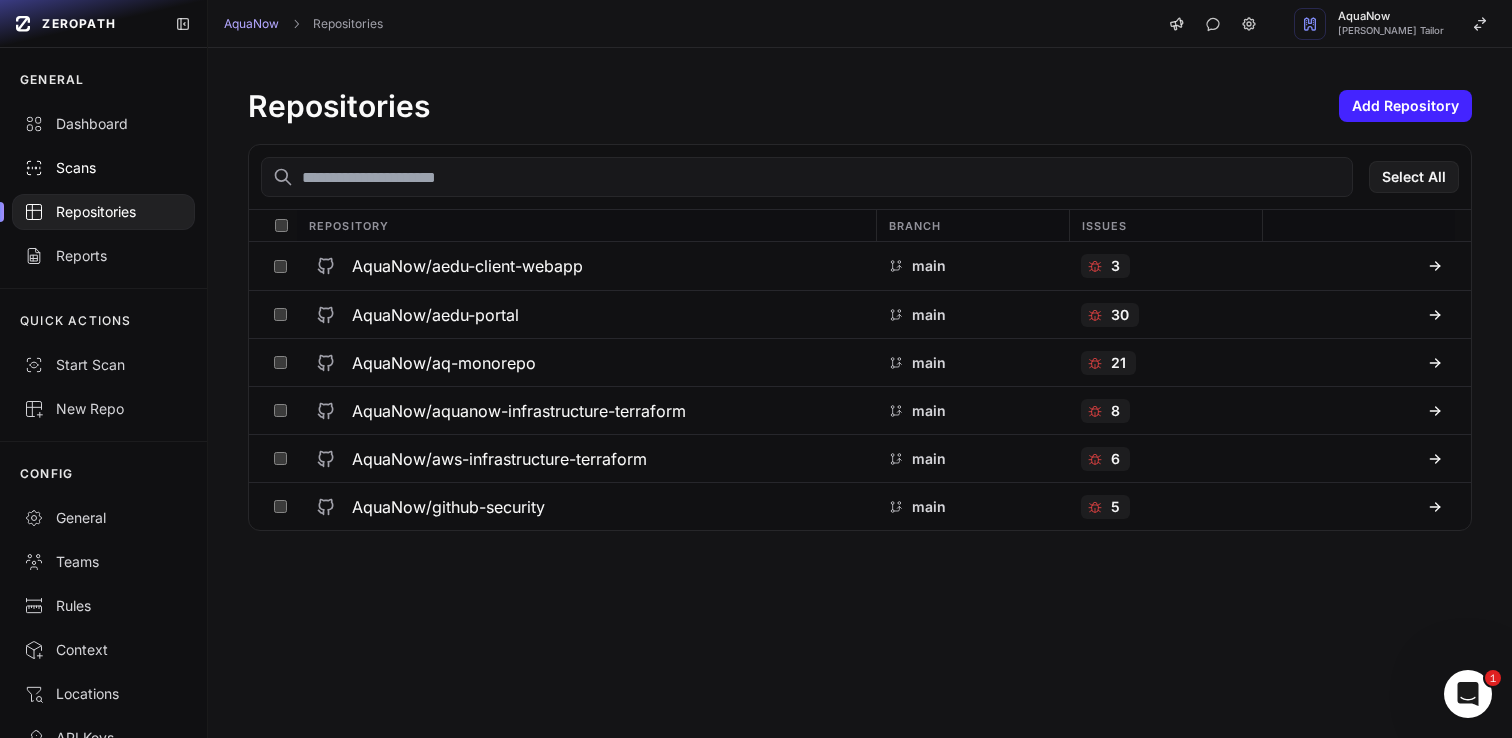 click on "Scans" at bounding box center (103, 168) 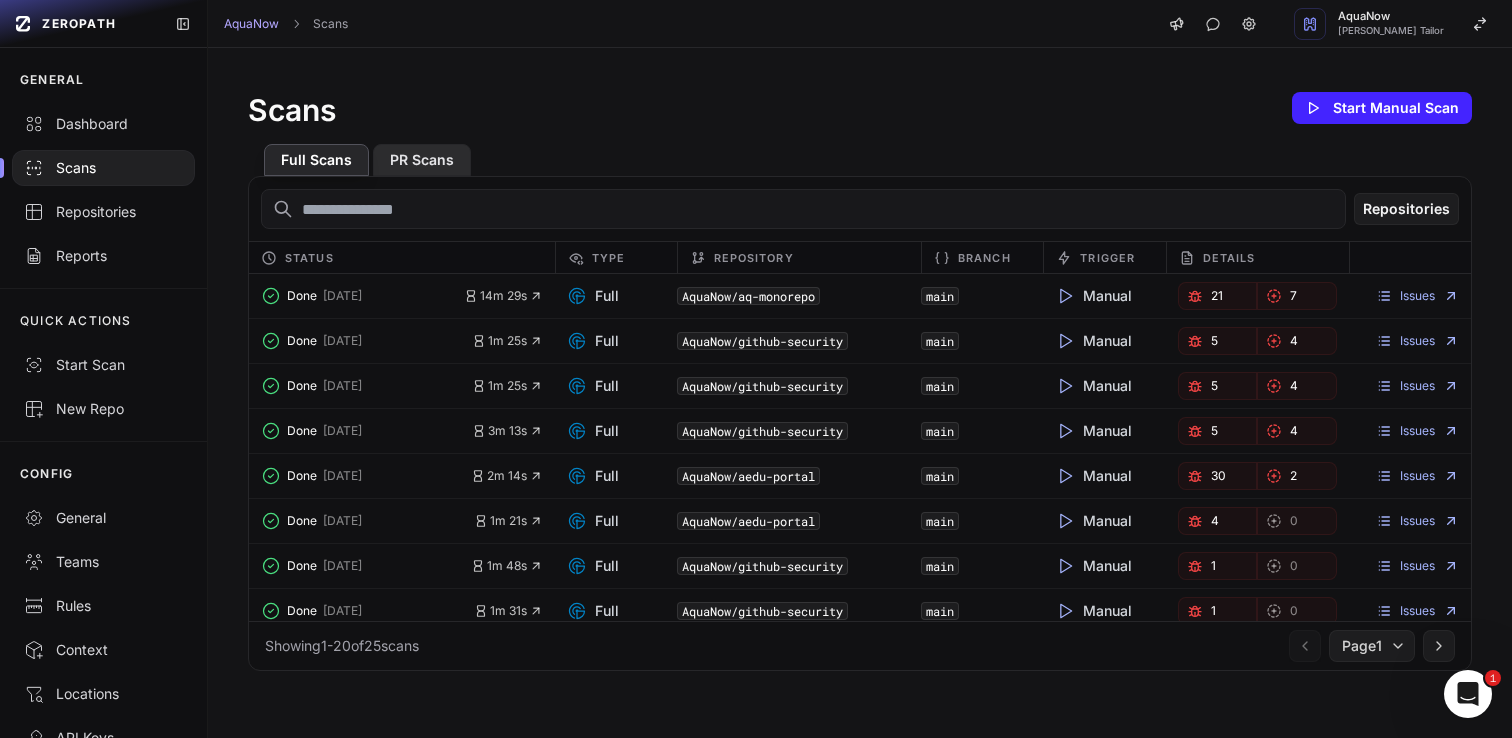 click on "PR Scans" at bounding box center (422, 160) 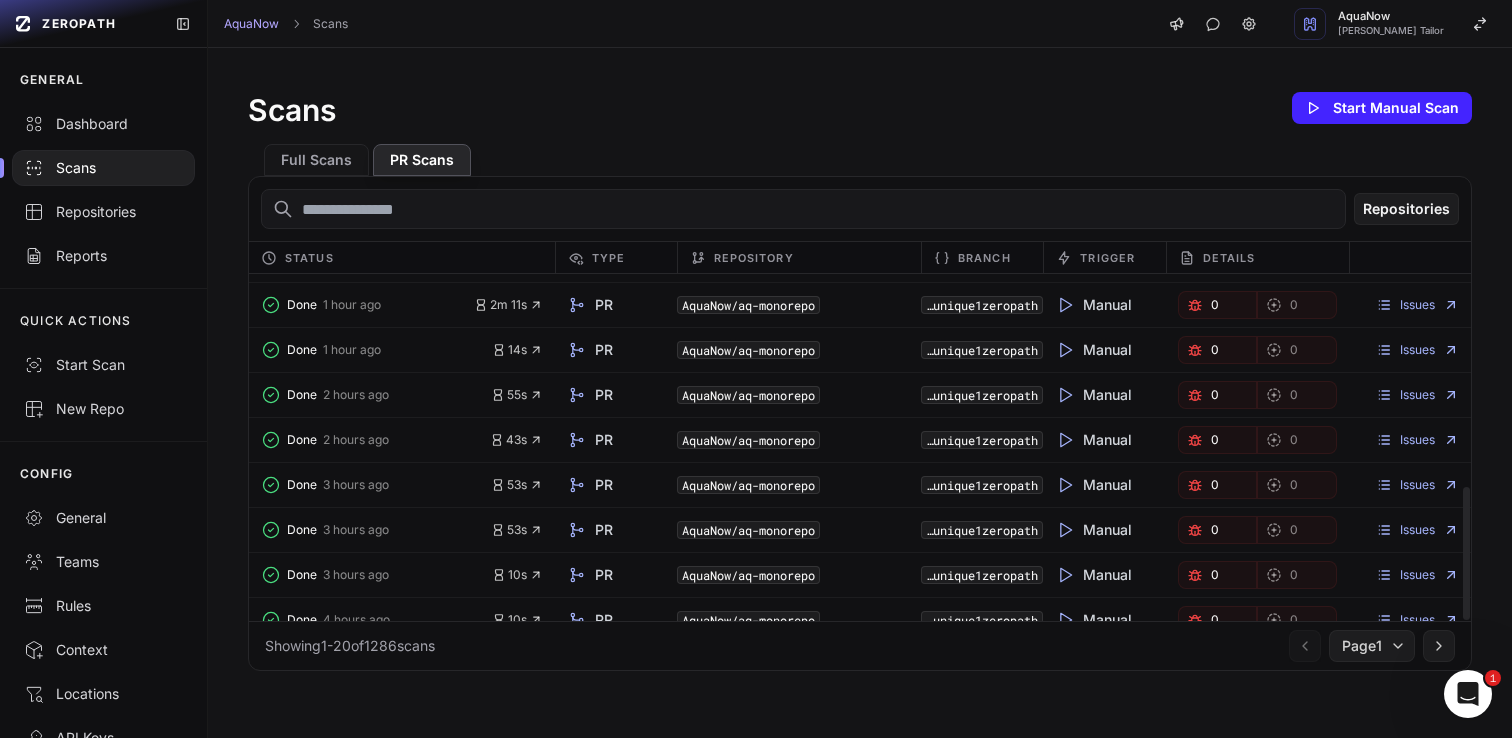scroll, scrollTop: 0, scrollLeft: 0, axis: both 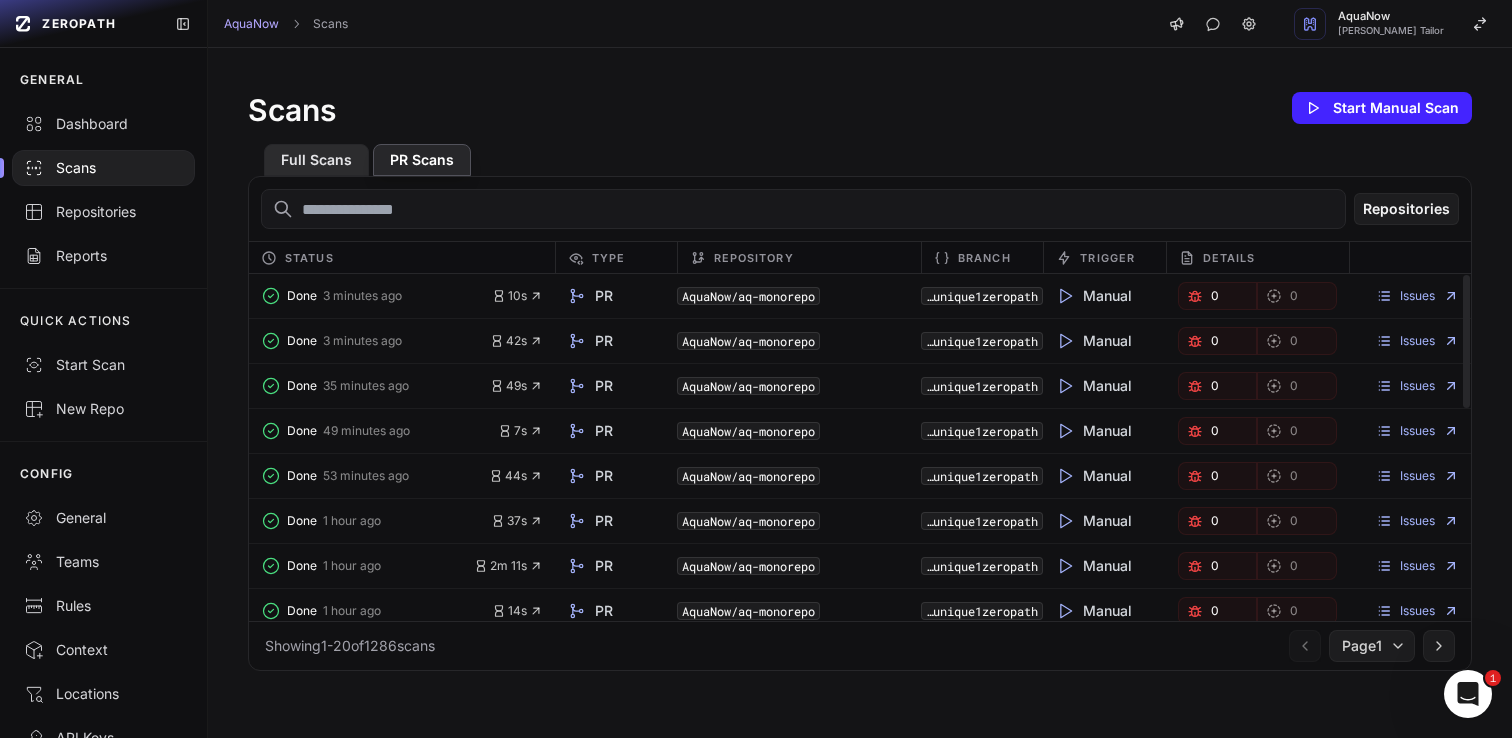 click on "Full Scans" at bounding box center [316, 160] 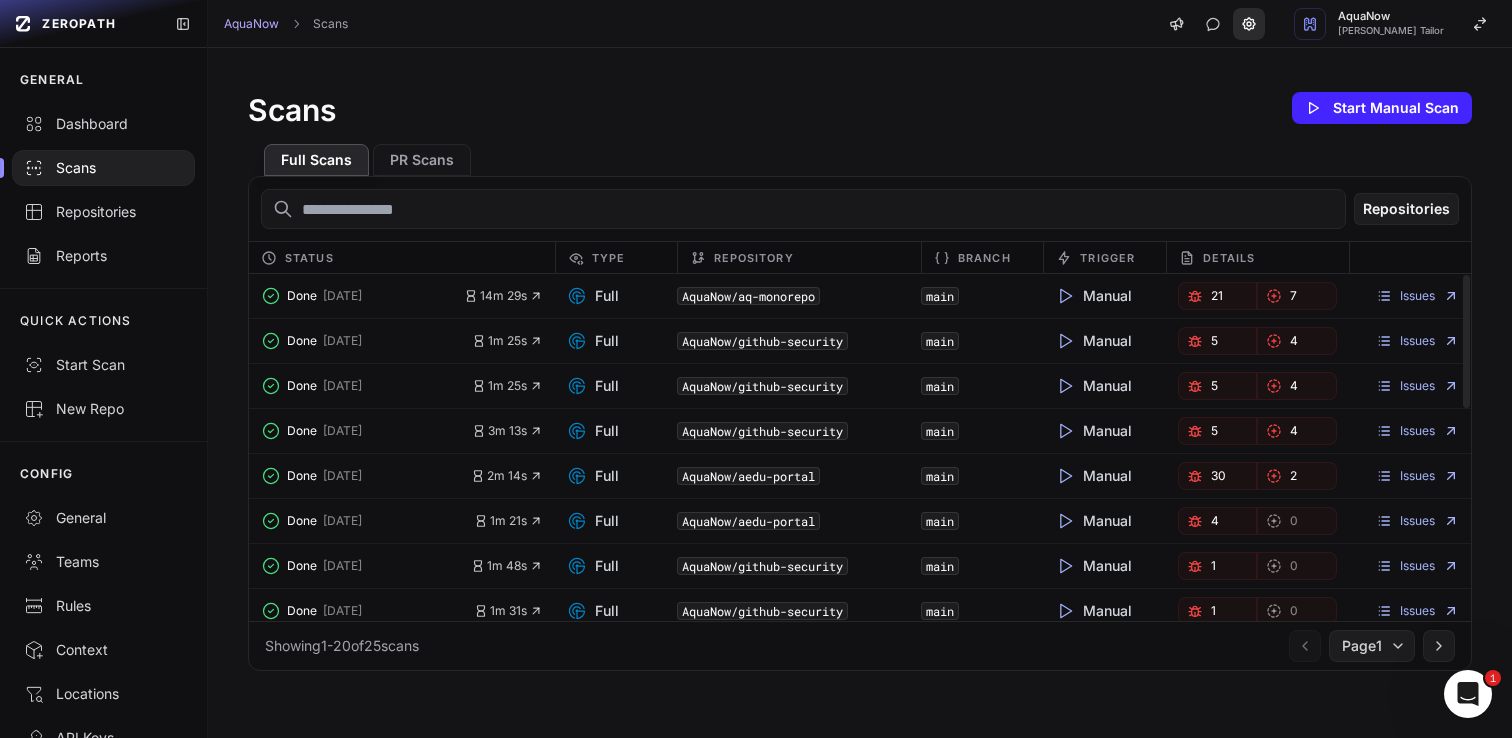 click 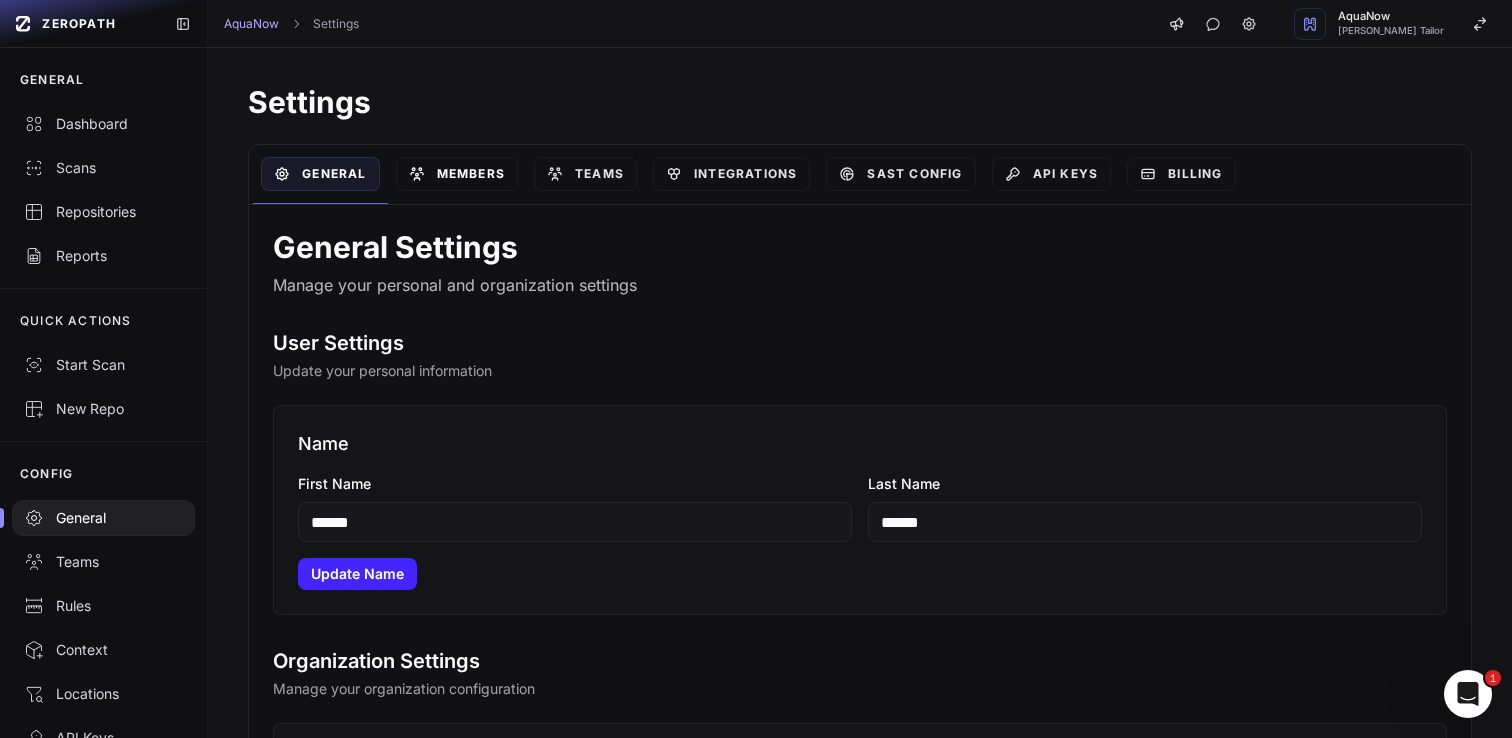 scroll, scrollTop: 0, scrollLeft: 0, axis: both 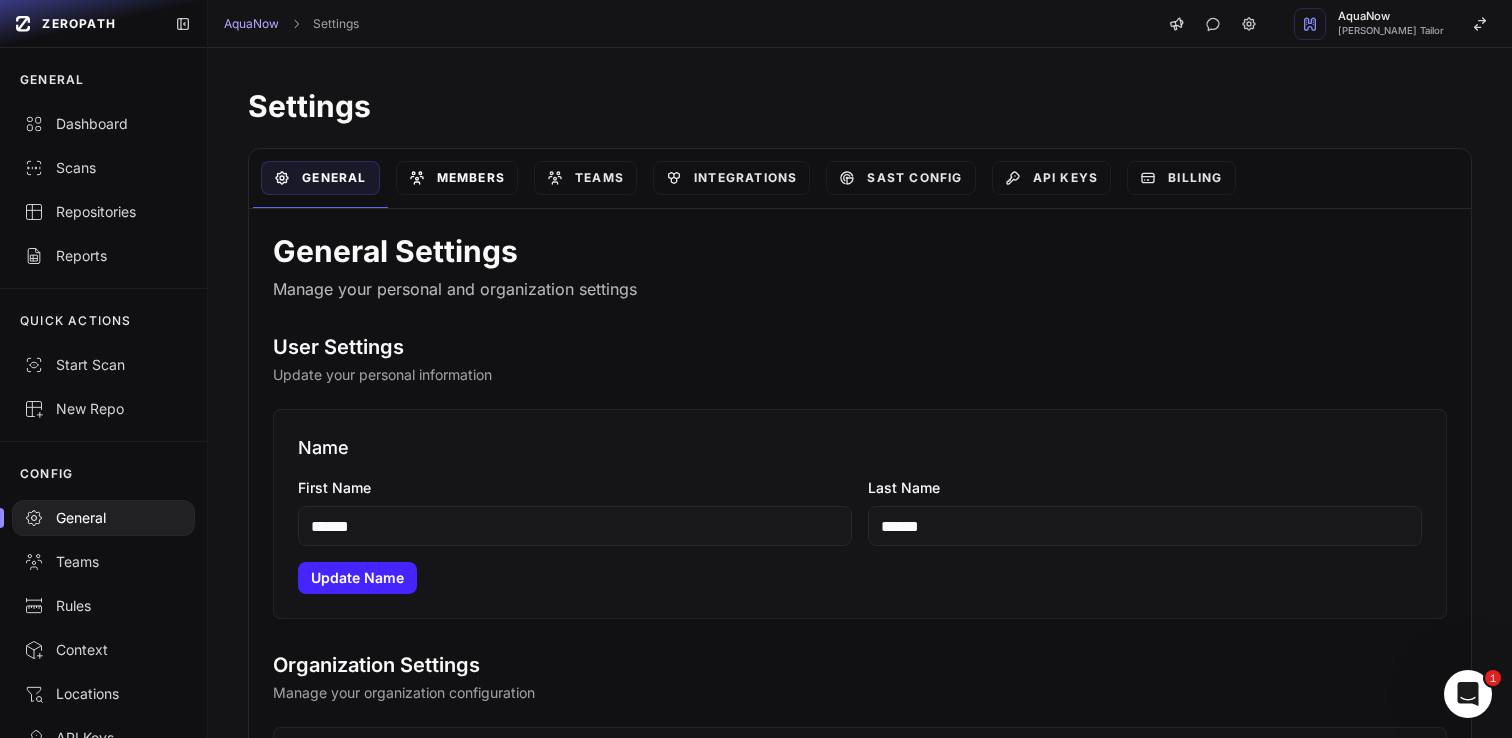 click on "Members" at bounding box center [457, 178] 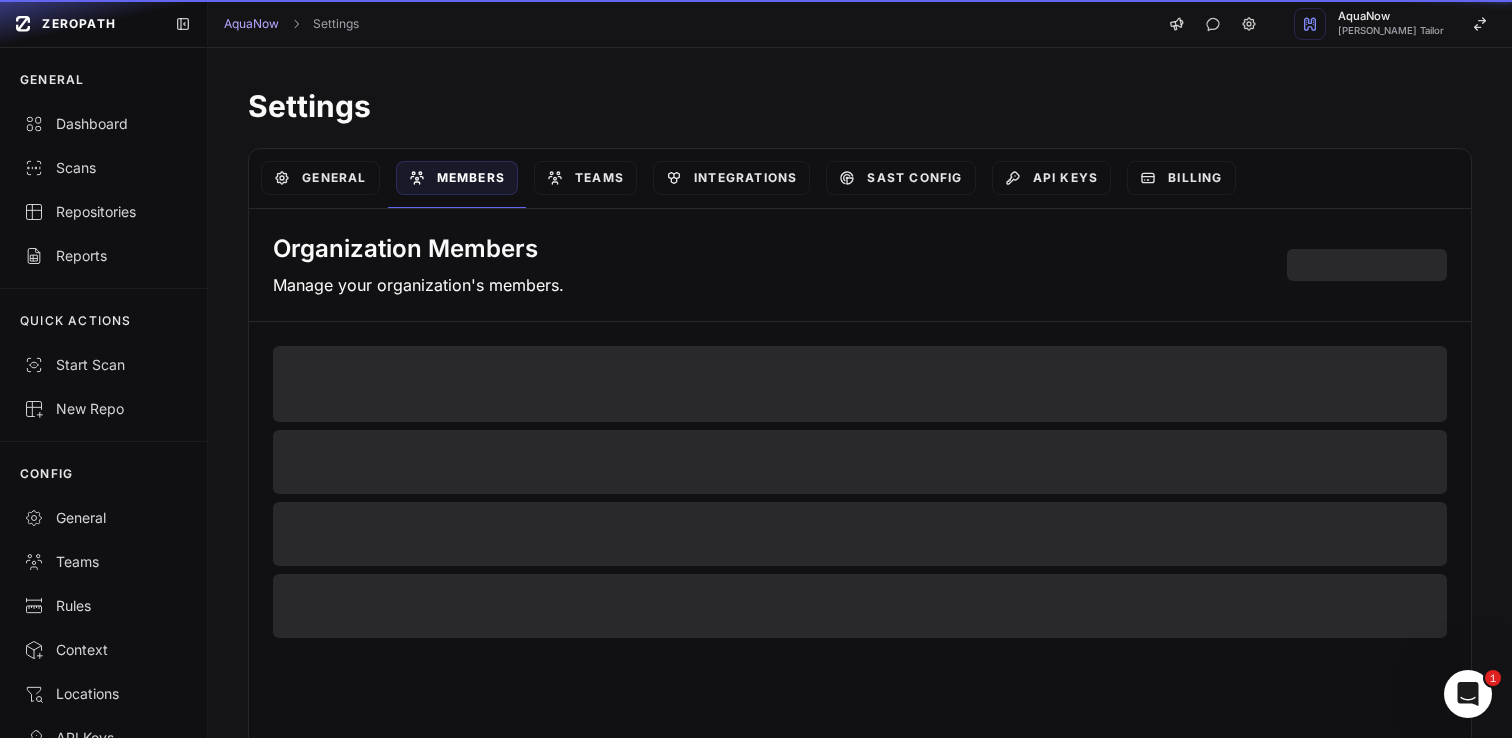 select on "*****" 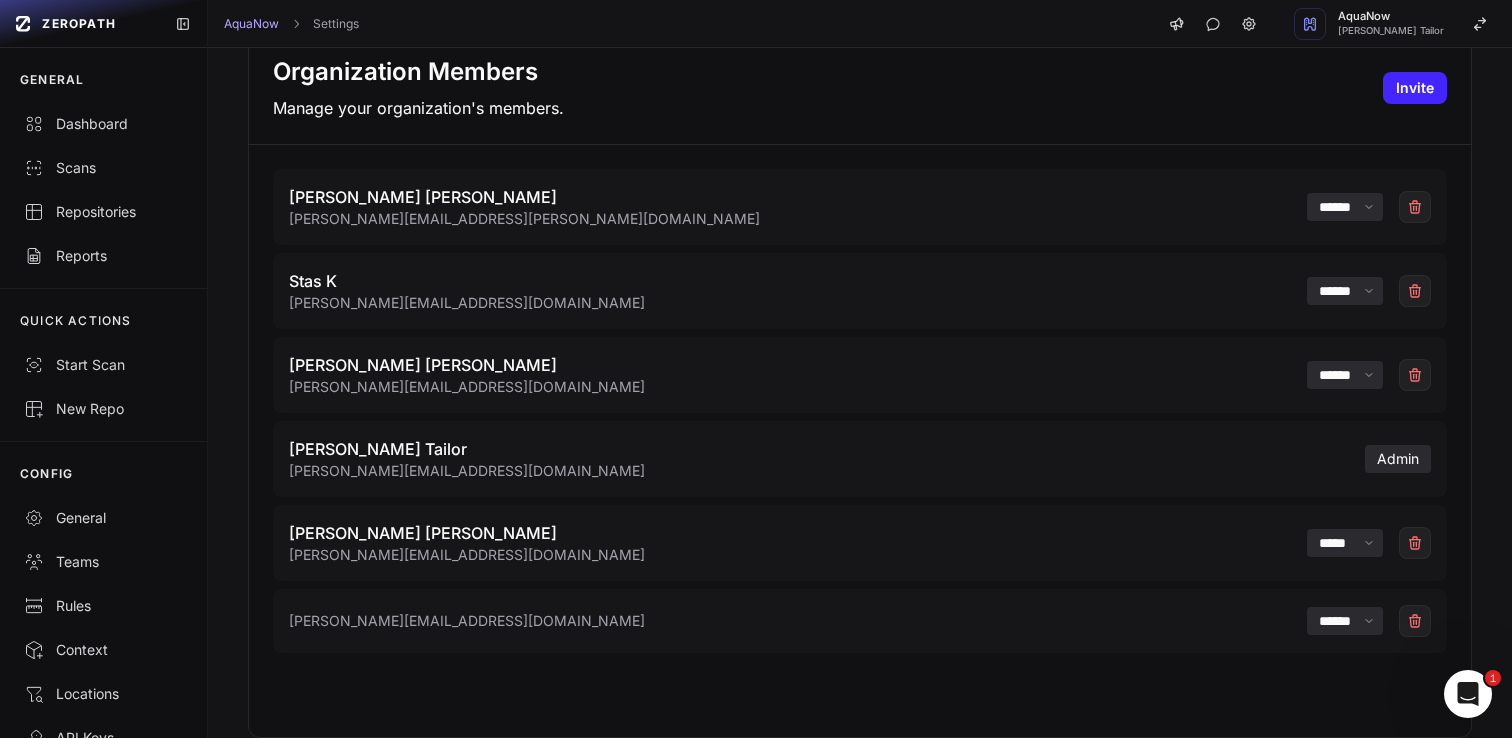 scroll, scrollTop: 0, scrollLeft: 0, axis: both 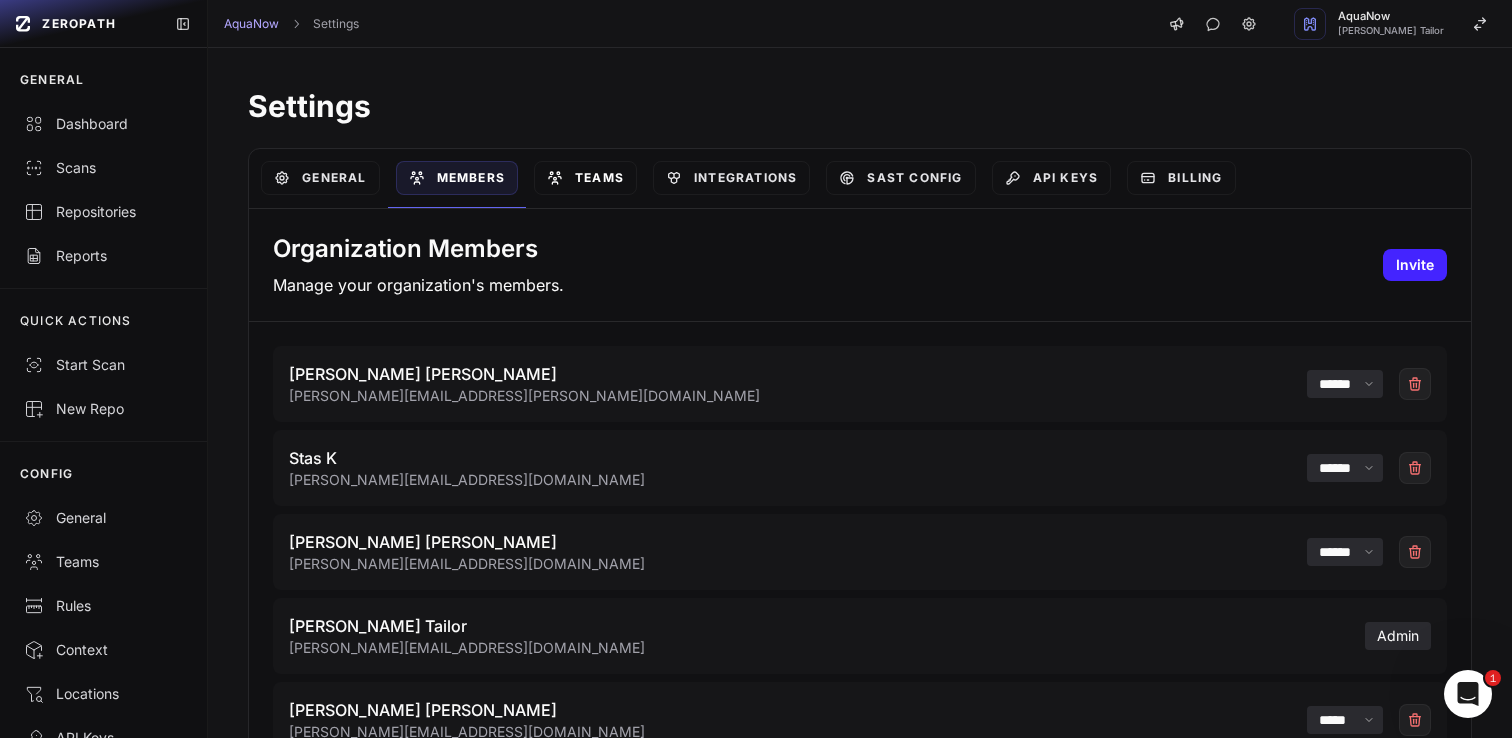 click on "Teams" at bounding box center (585, 178) 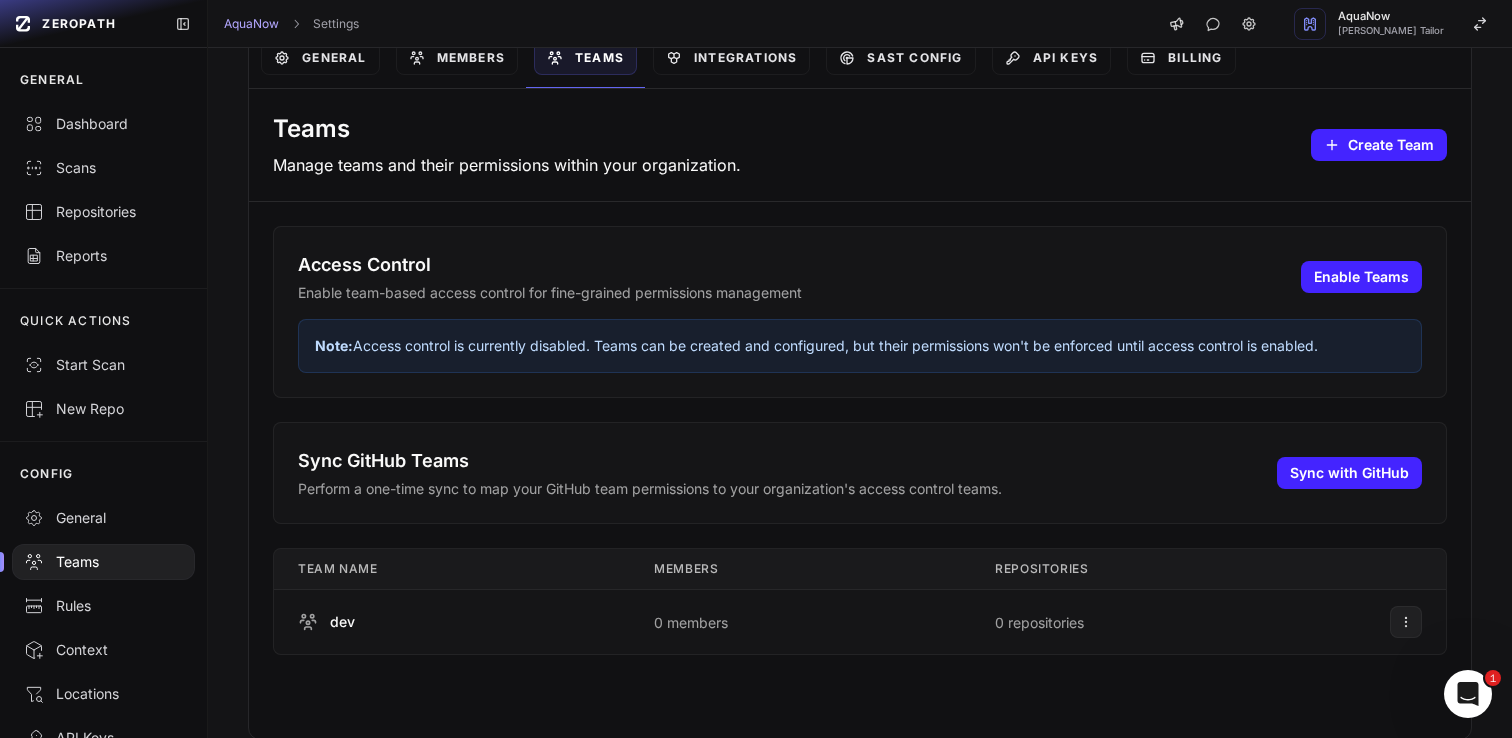 scroll, scrollTop: 122, scrollLeft: 0, axis: vertical 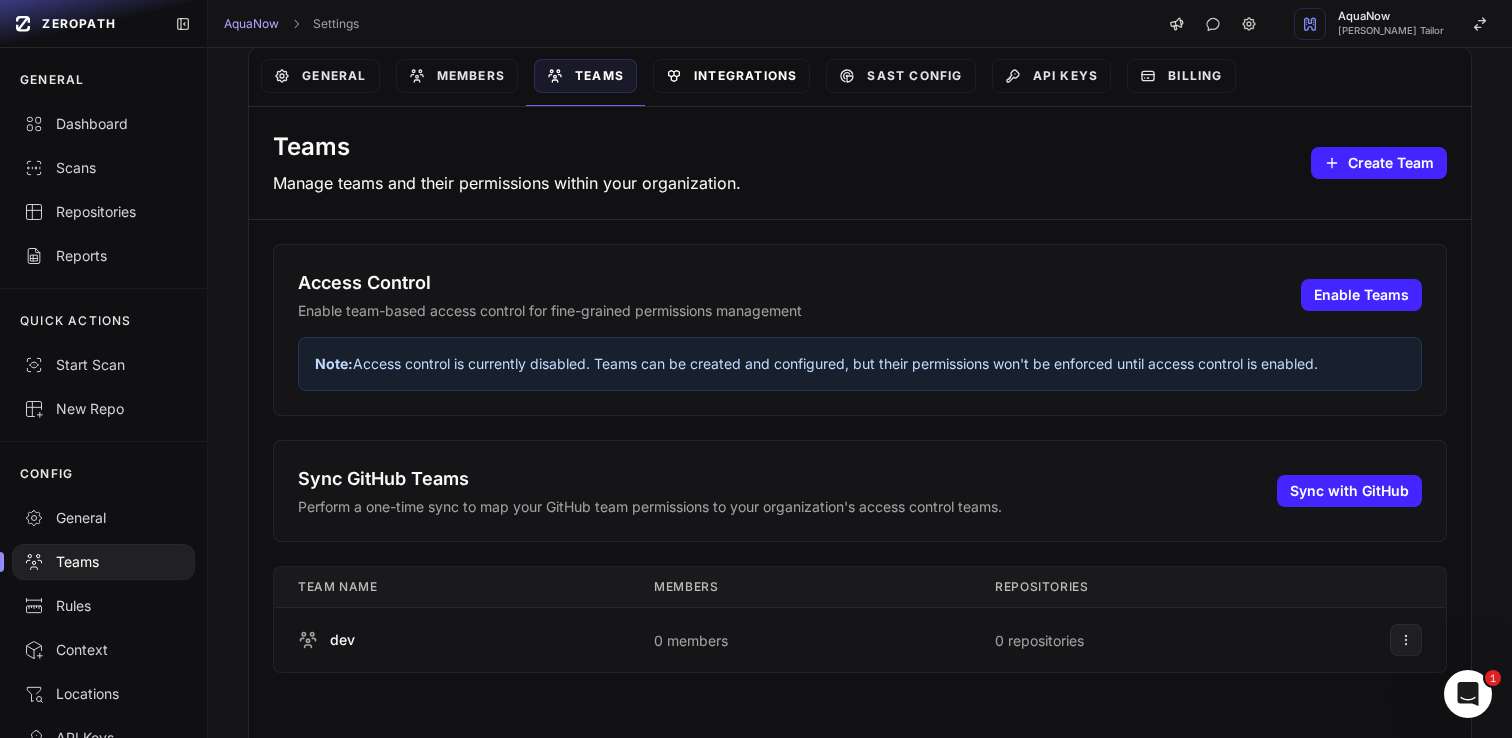 click on "Integrations" at bounding box center [731, 76] 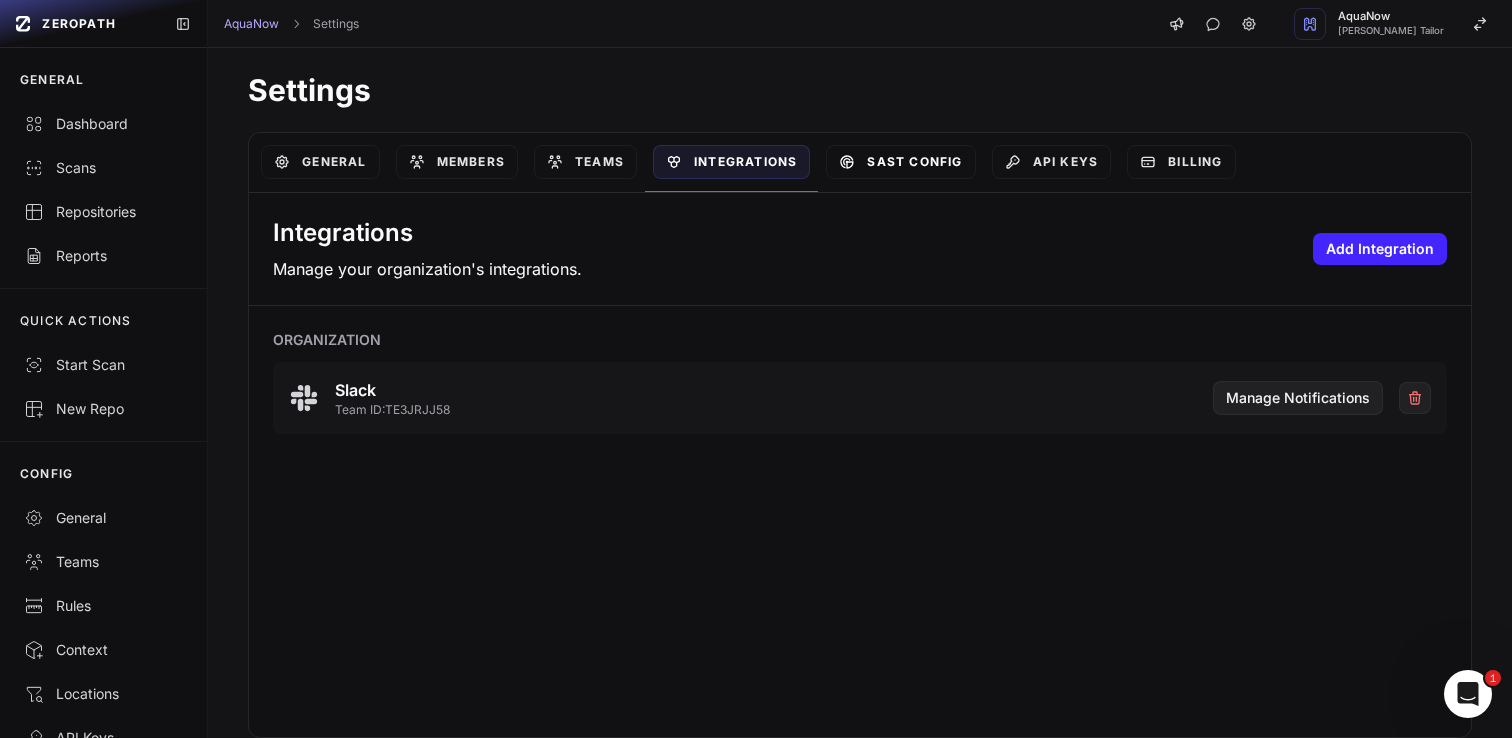 click on "SAST Config" at bounding box center (900, 162) 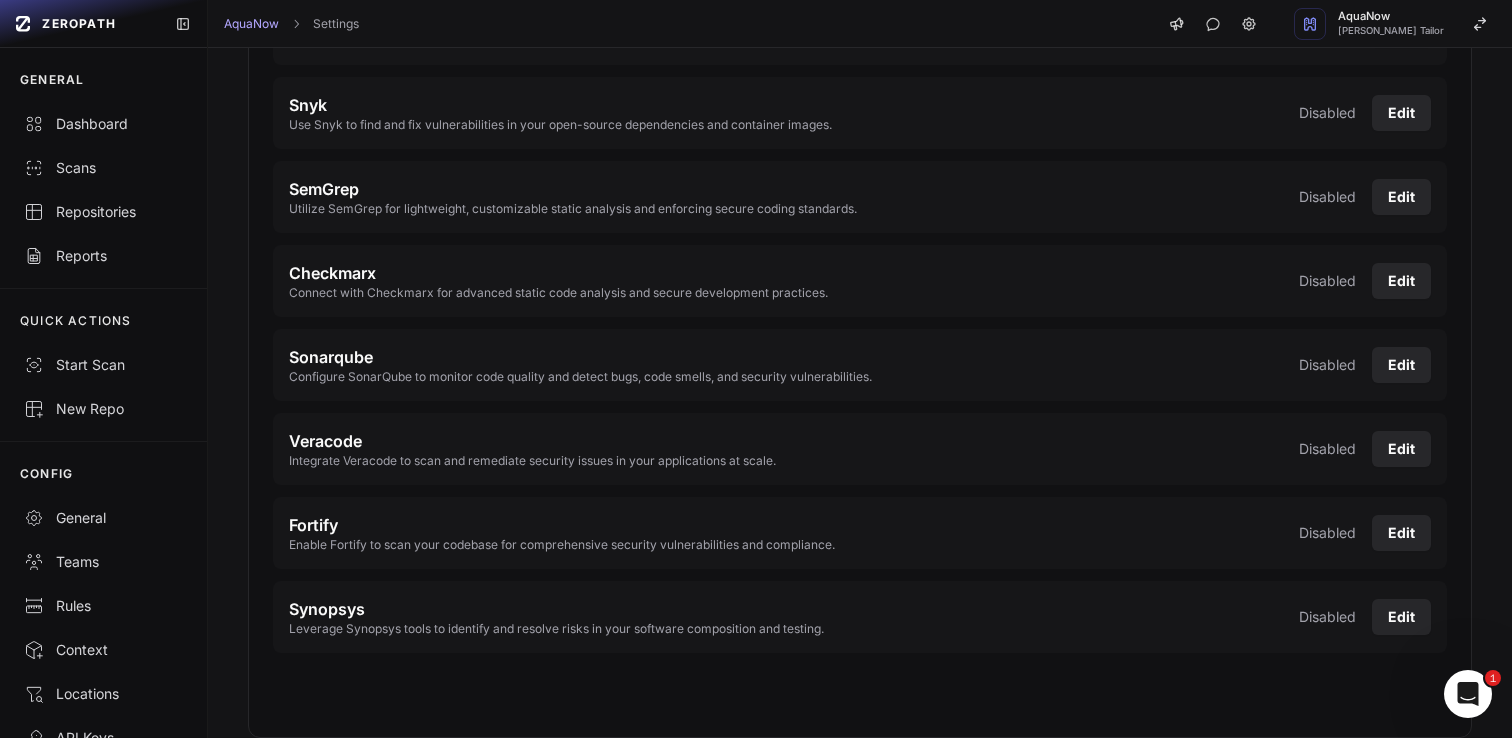 scroll, scrollTop: 0, scrollLeft: 0, axis: both 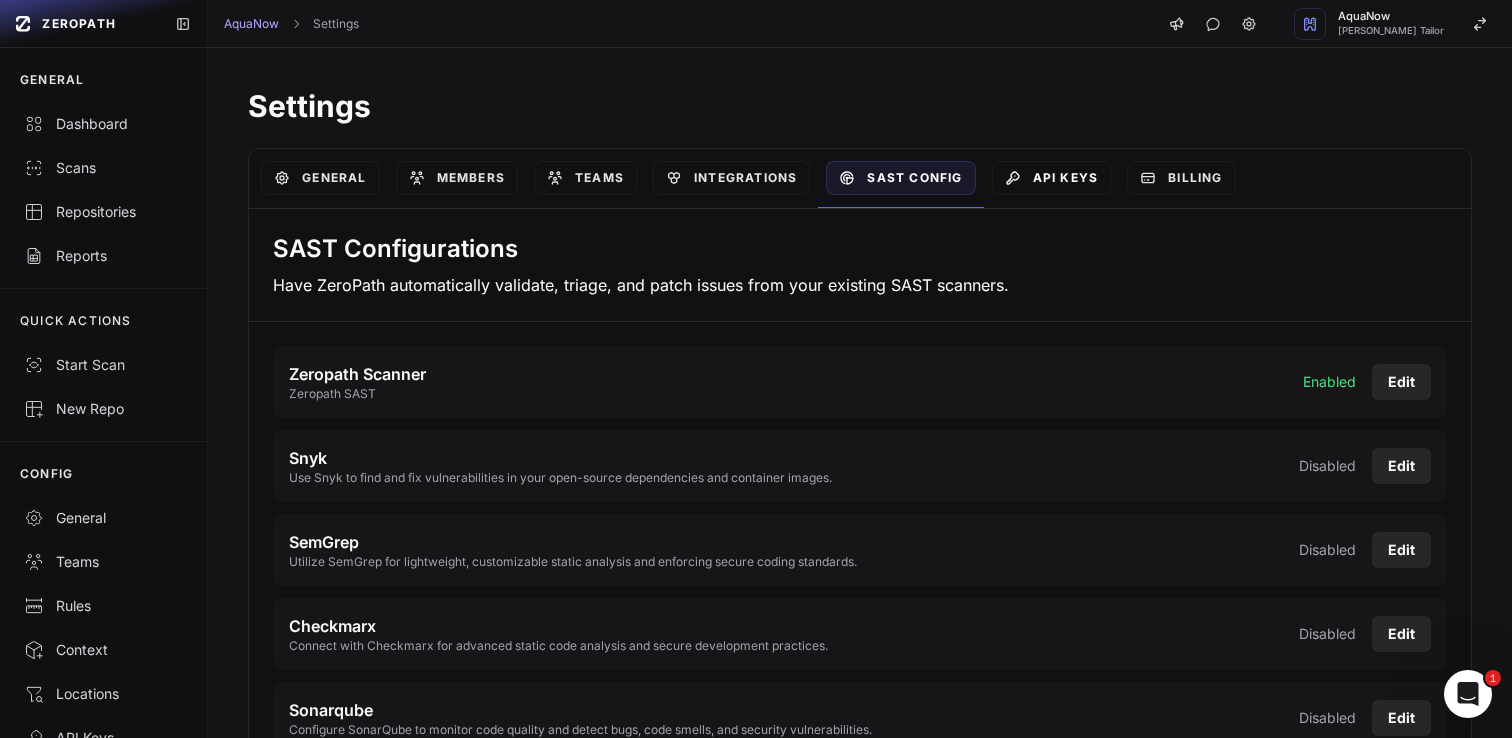 click on "API Keys" at bounding box center (1052, 178) 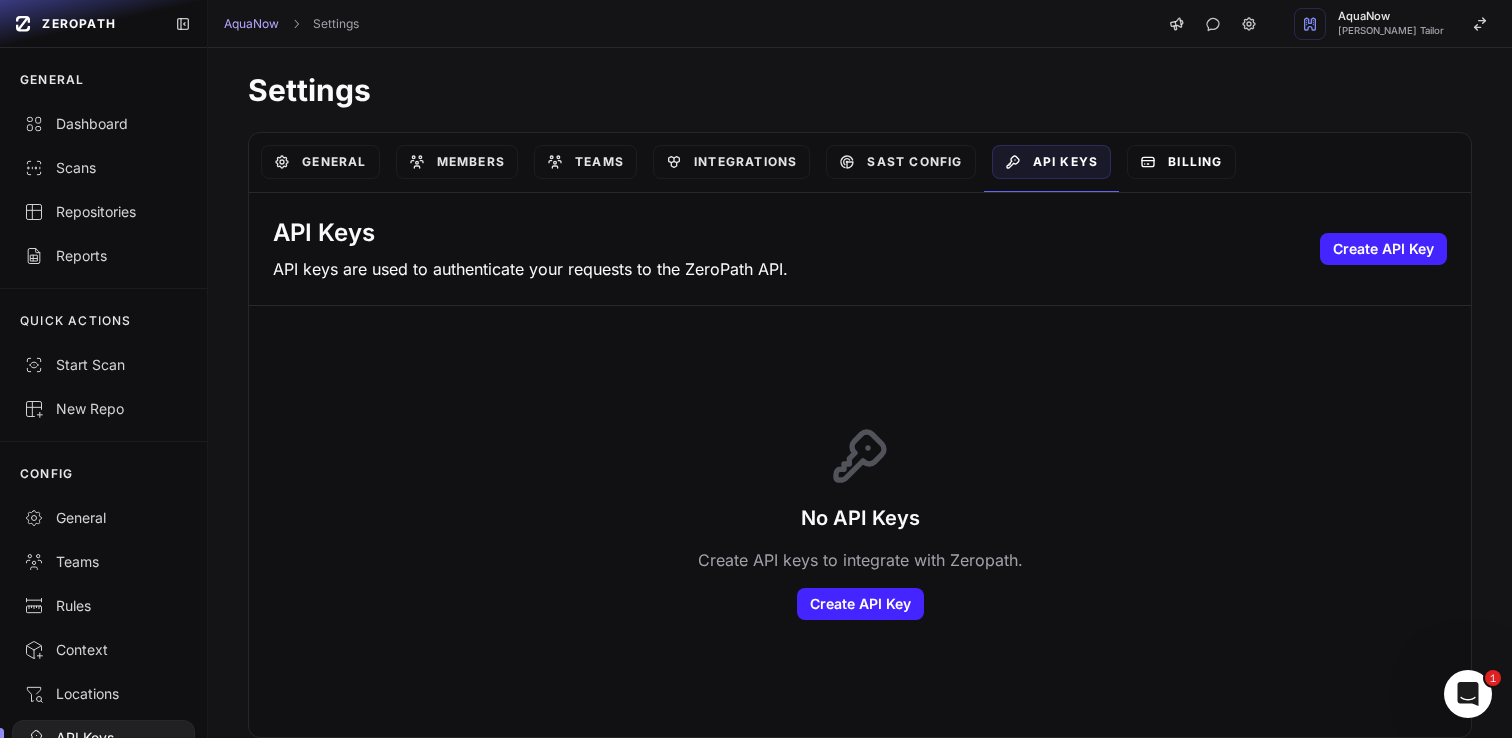 click on "Billing" at bounding box center (1181, 162) 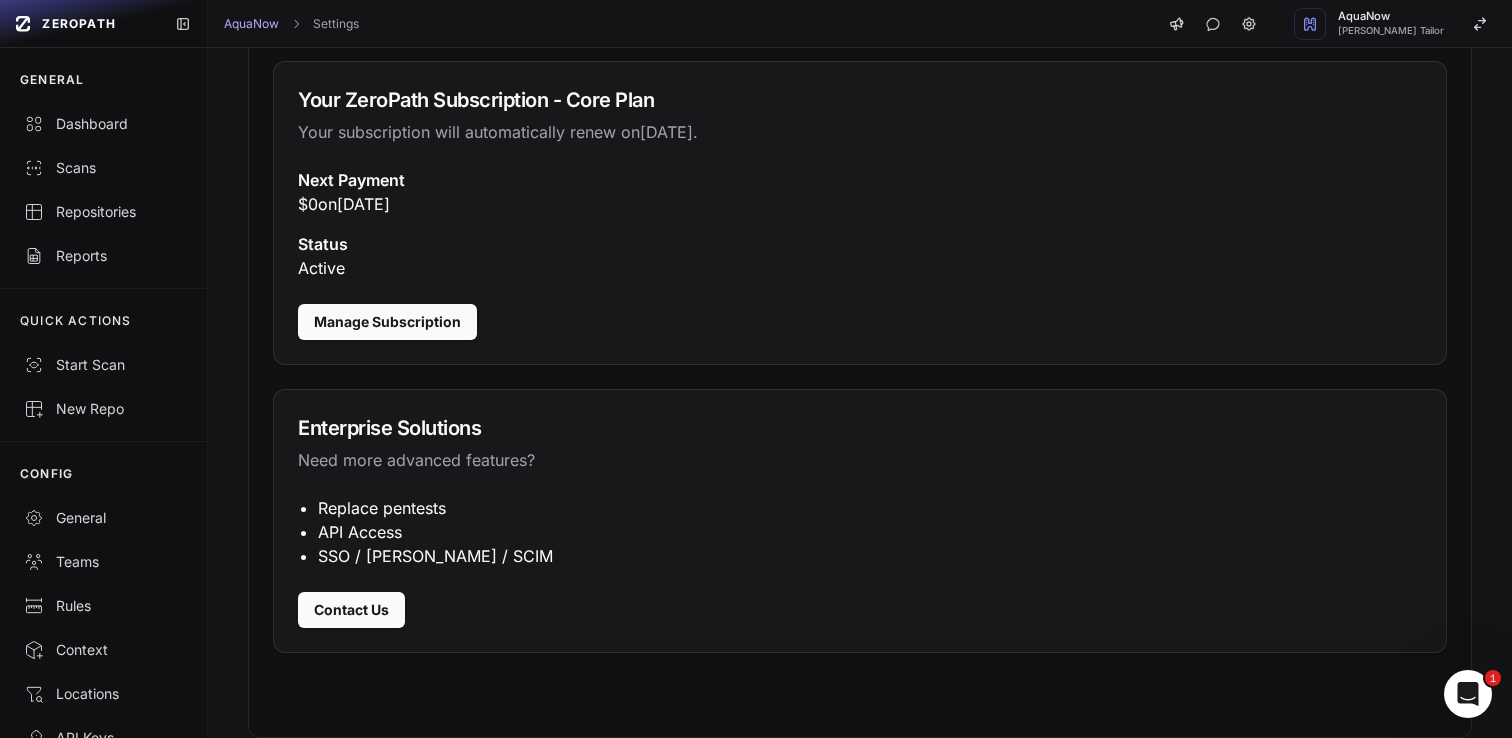 scroll, scrollTop: 0, scrollLeft: 0, axis: both 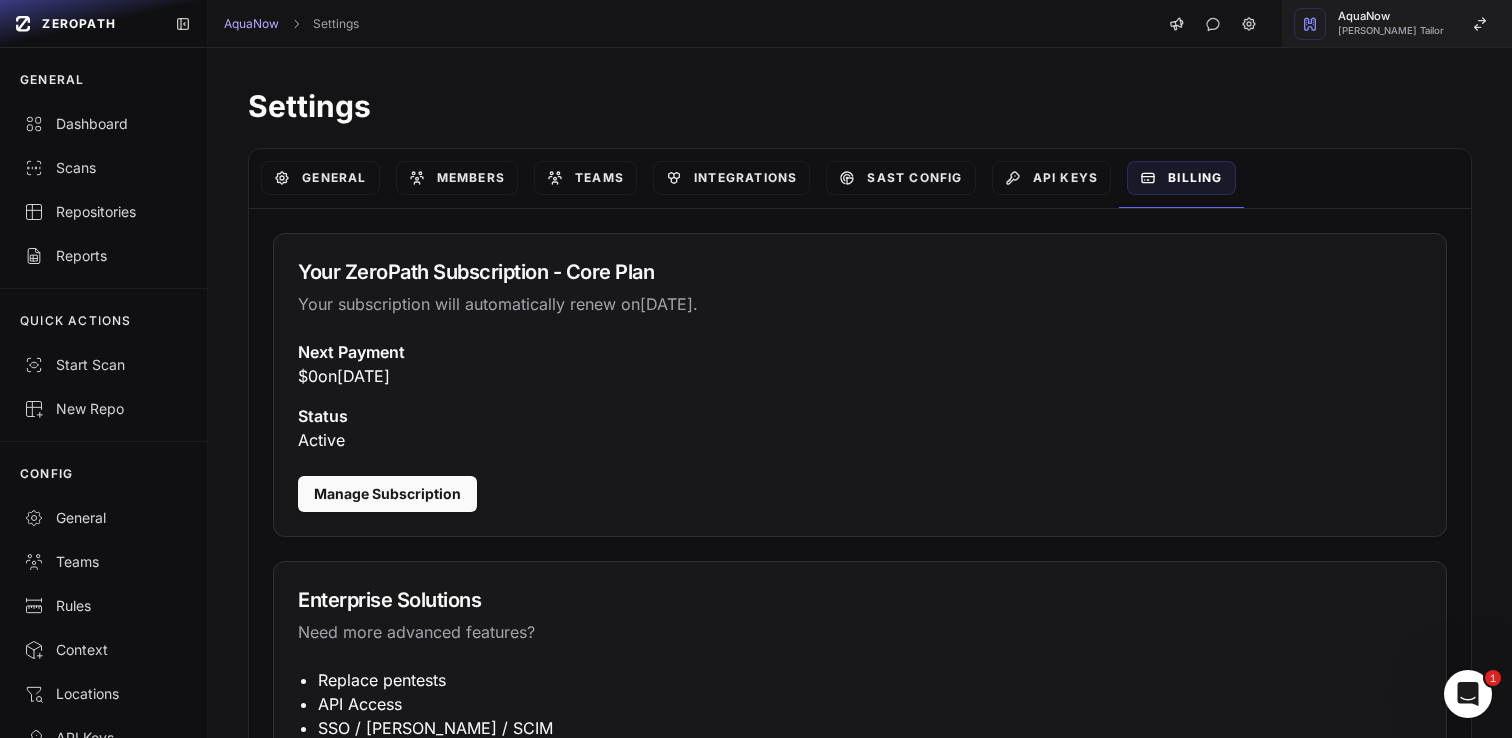 click on "[PERSON_NAME] Tailor" at bounding box center [1391, 31] 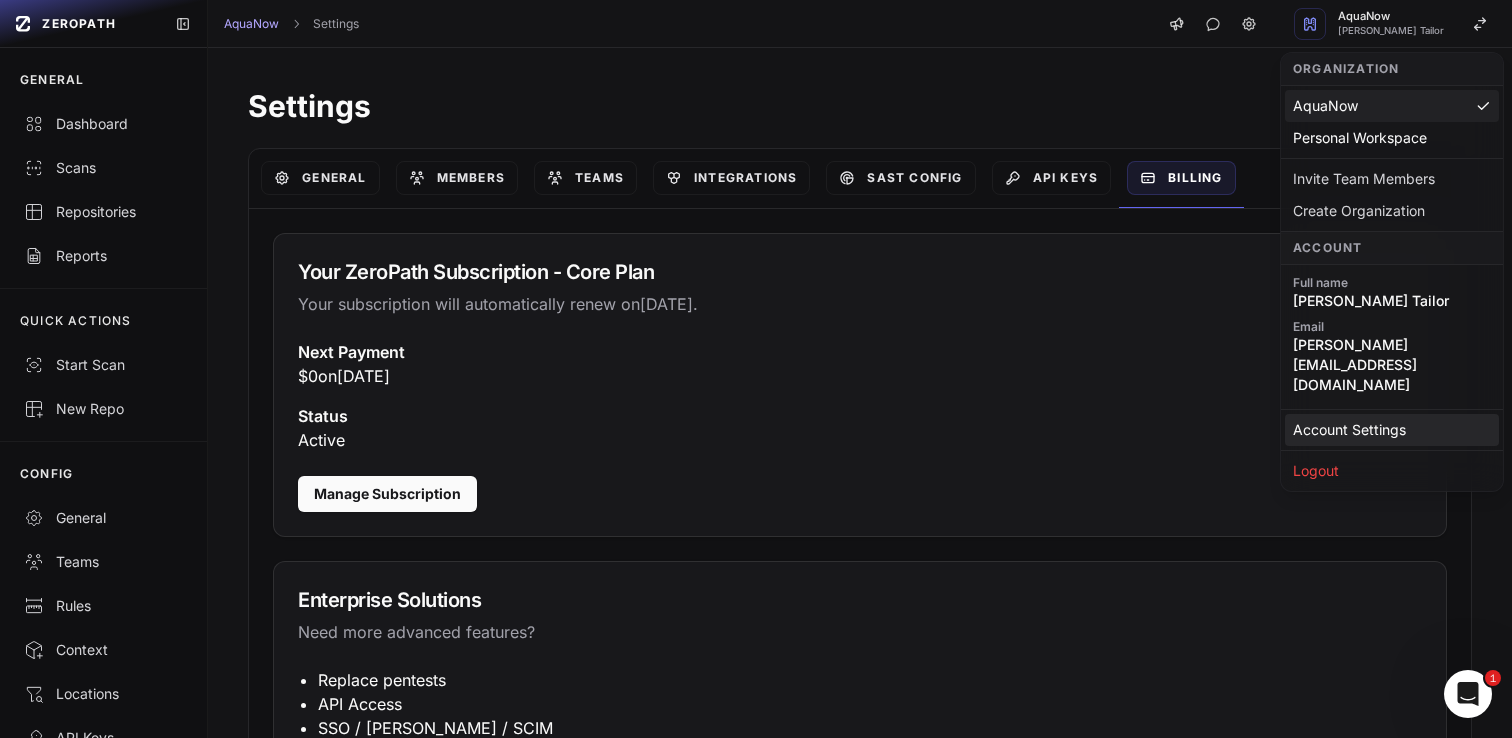 click on "Account Settings" at bounding box center (1392, 430) 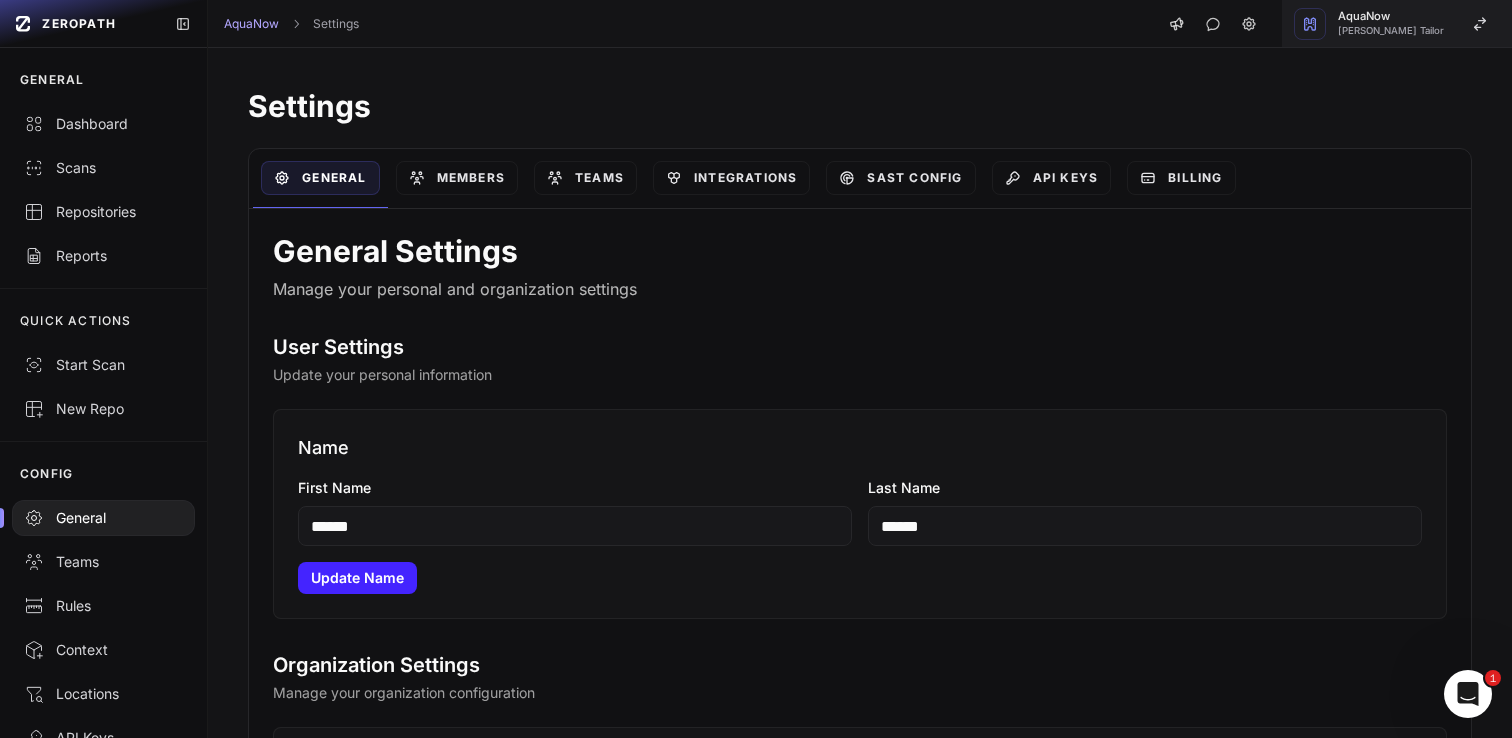 click on "[PERSON_NAME] Tailor" at bounding box center [1391, 31] 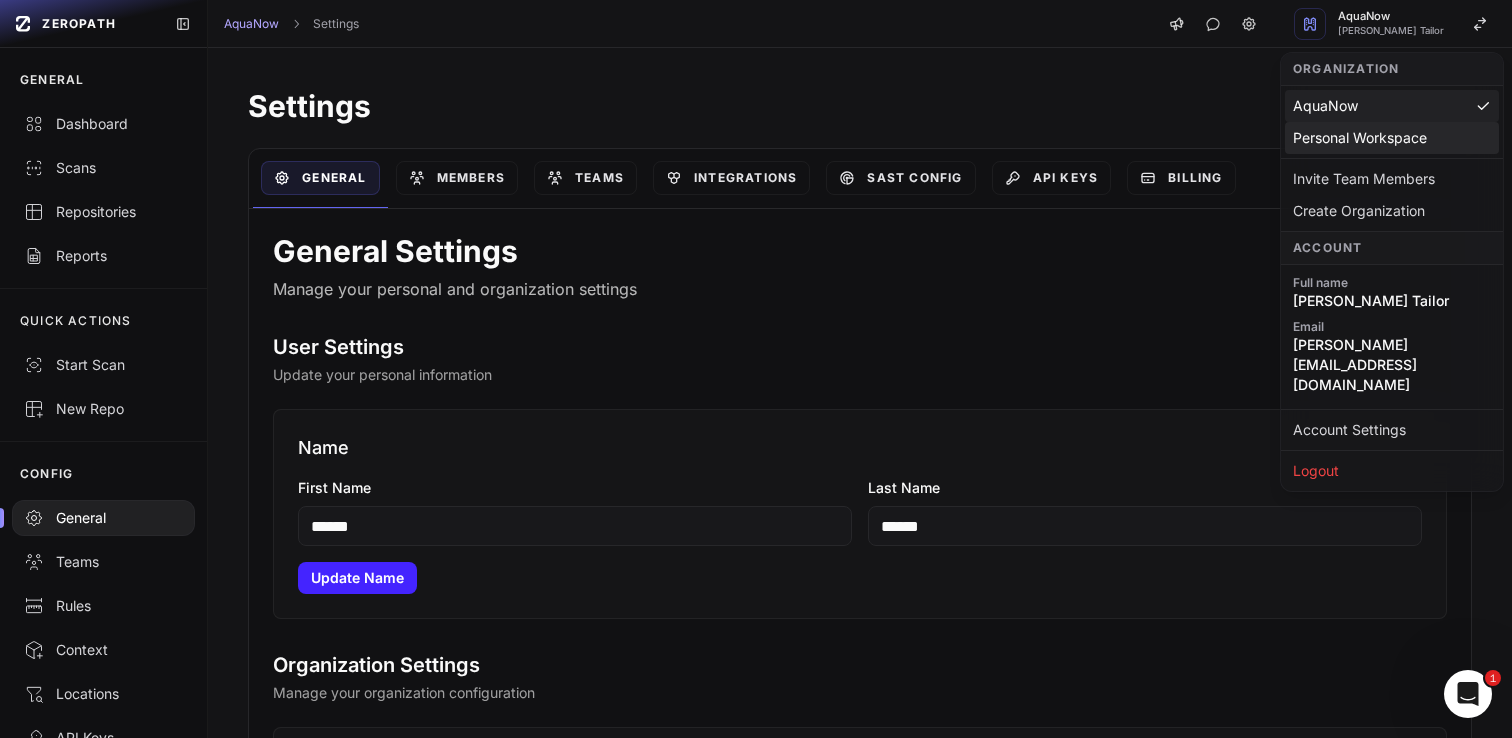 click on "Personal Workspace" 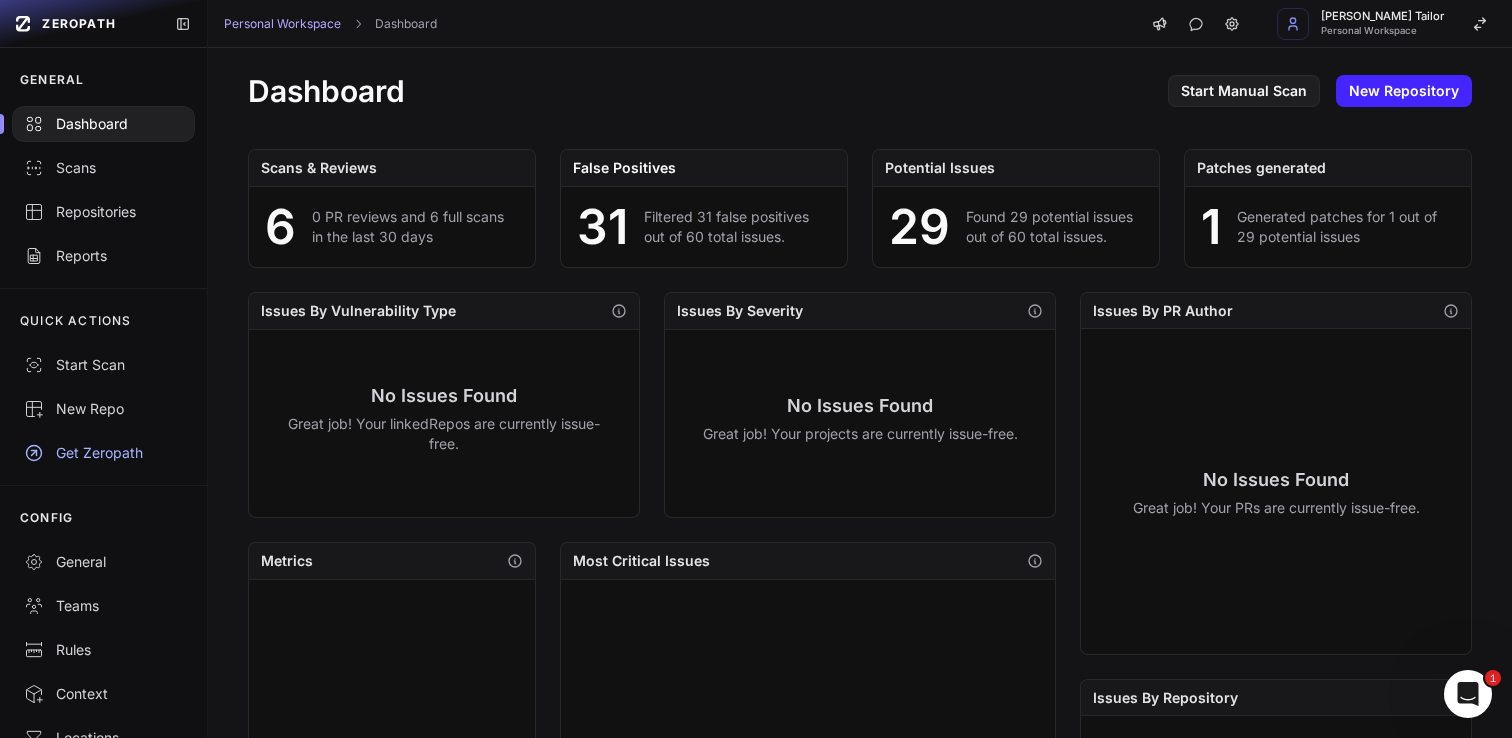 scroll, scrollTop: 0, scrollLeft: 0, axis: both 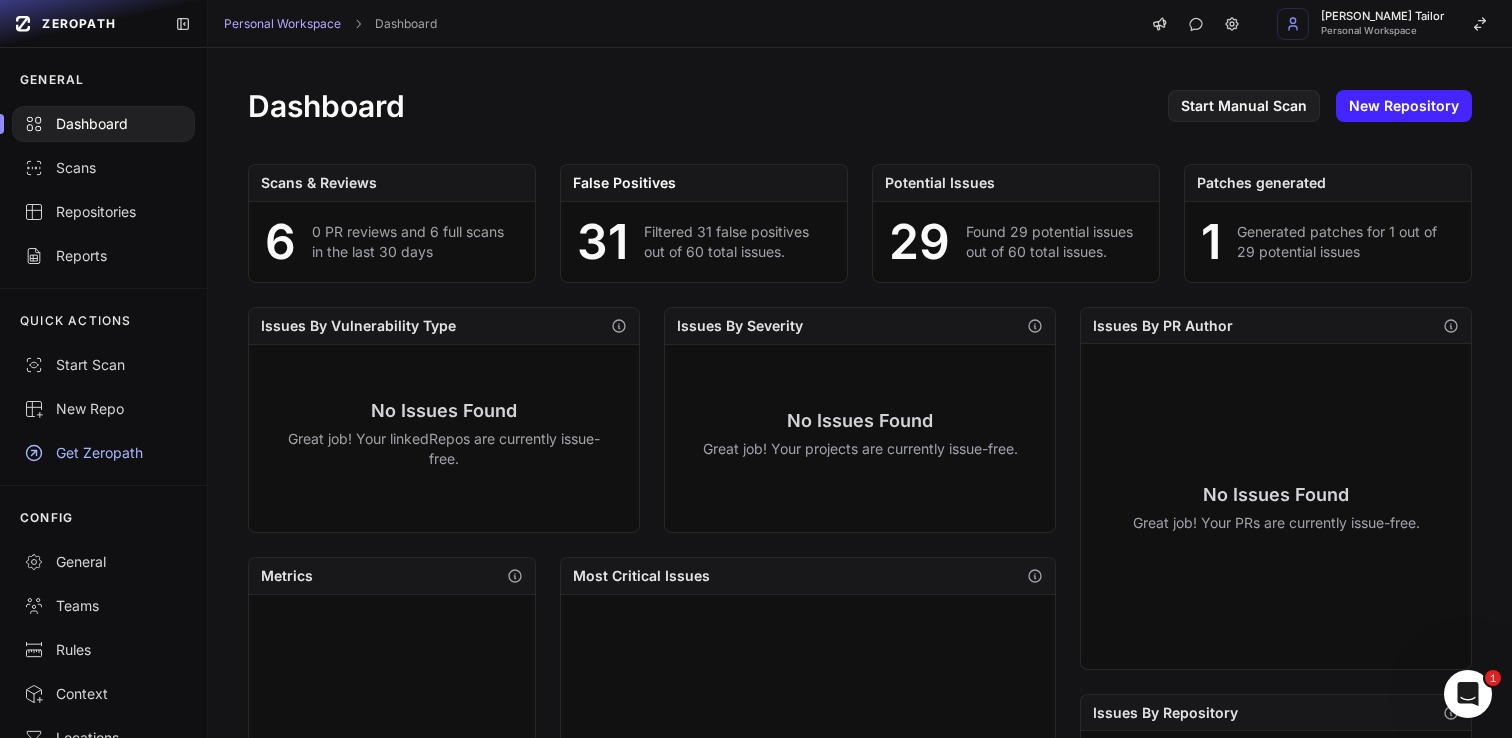click on "Get Zeropath" at bounding box center (103, 453) 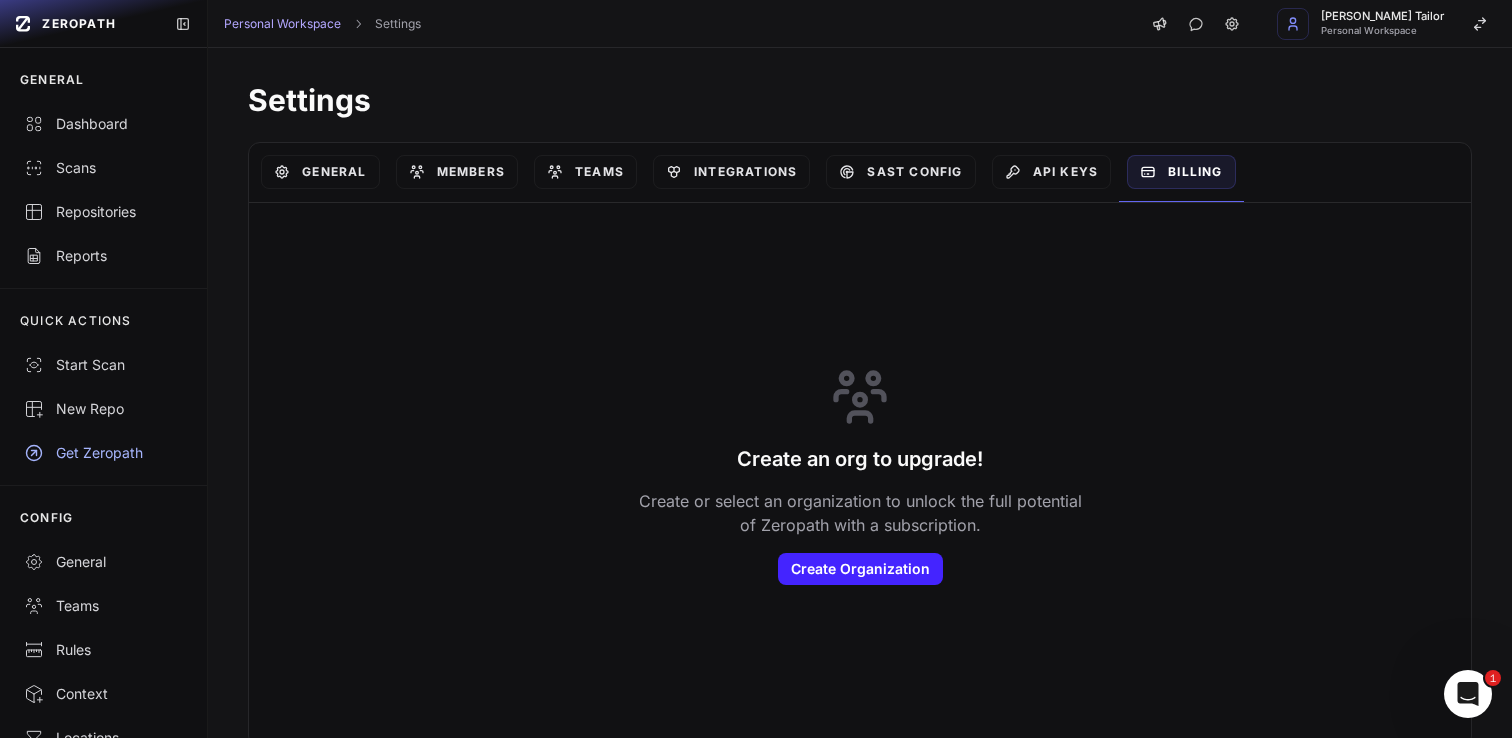 scroll, scrollTop: 16, scrollLeft: 0, axis: vertical 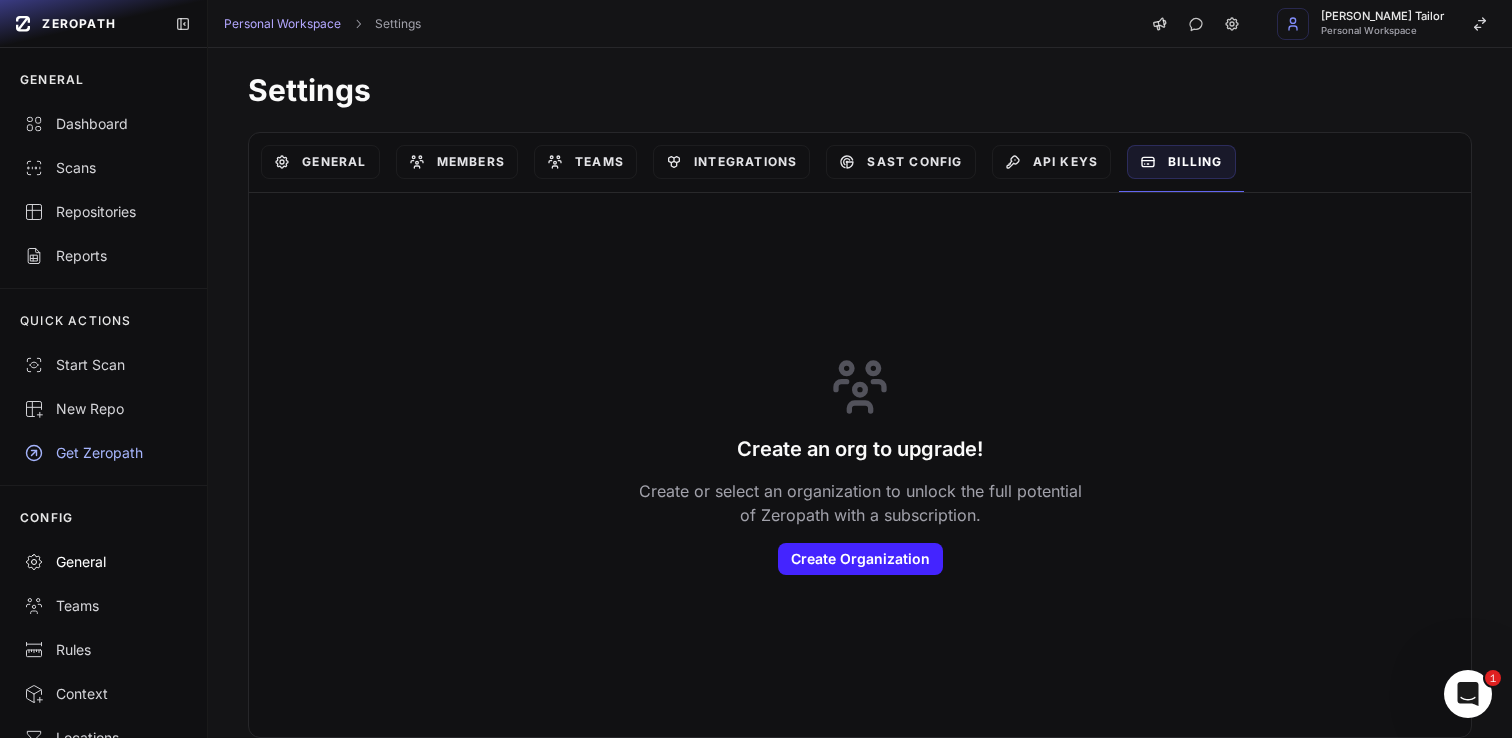 click on "General" at bounding box center (103, 562) 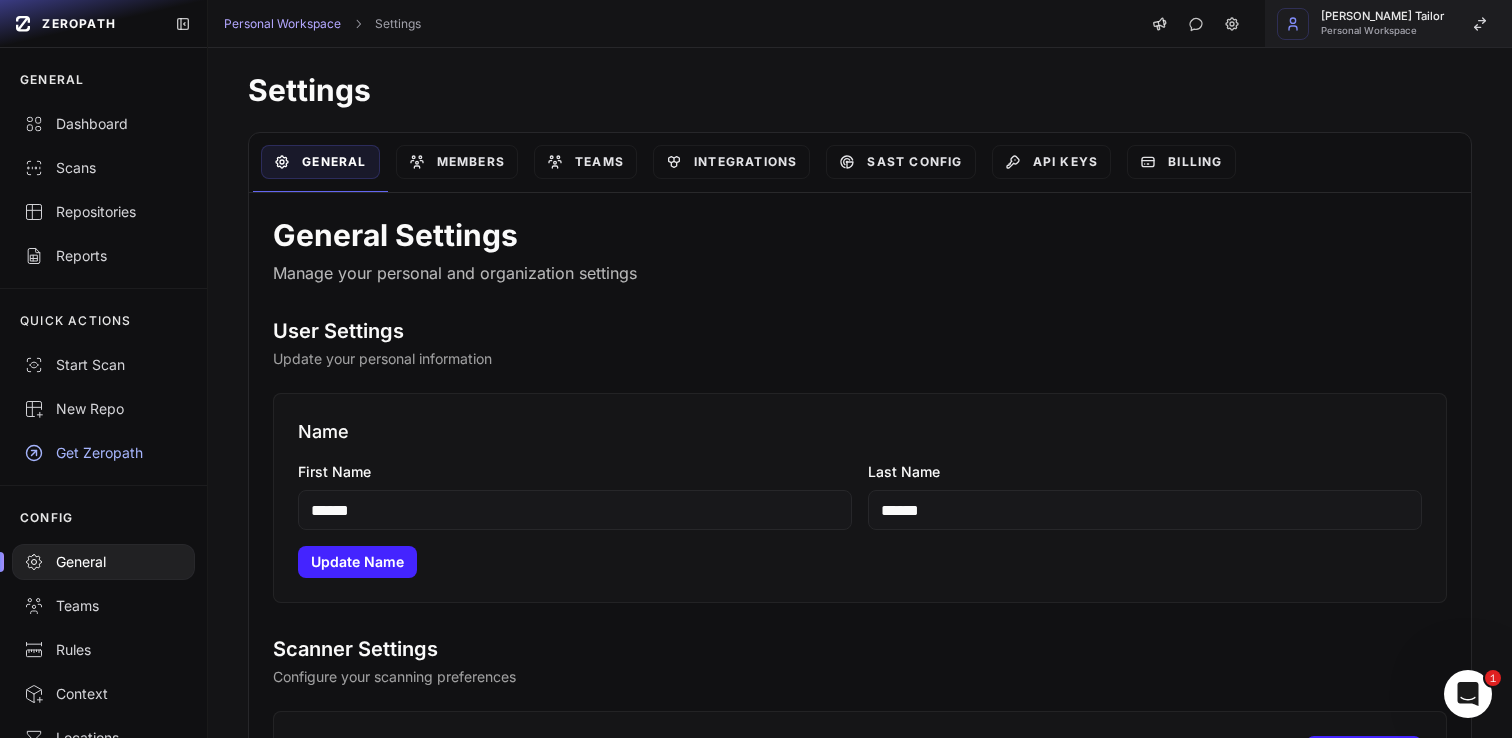 click on "Personal Workspace" at bounding box center [1382, 31] 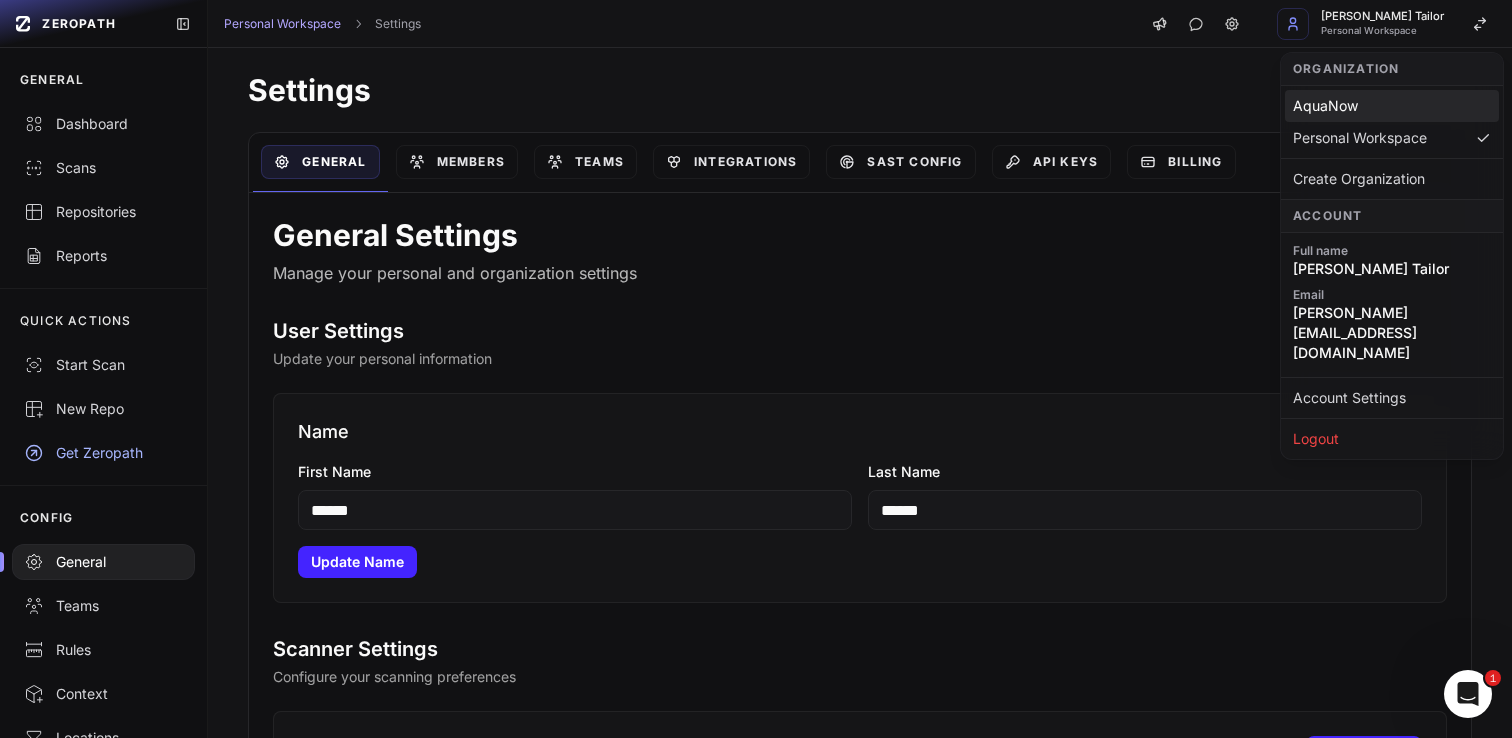 click on "AquaNow" at bounding box center [1392, 106] 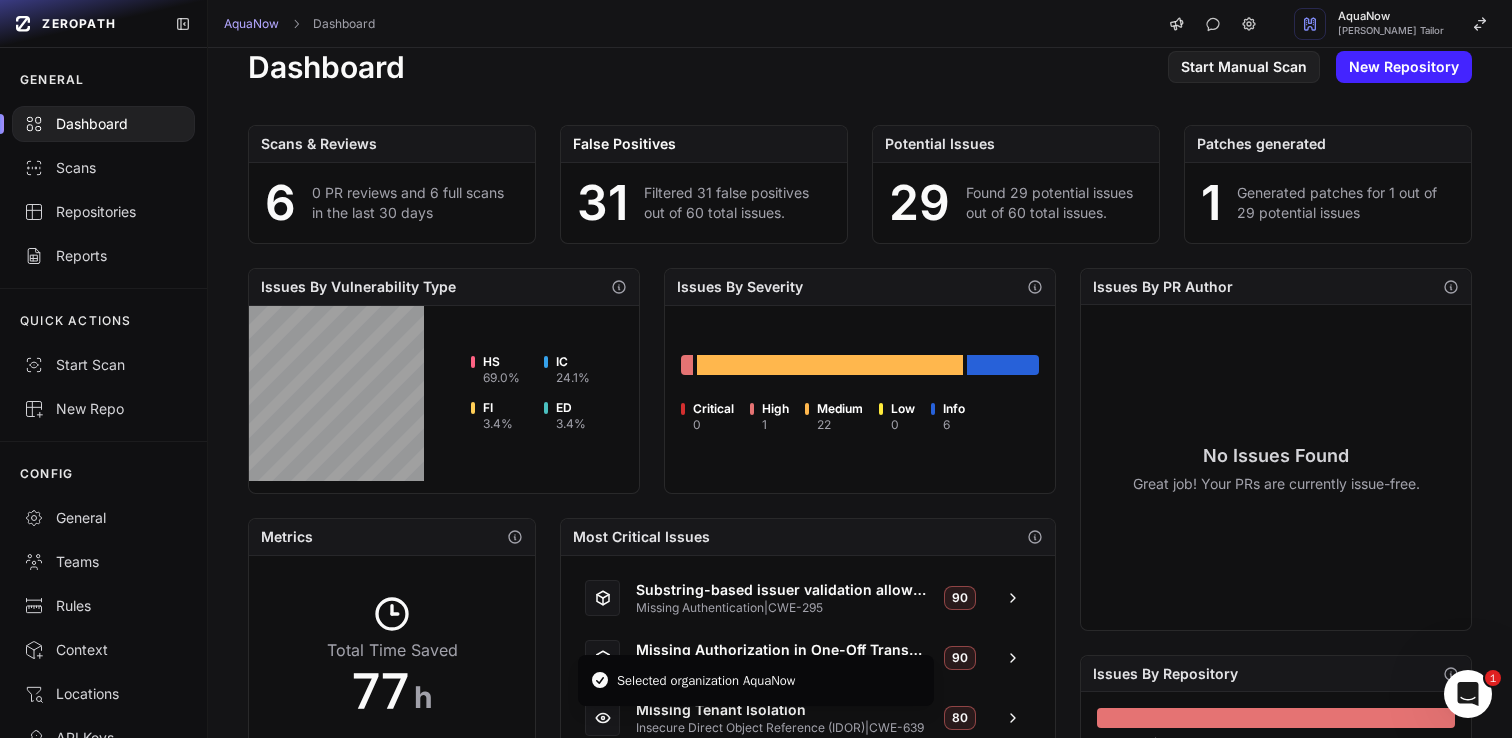 scroll, scrollTop: 0, scrollLeft: 0, axis: both 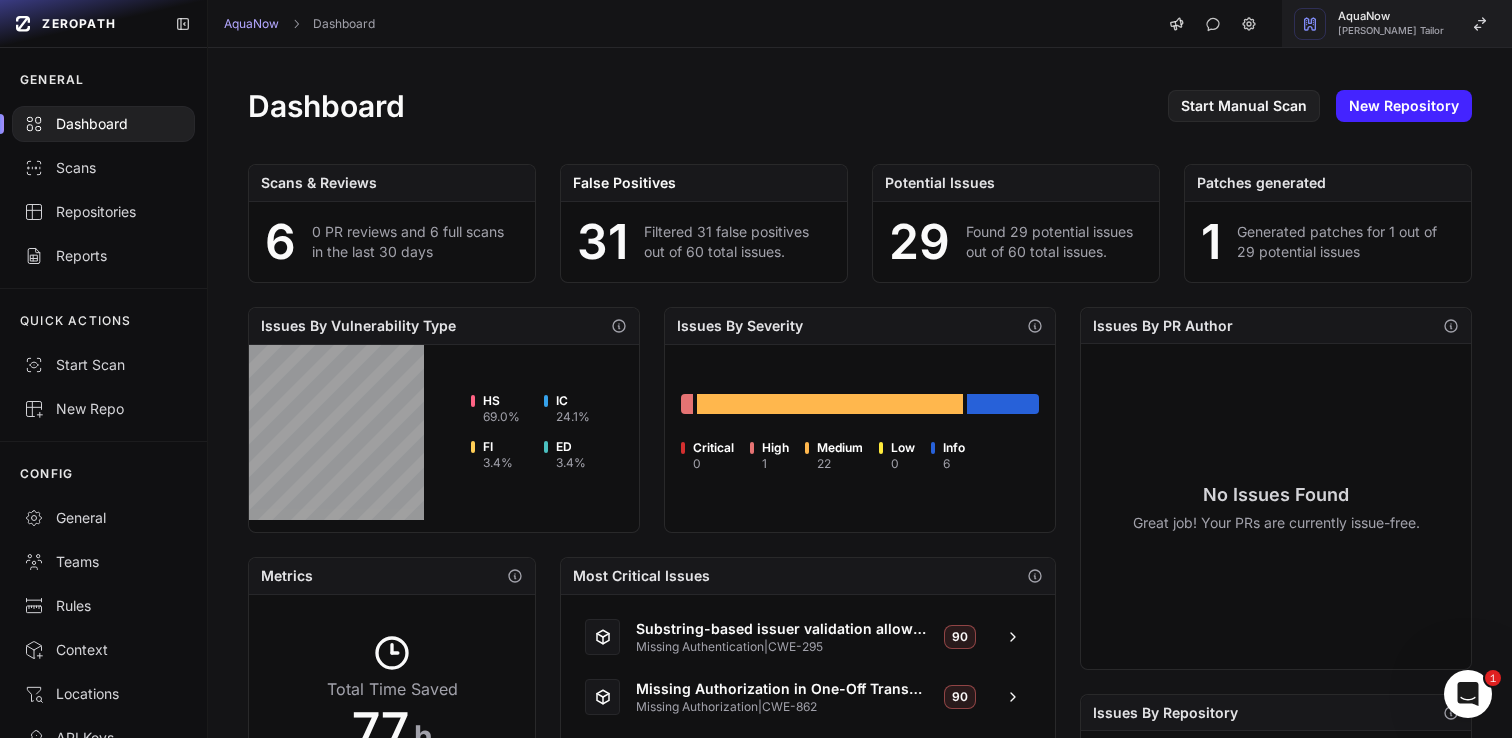 click on "AquaNow" at bounding box center [1391, 16] 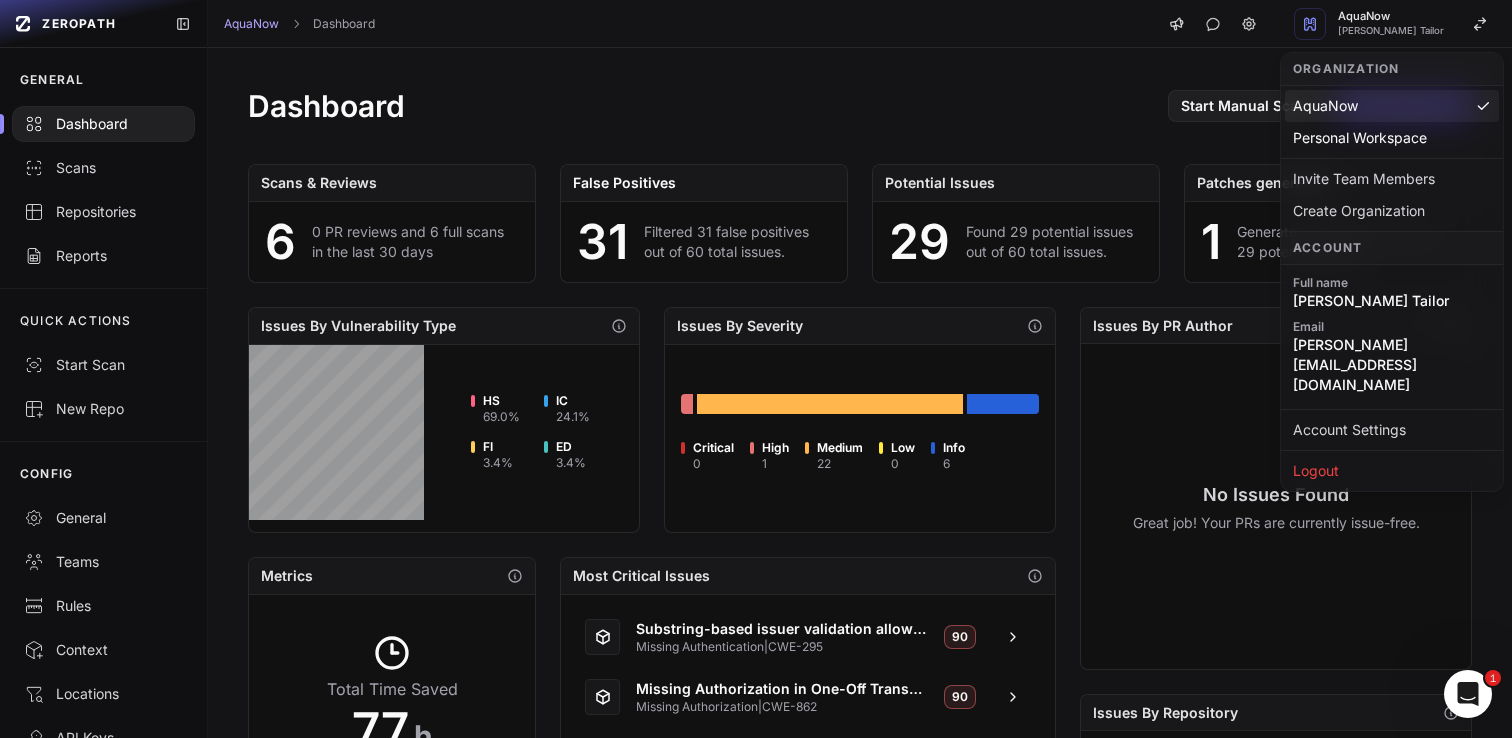 click on "AquaNow     Dashboard                   AquaNow   Dhaval Tailor" at bounding box center (860, 24) 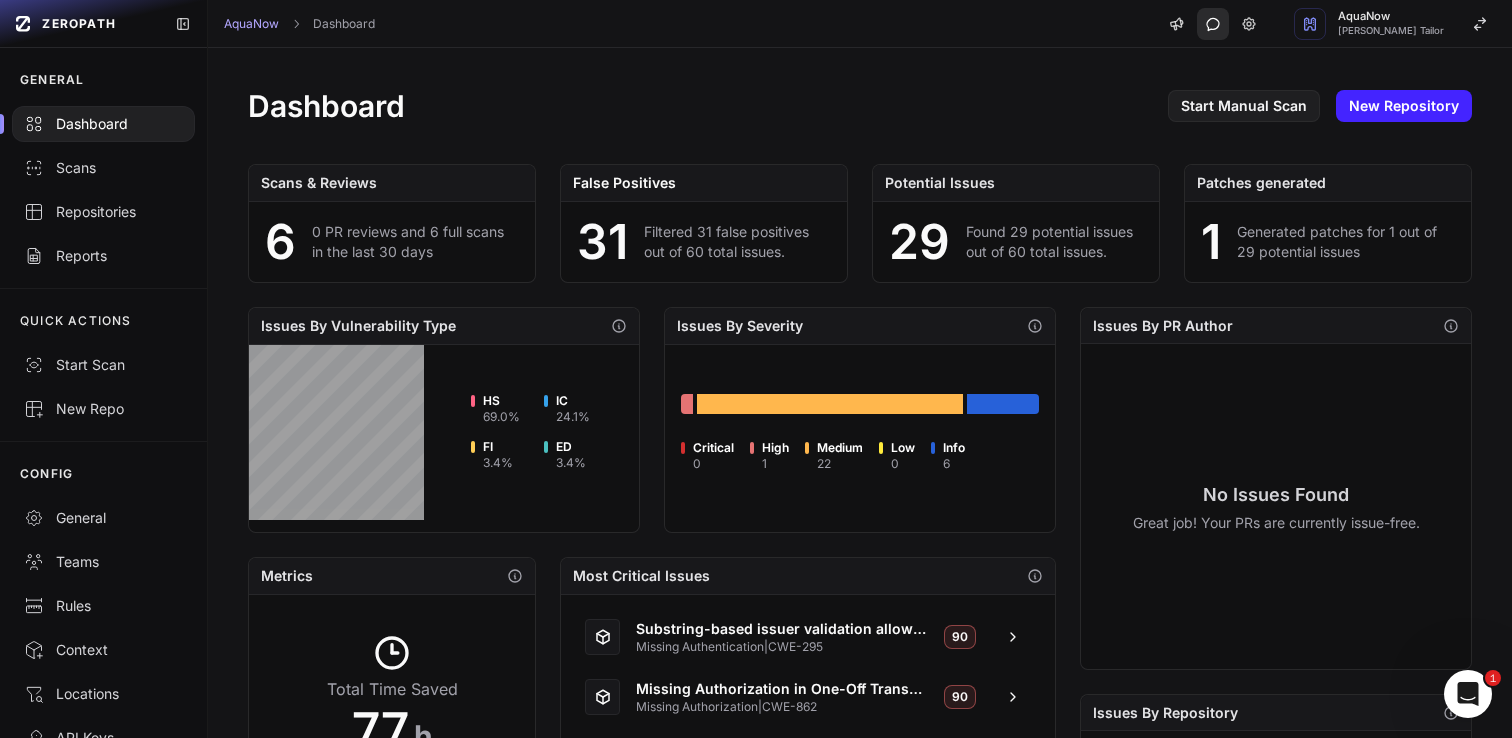 click 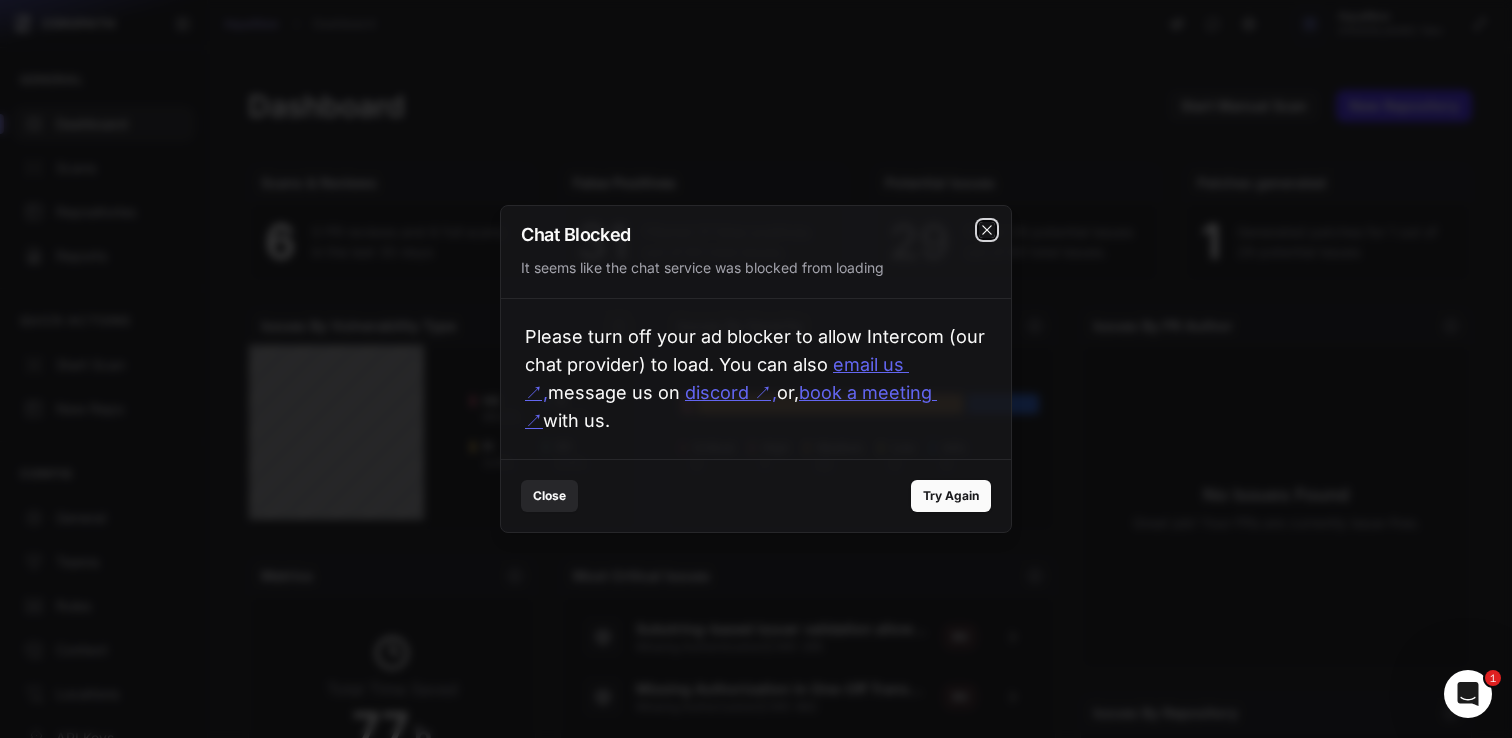 click 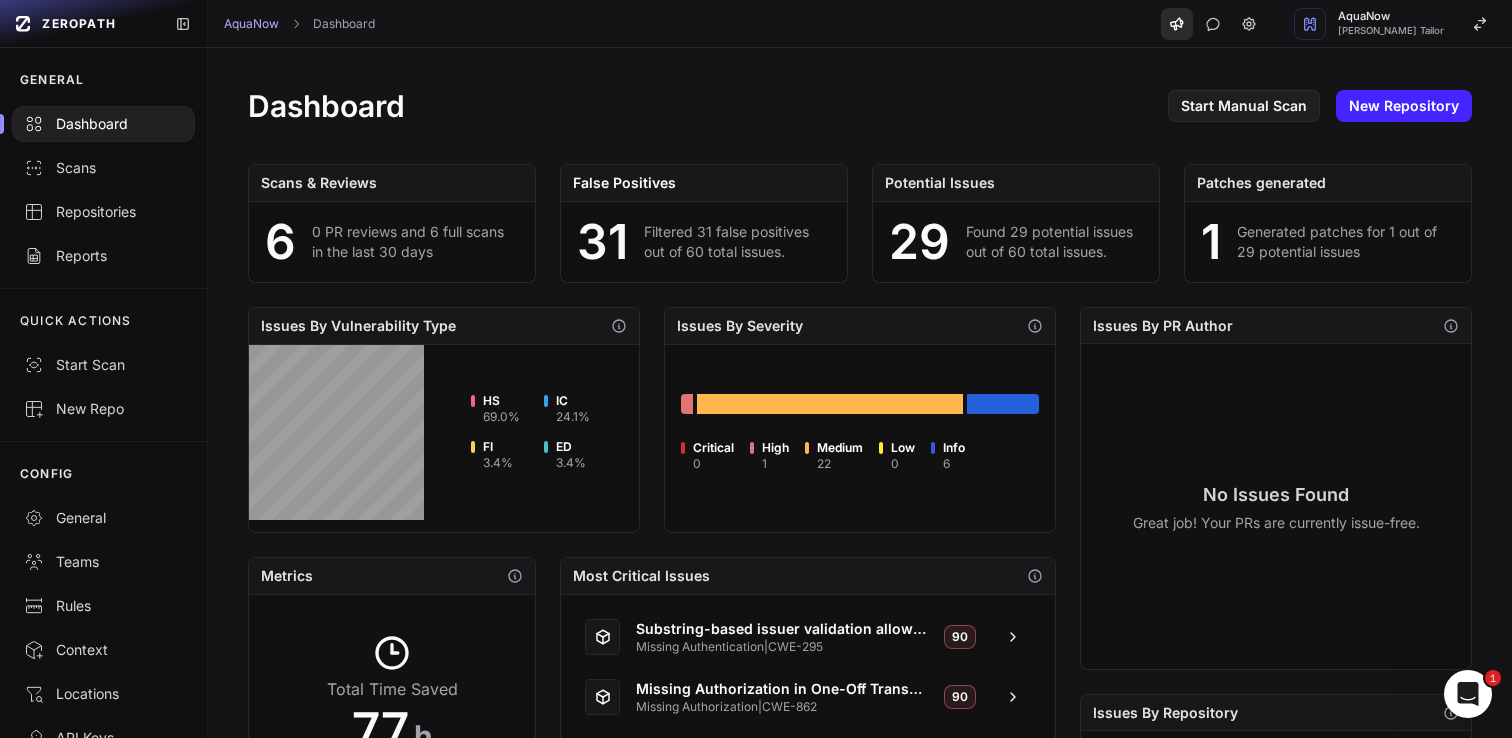 click at bounding box center [1177, 24] 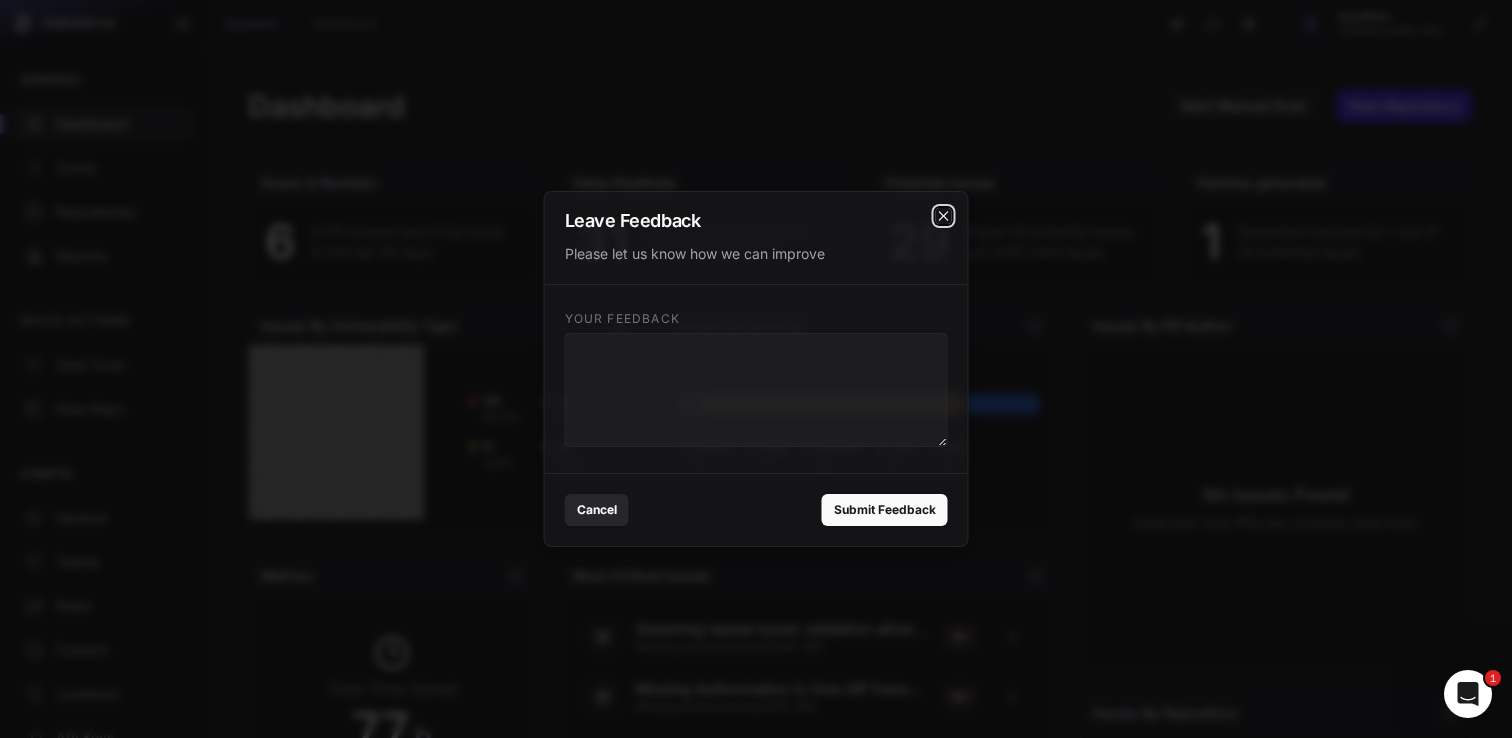 click 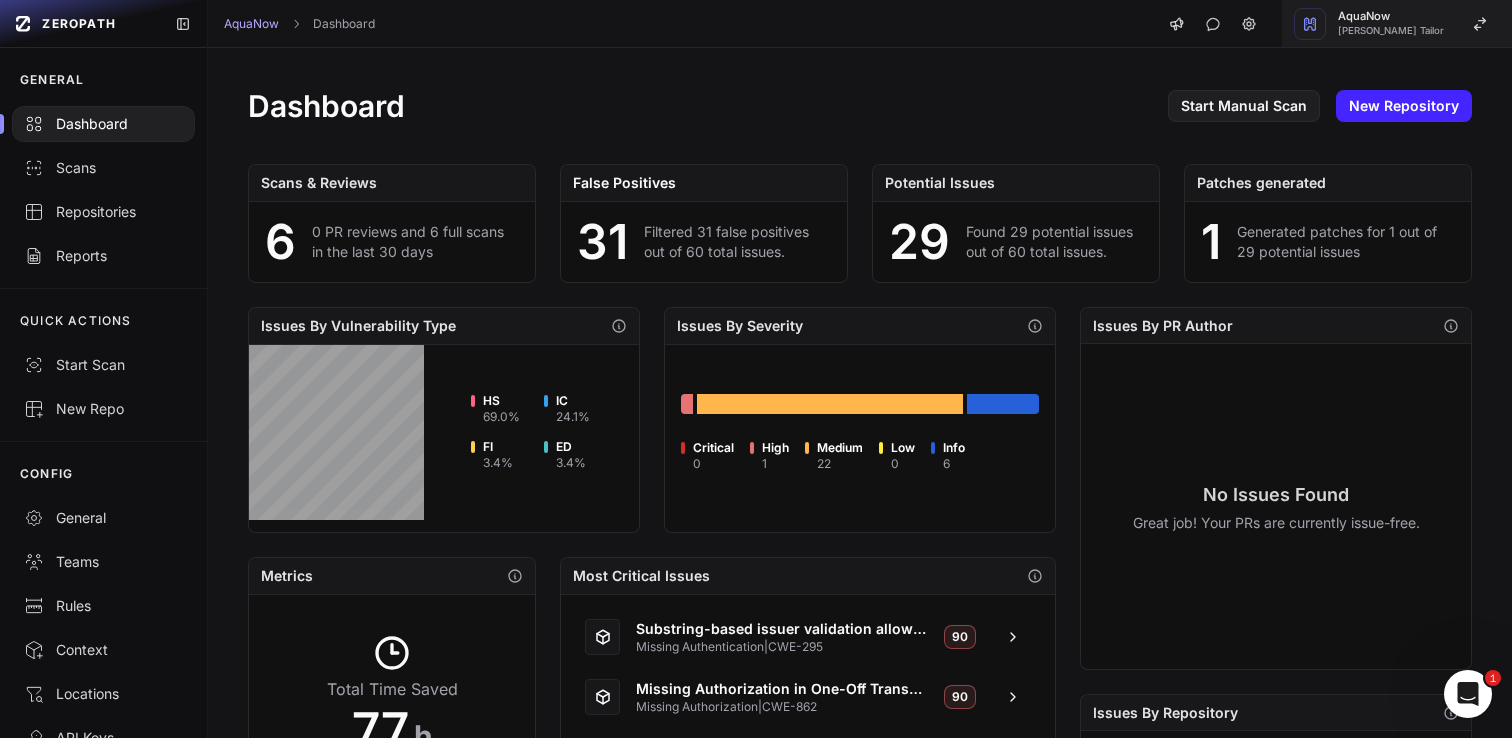 click 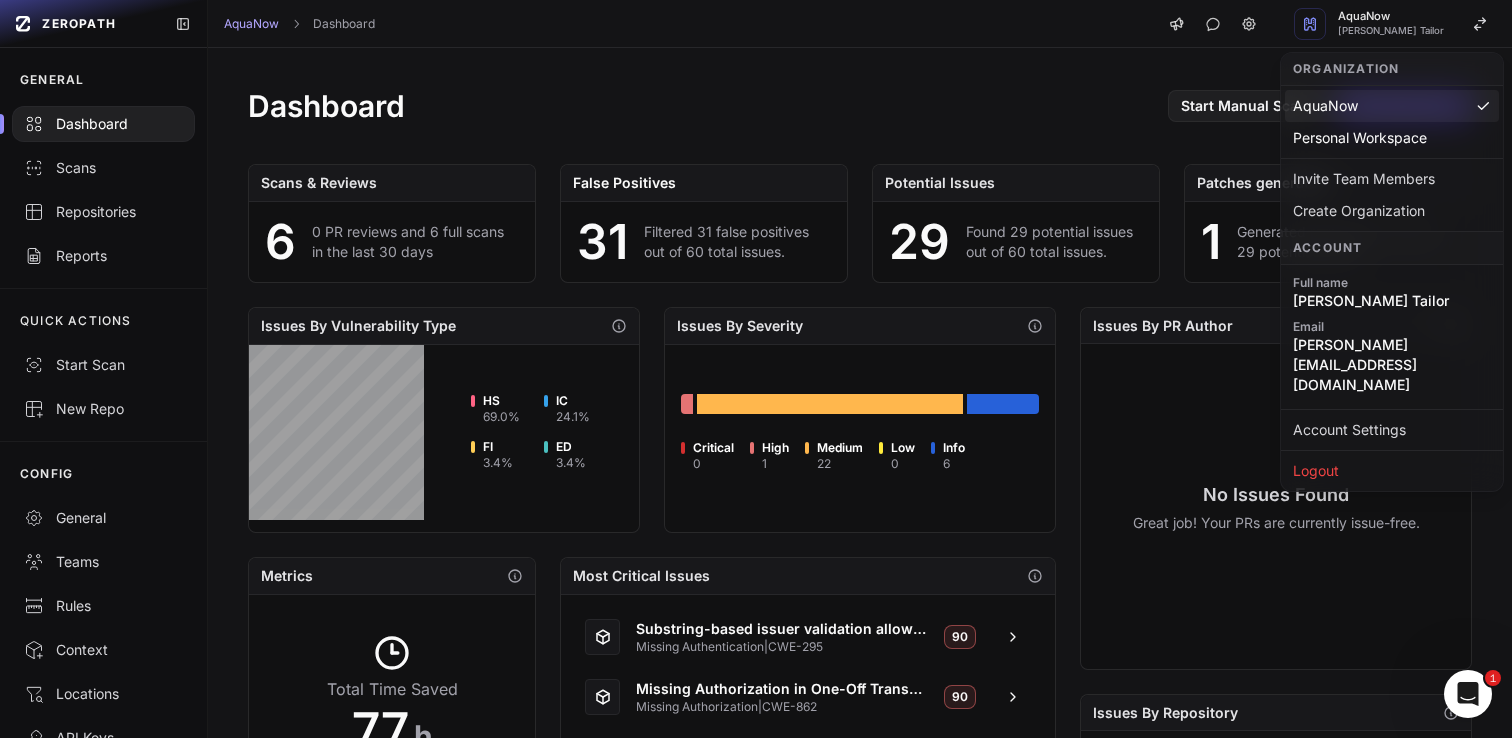 click on "AquaNow     Dashboard                   AquaNow   Dhaval Tailor" at bounding box center (860, 24) 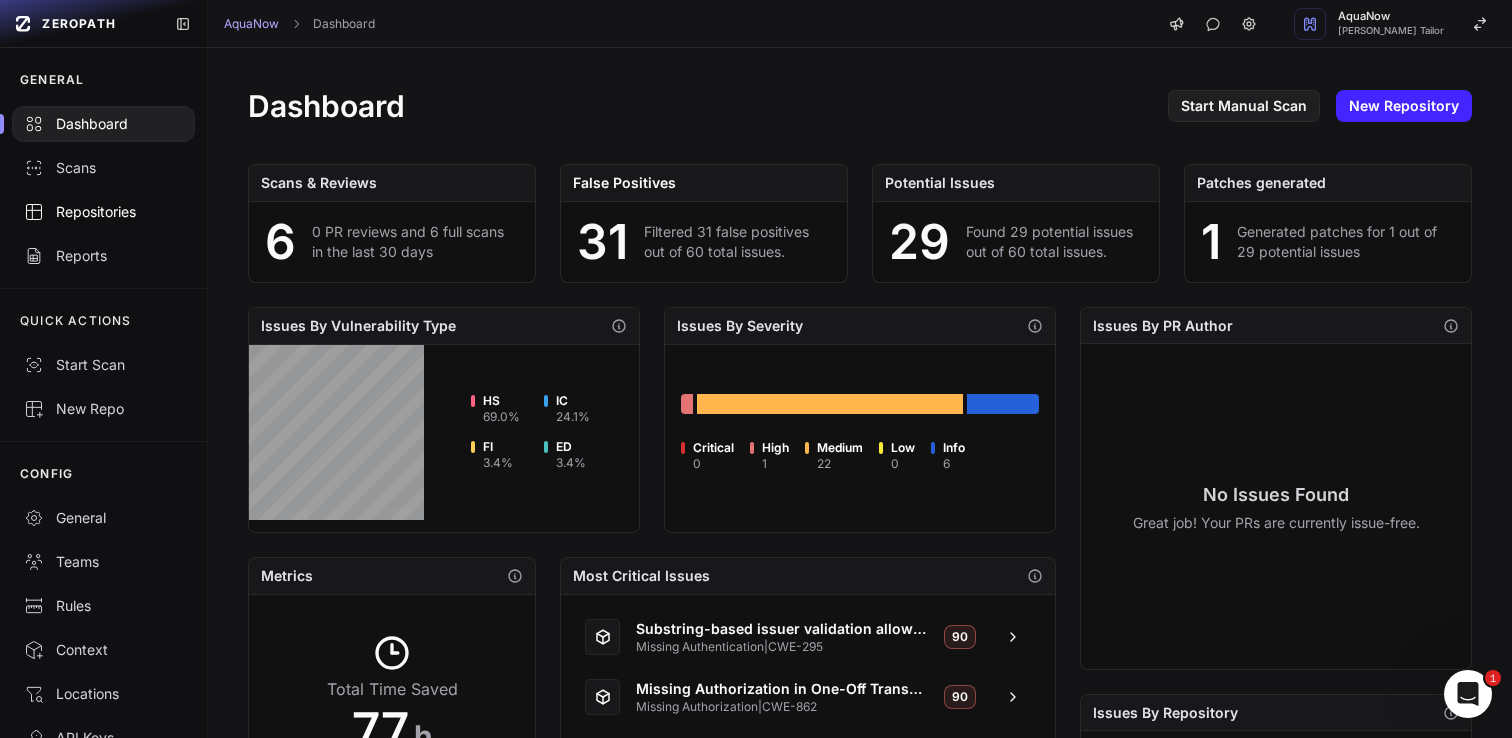 click on "Repositories" at bounding box center [103, 212] 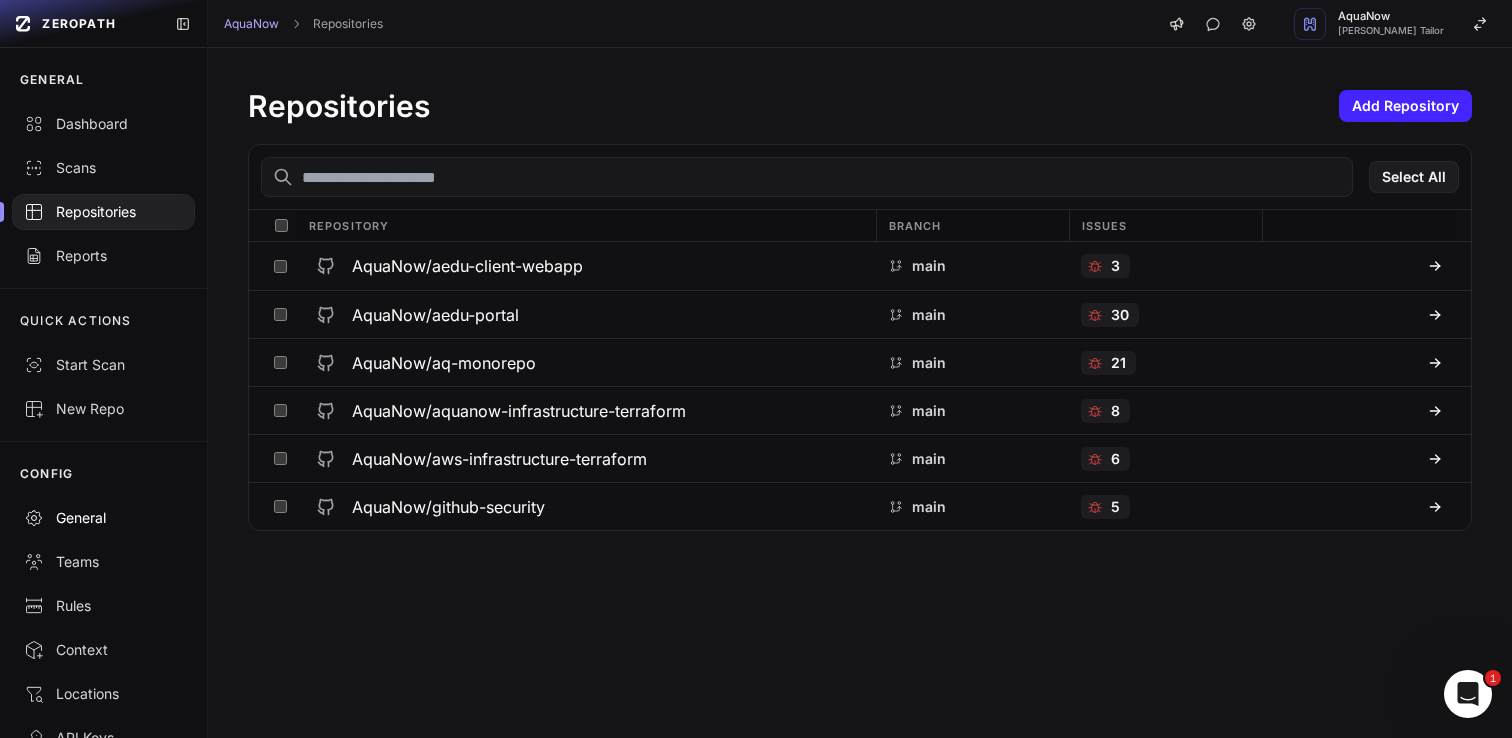 click on "General" at bounding box center (103, 518) 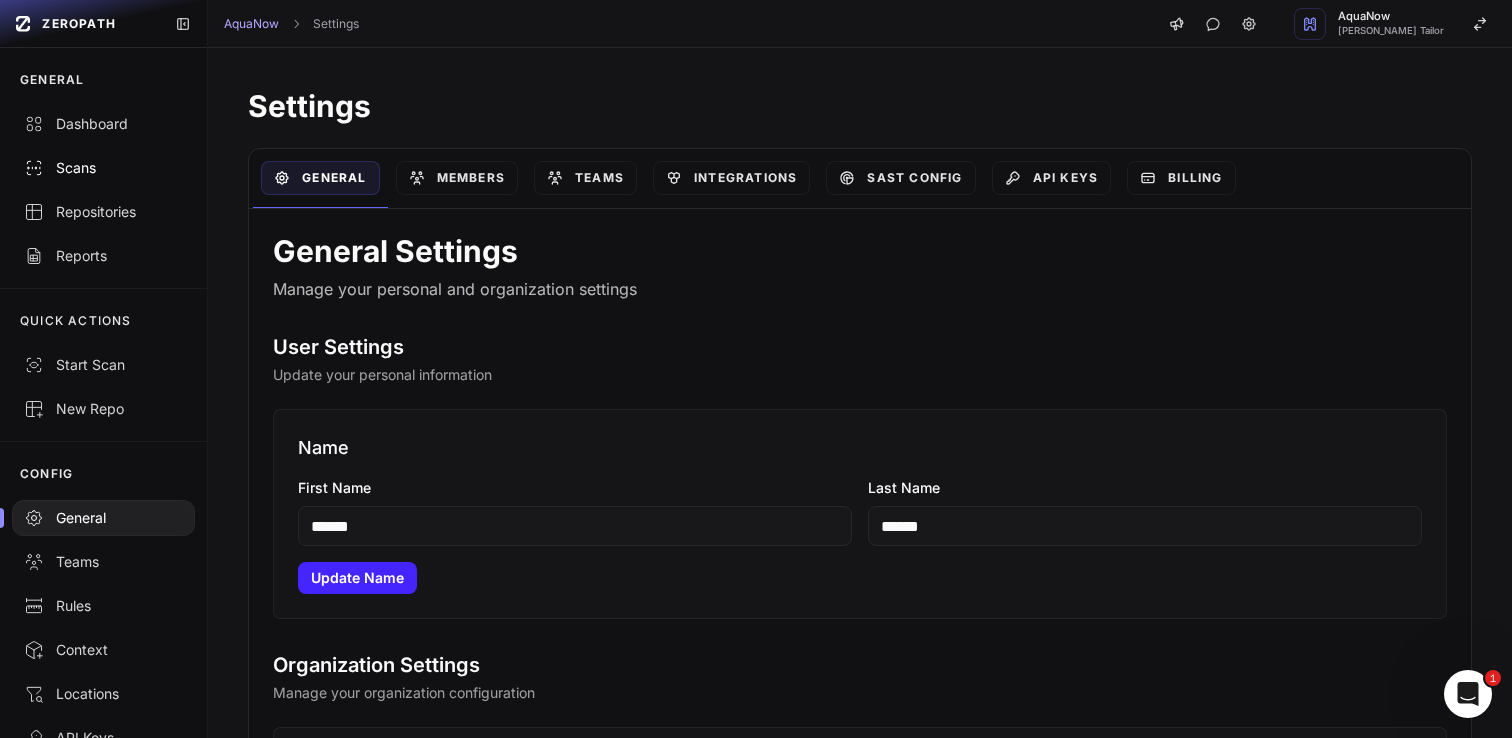 click on "Scans" at bounding box center (103, 168) 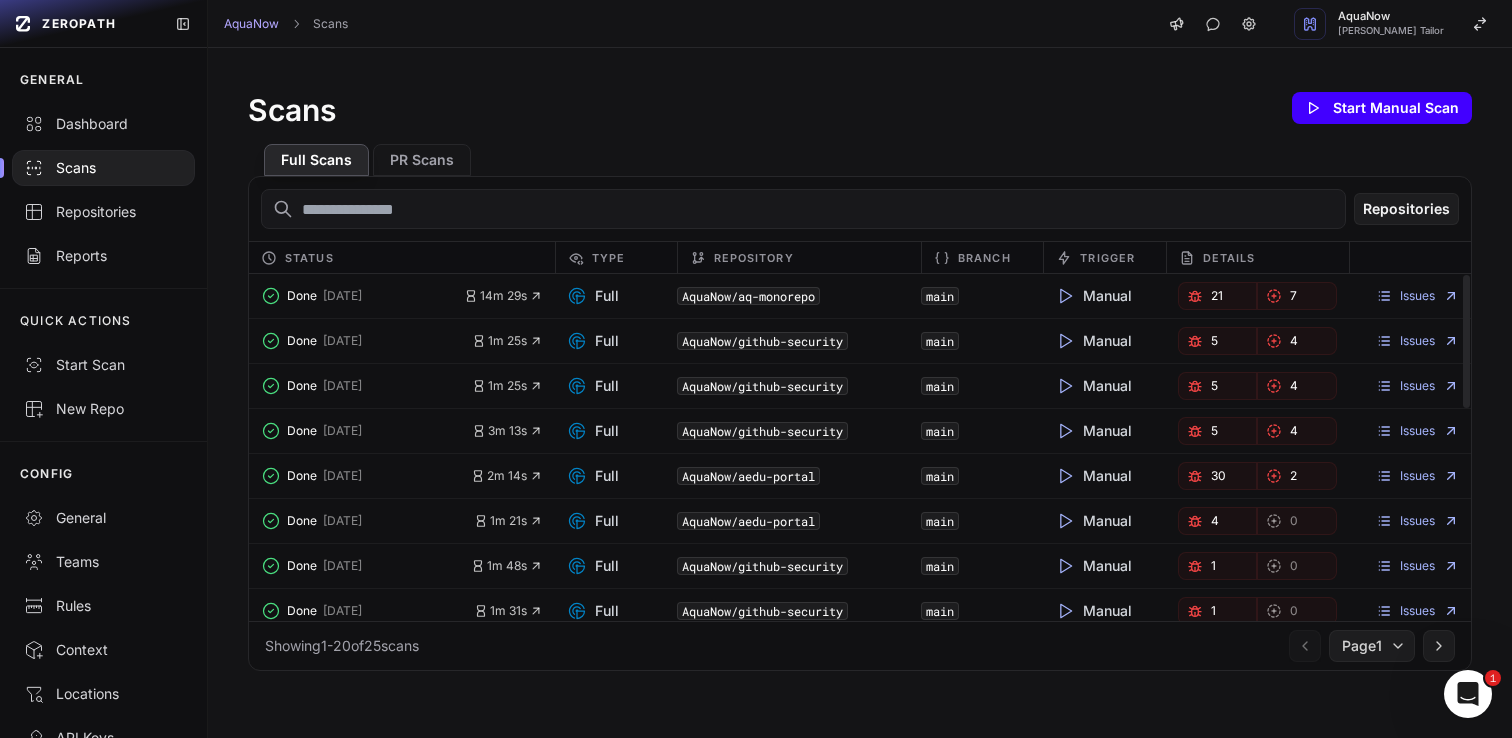 click on "Start Manual Scan" at bounding box center (1382, 108) 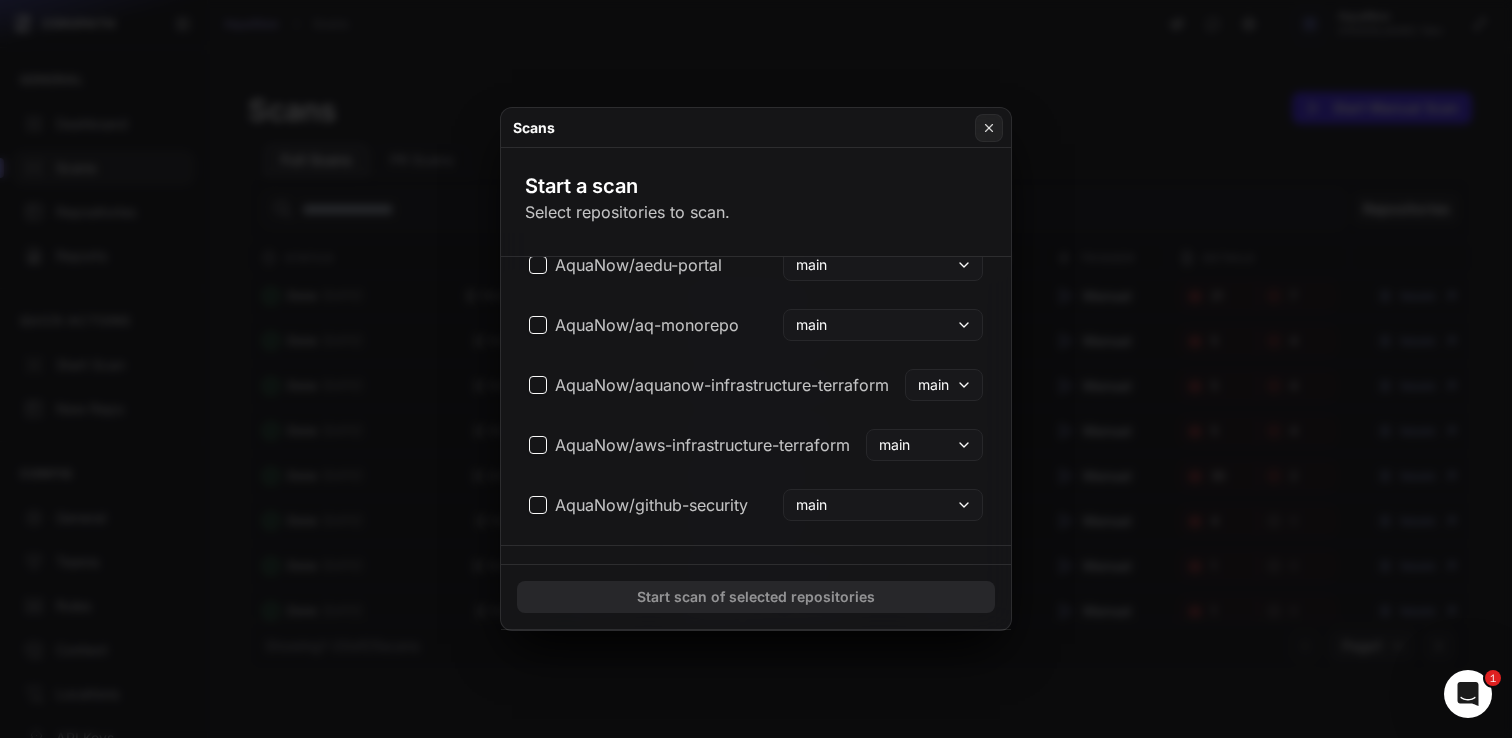 scroll, scrollTop: 128, scrollLeft: 0, axis: vertical 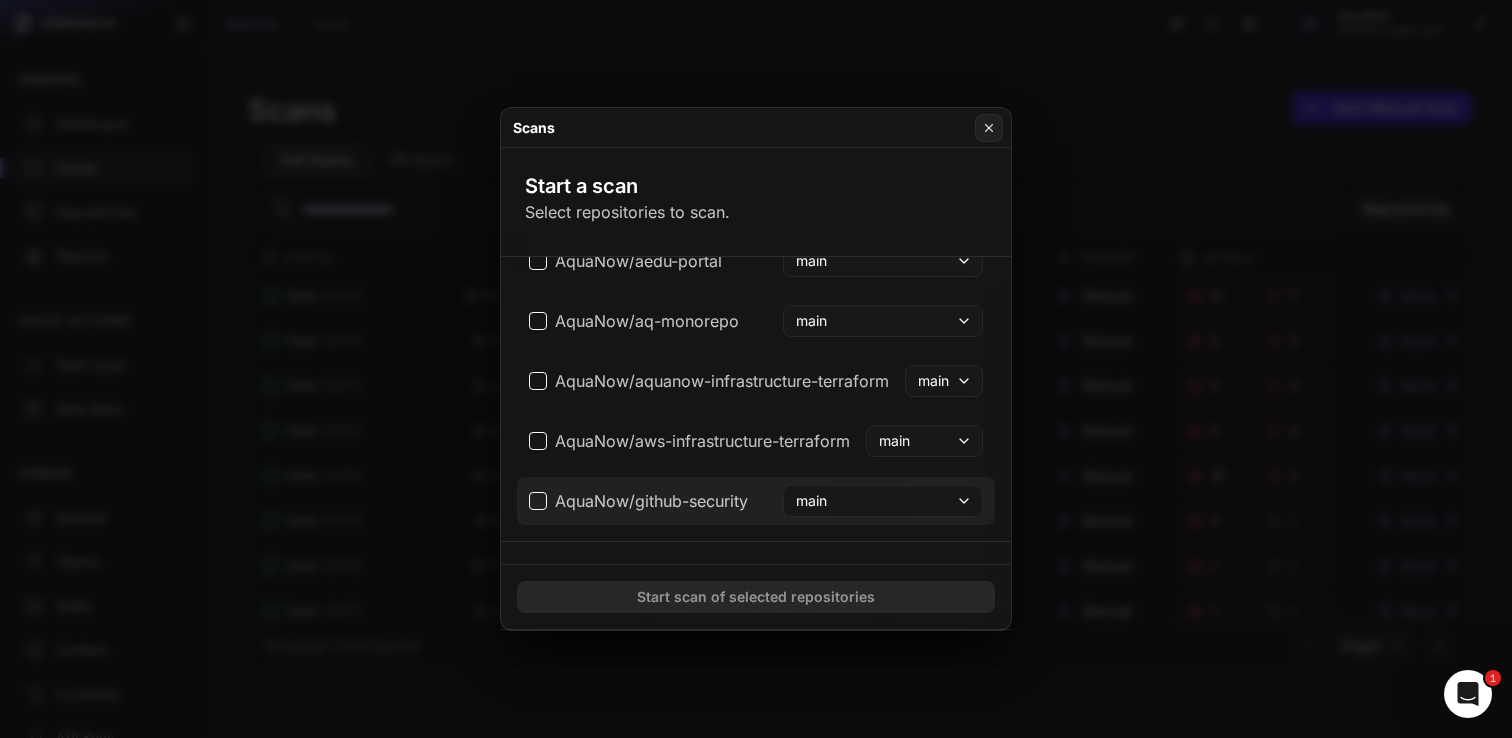 click on "AquaNow/github-security" at bounding box center (638, 501) 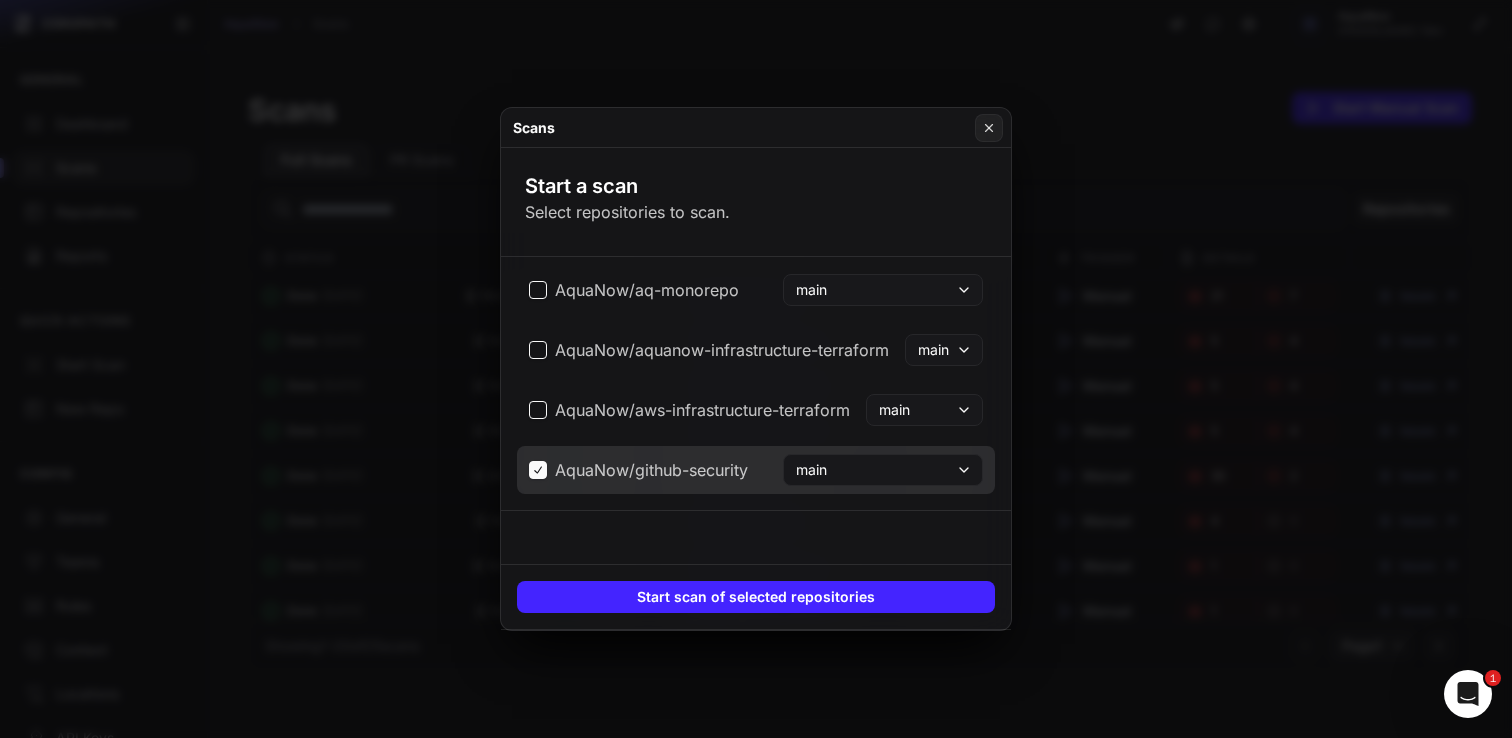 scroll, scrollTop: 162, scrollLeft: 0, axis: vertical 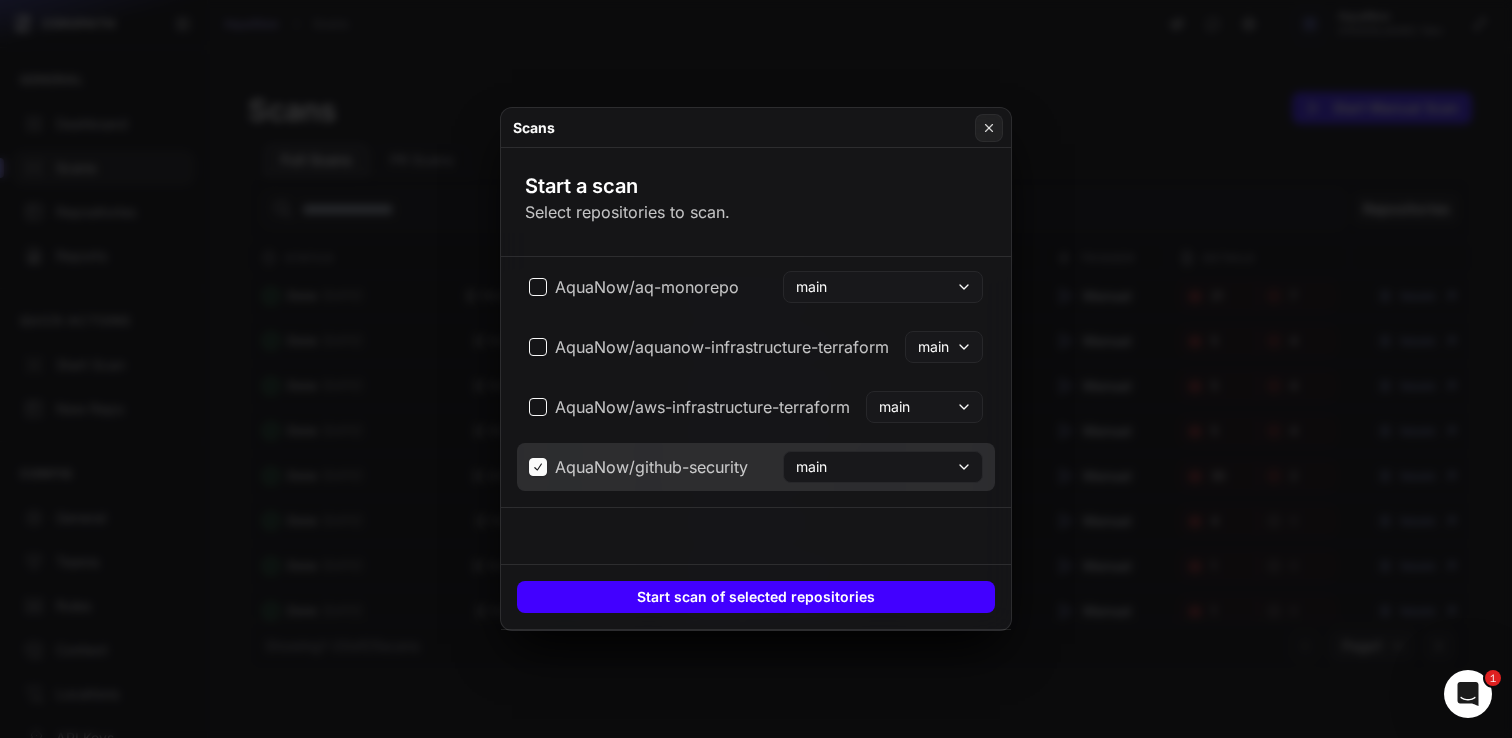 click on "Start scan of selected repositories" at bounding box center (756, 597) 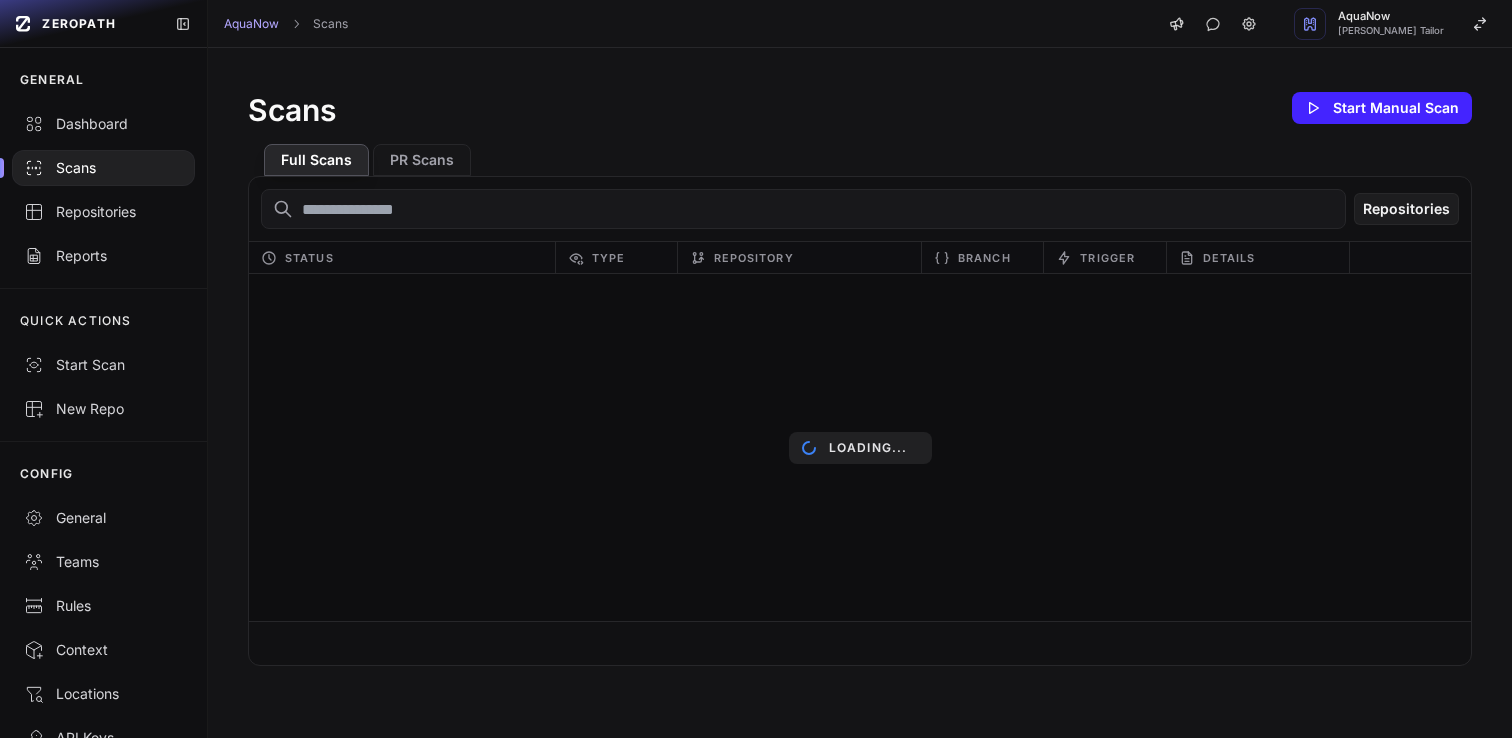 scroll, scrollTop: 0, scrollLeft: 0, axis: both 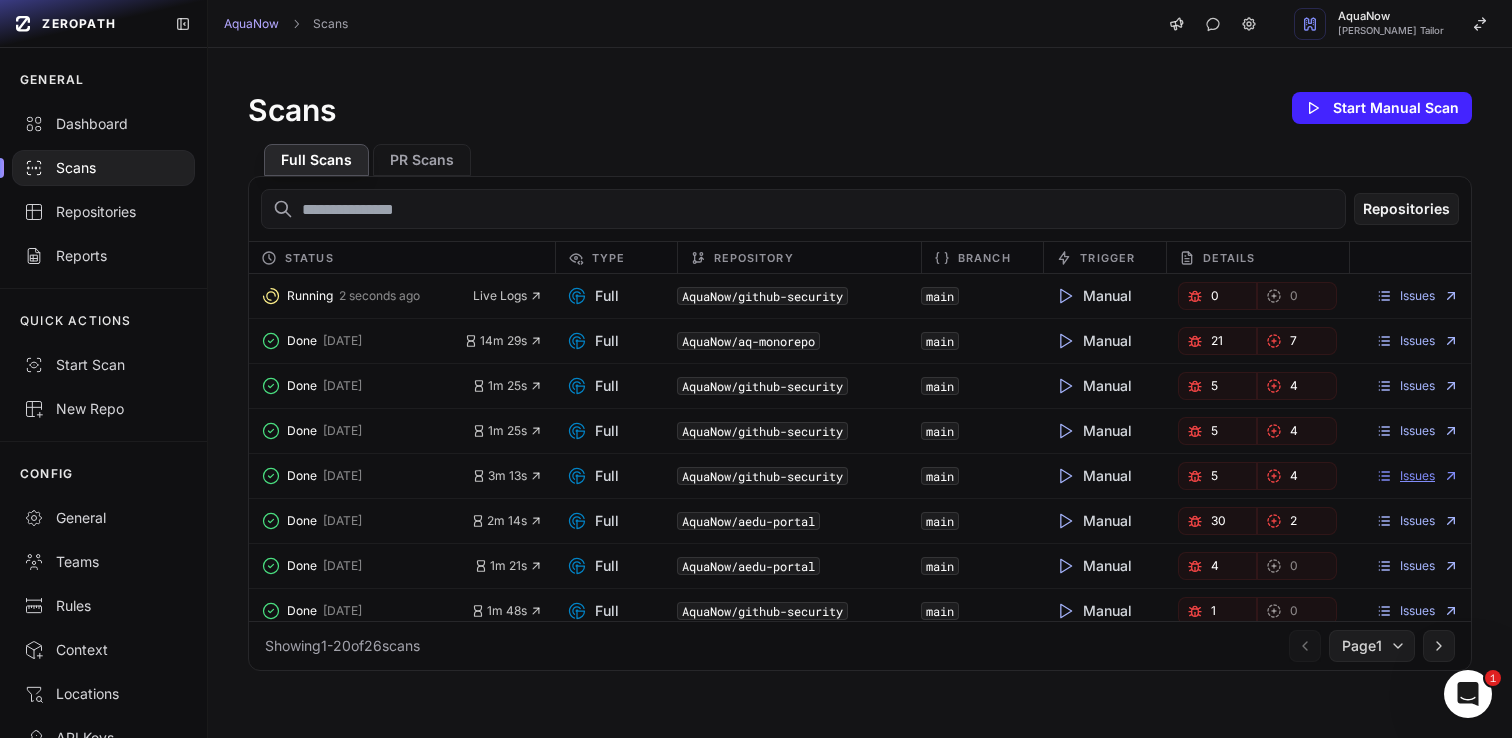 click on "Issues" at bounding box center [1417, 476] 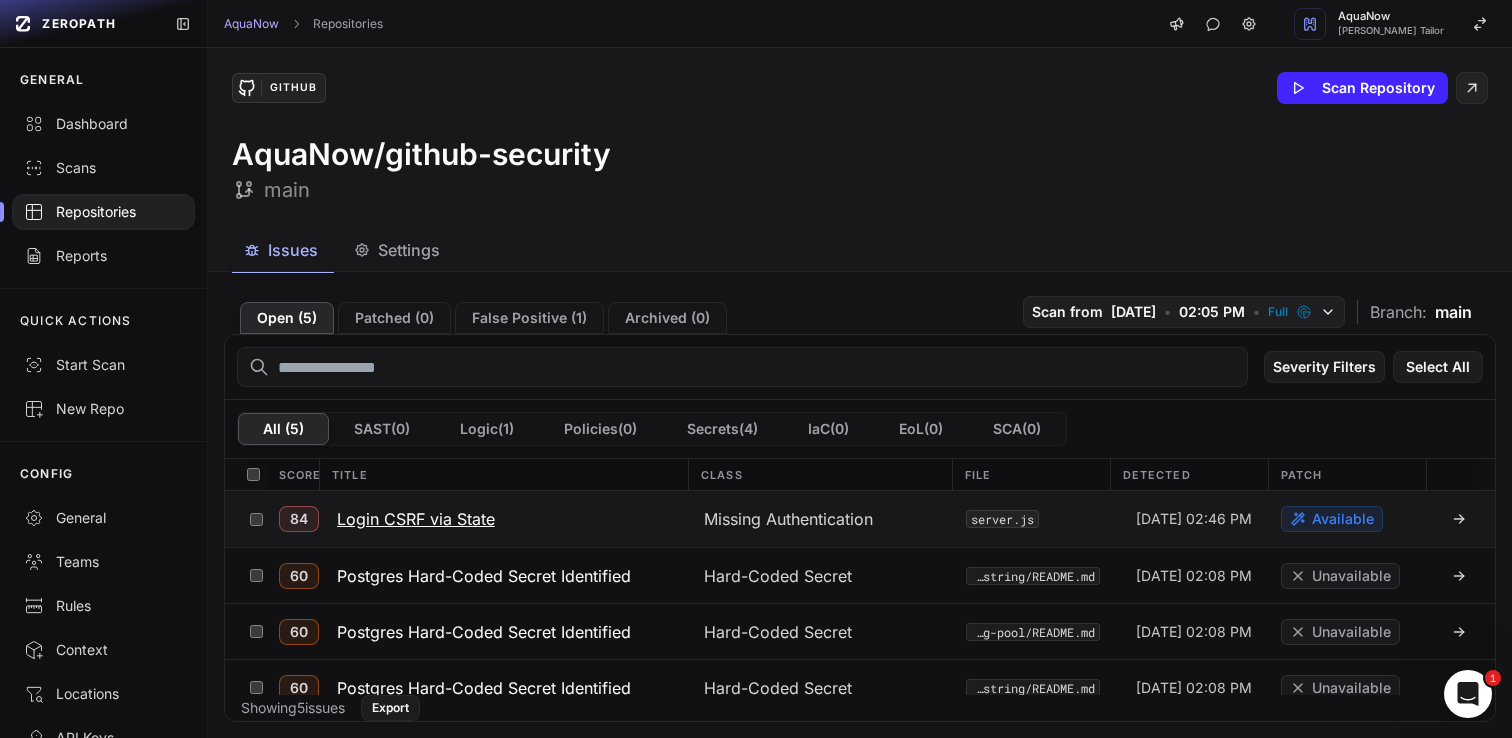 click on "Login CSRF via State" at bounding box center [416, 519] 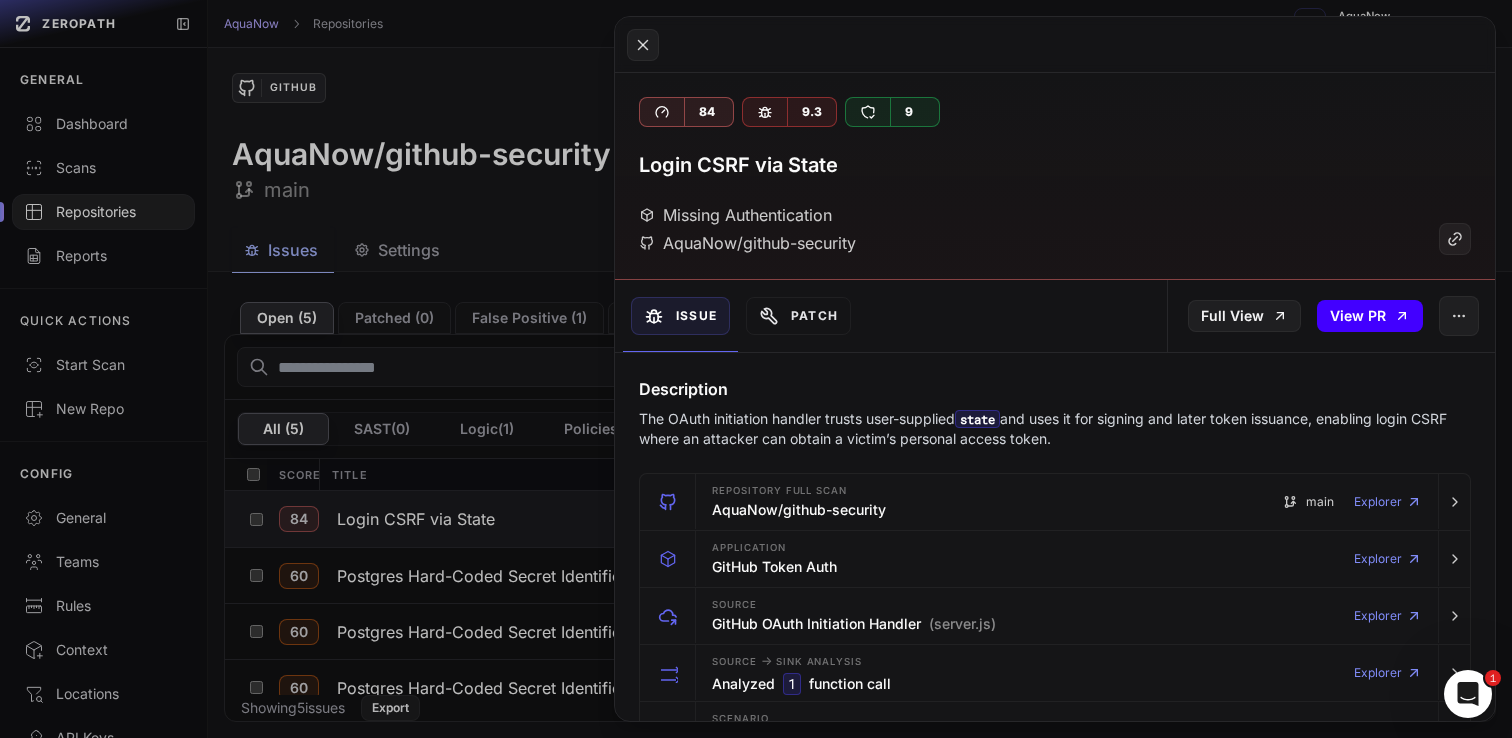 click on "View PR" at bounding box center [1370, 316] 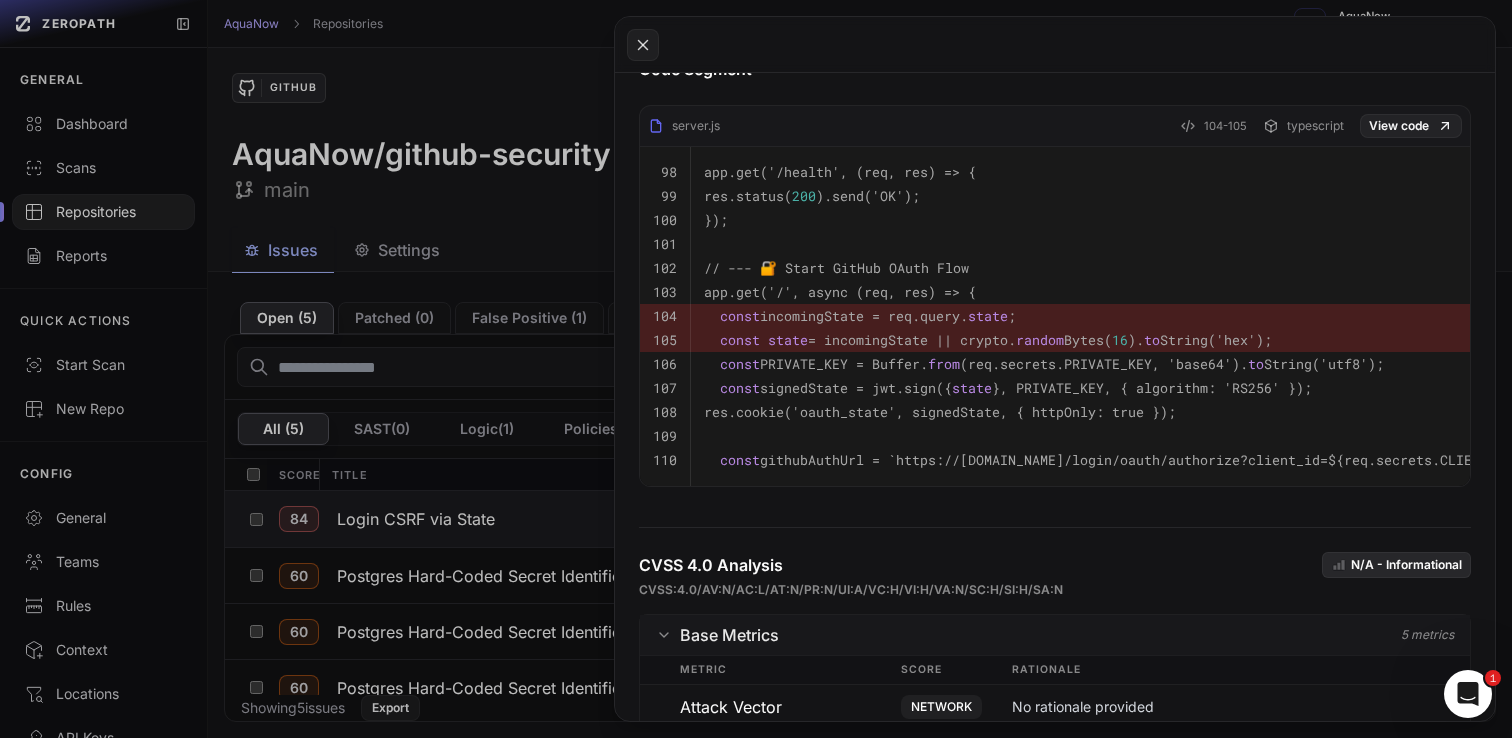 scroll, scrollTop: 0, scrollLeft: 0, axis: both 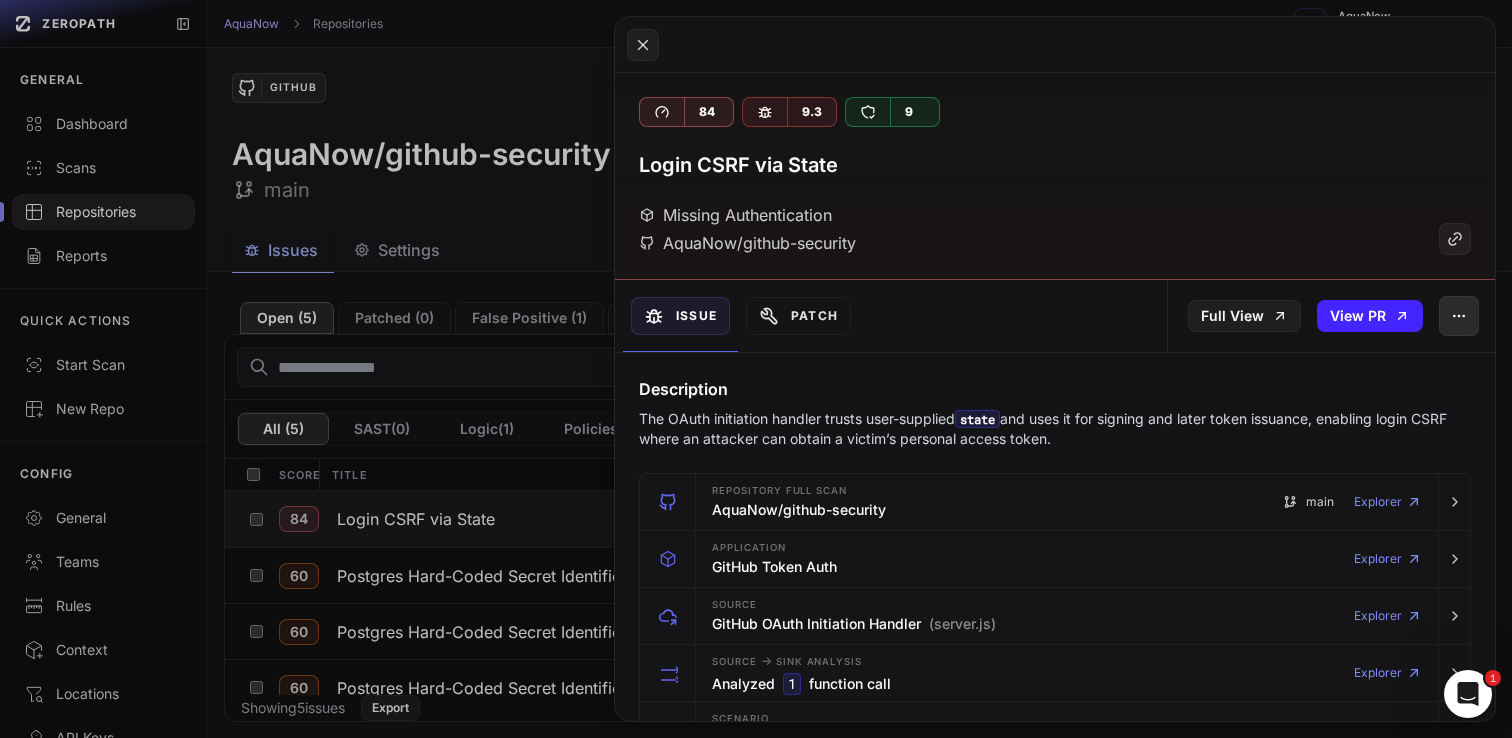 click 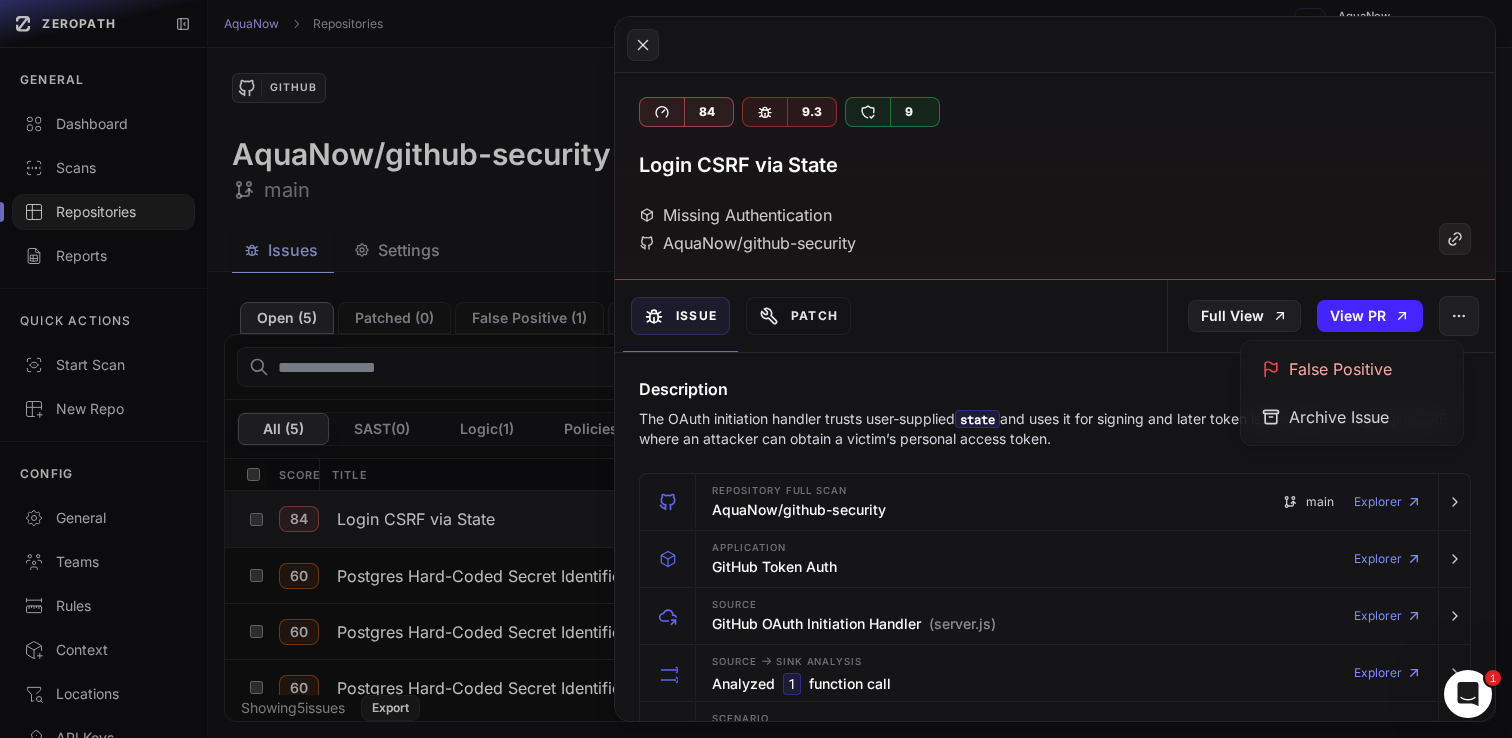 click on "84       9.3       9       Login CSRF via State     Missing Authentication     AquaNow/github-security" at bounding box center [1055, 176] 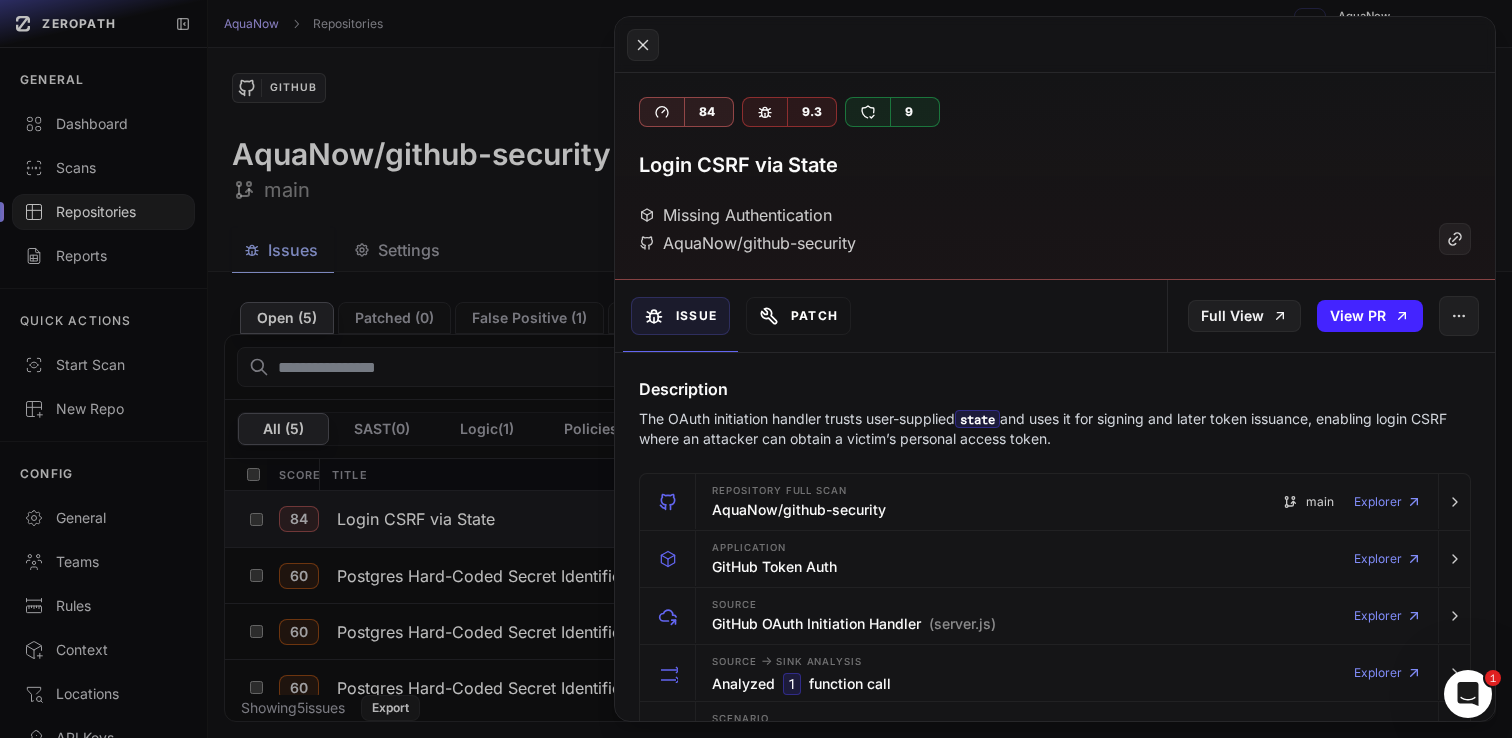 click on "Patch" at bounding box center (798, 316) 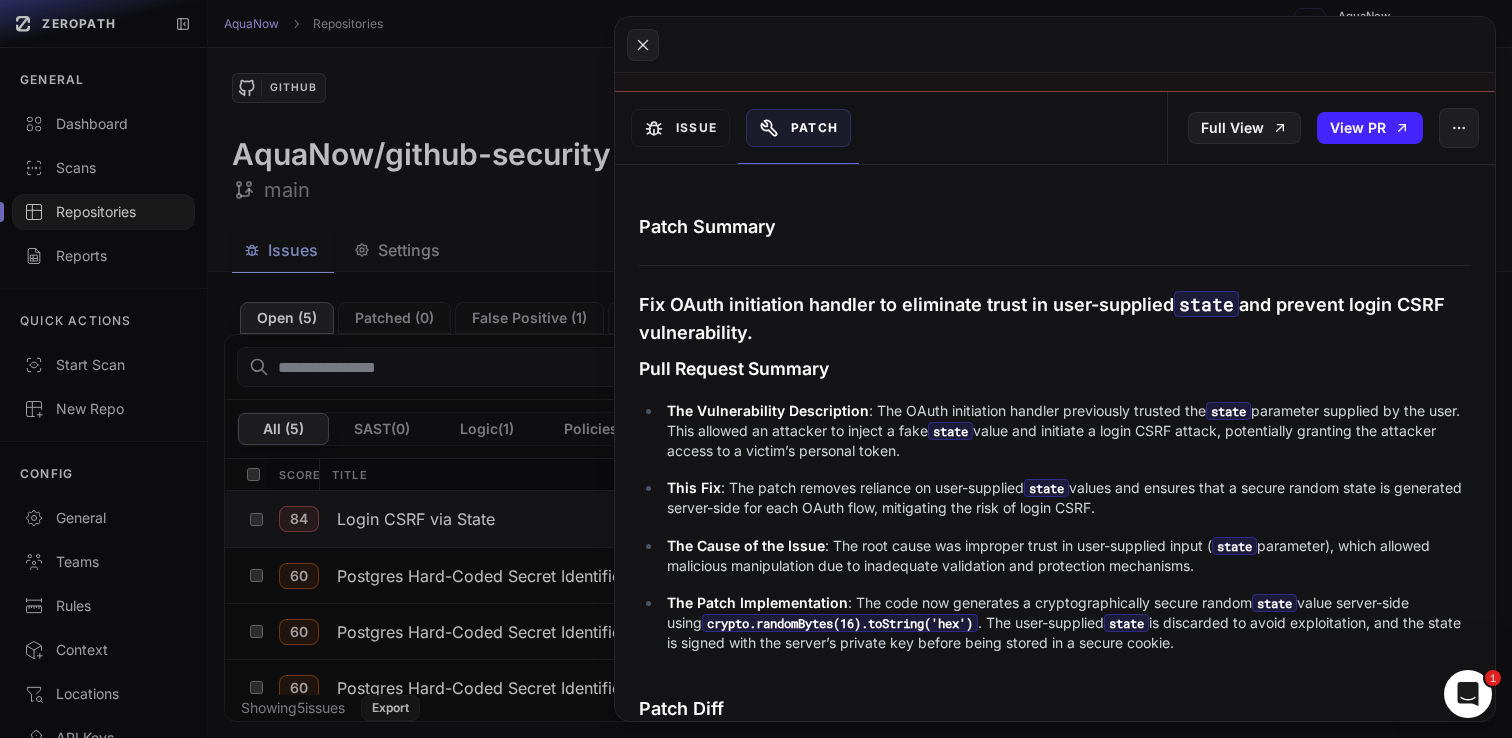 scroll, scrollTop: 0, scrollLeft: 0, axis: both 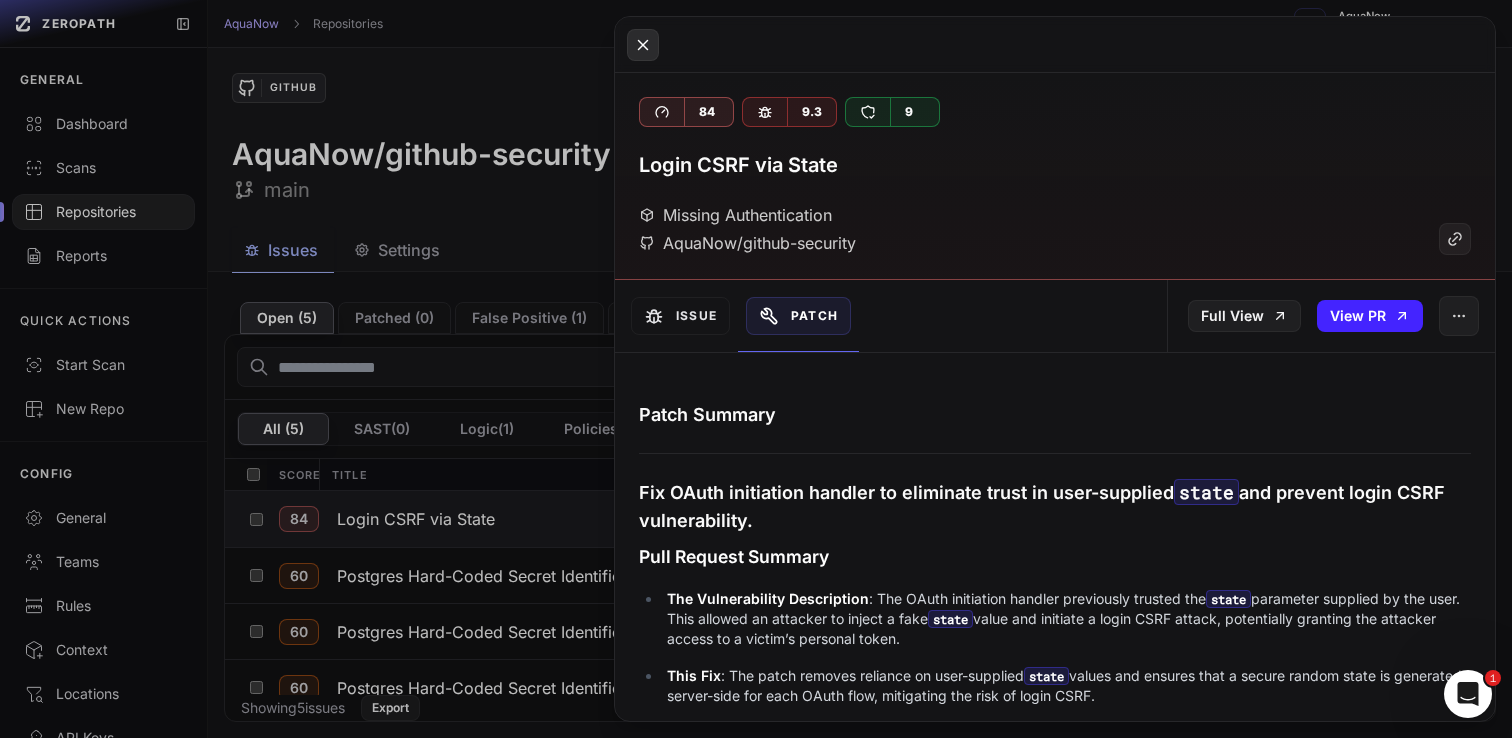 click at bounding box center [643, 45] 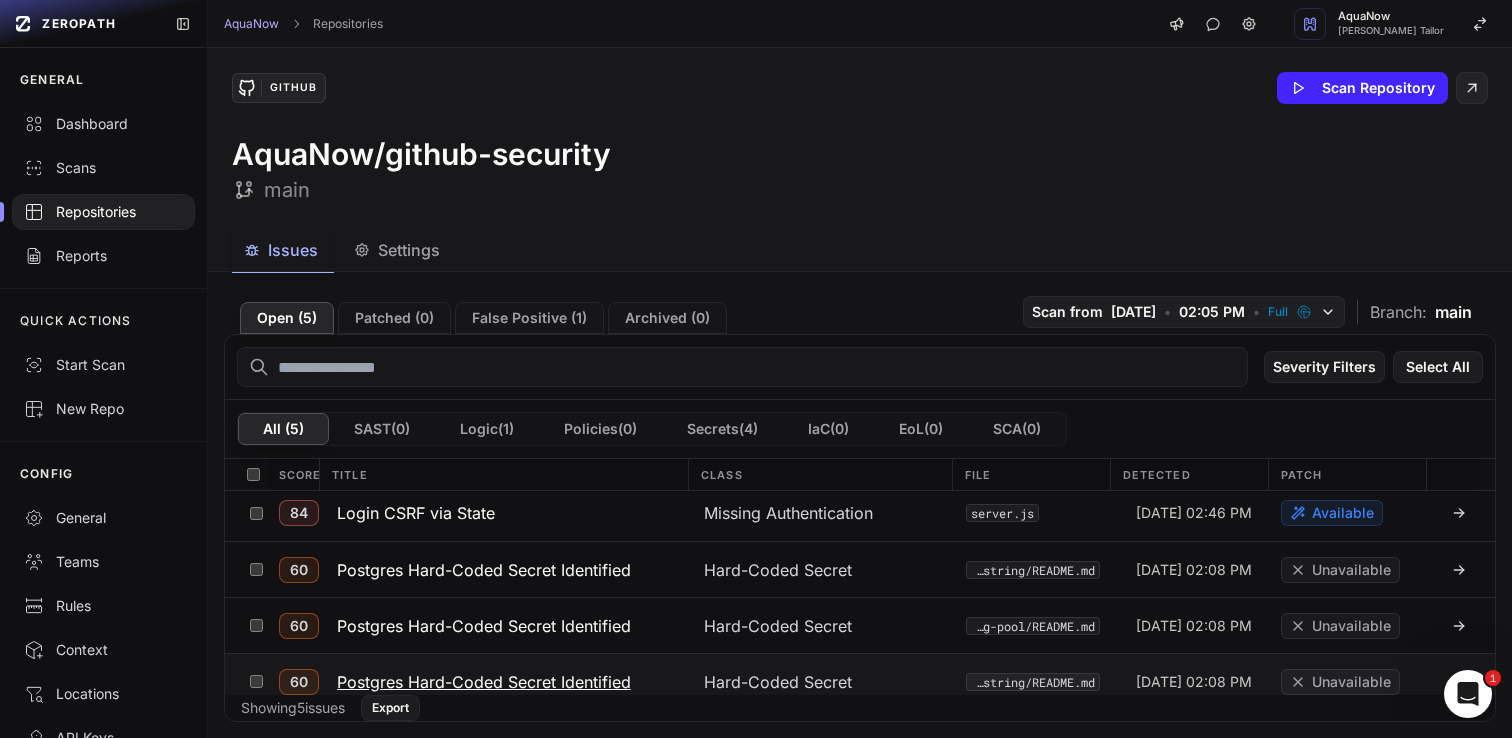 scroll, scrollTop: 0, scrollLeft: 0, axis: both 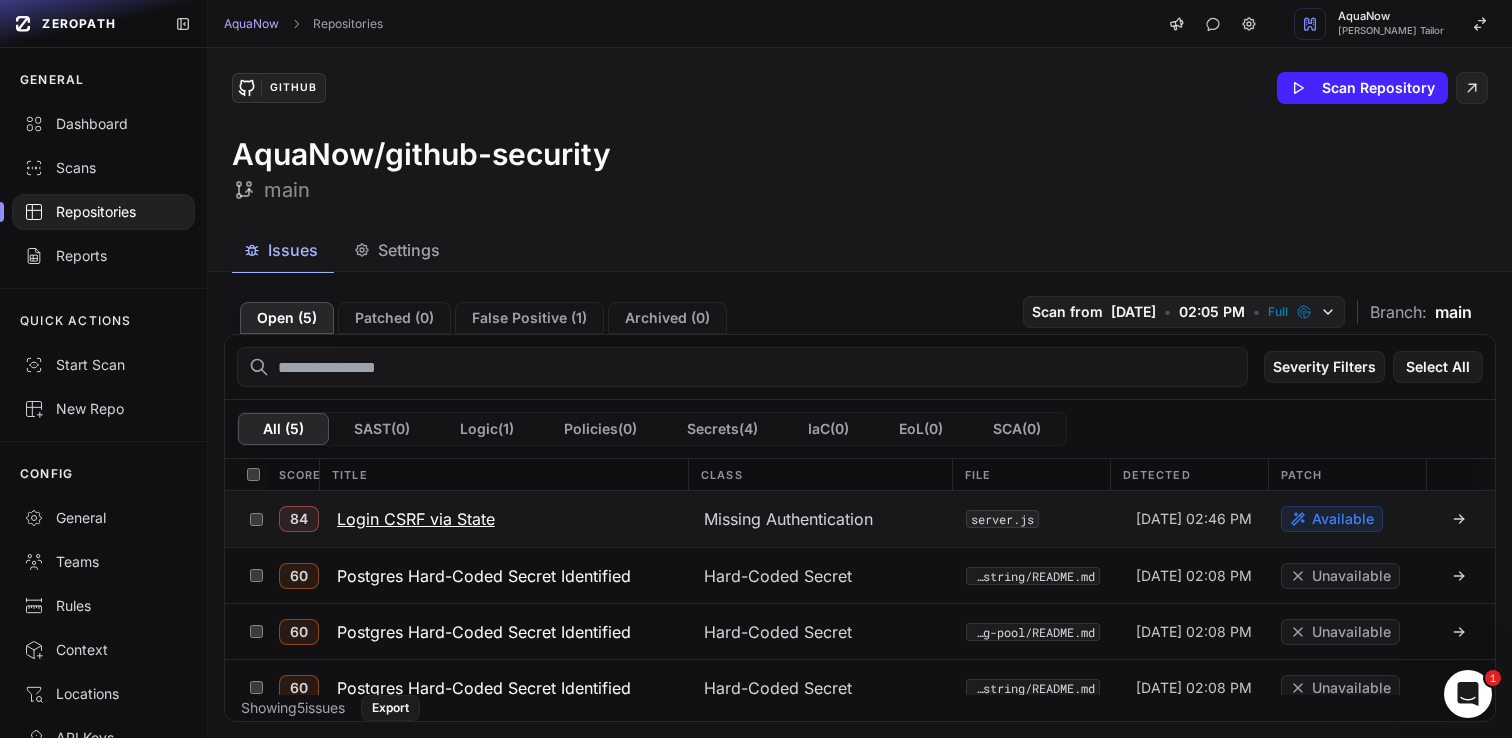 click on "Login CSRF via State" 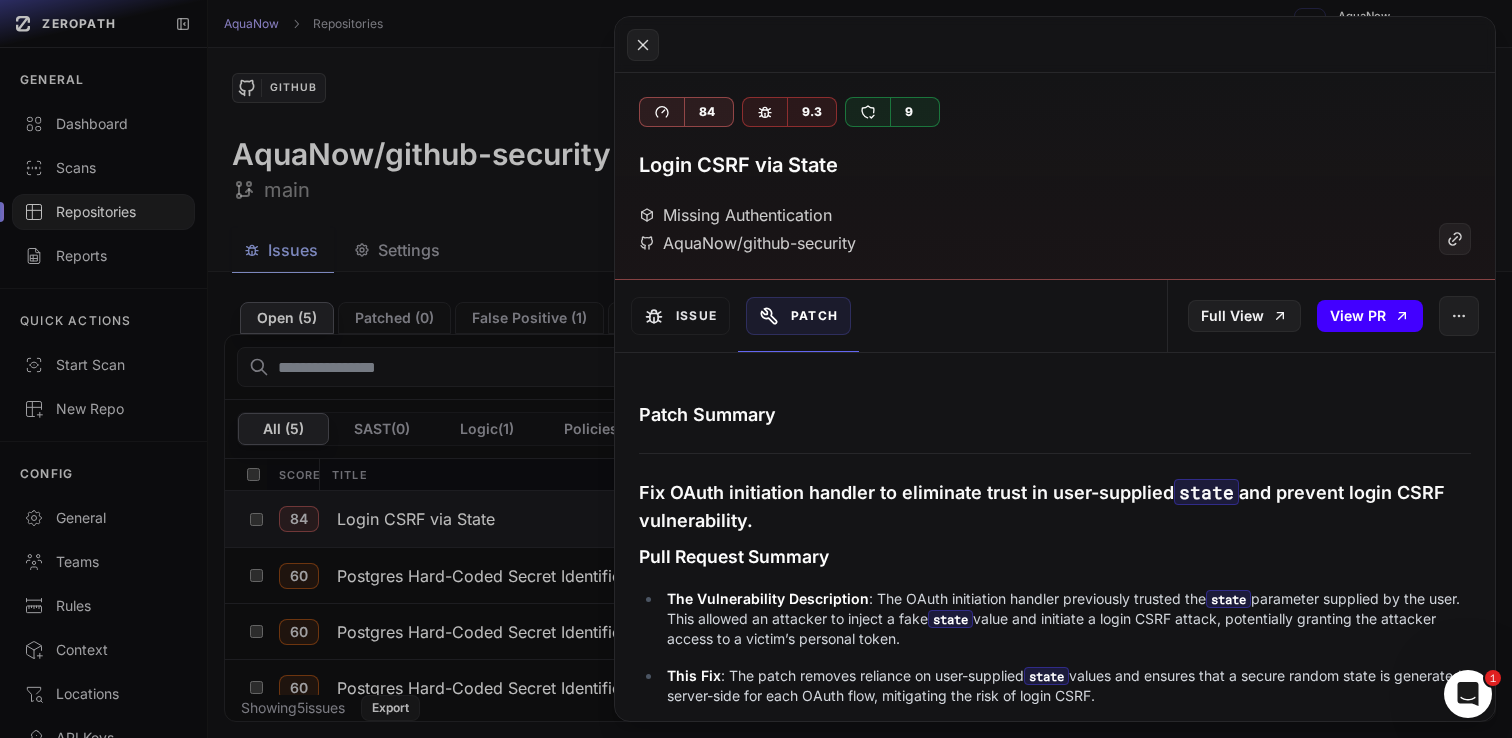 click on "View PR" at bounding box center [1370, 316] 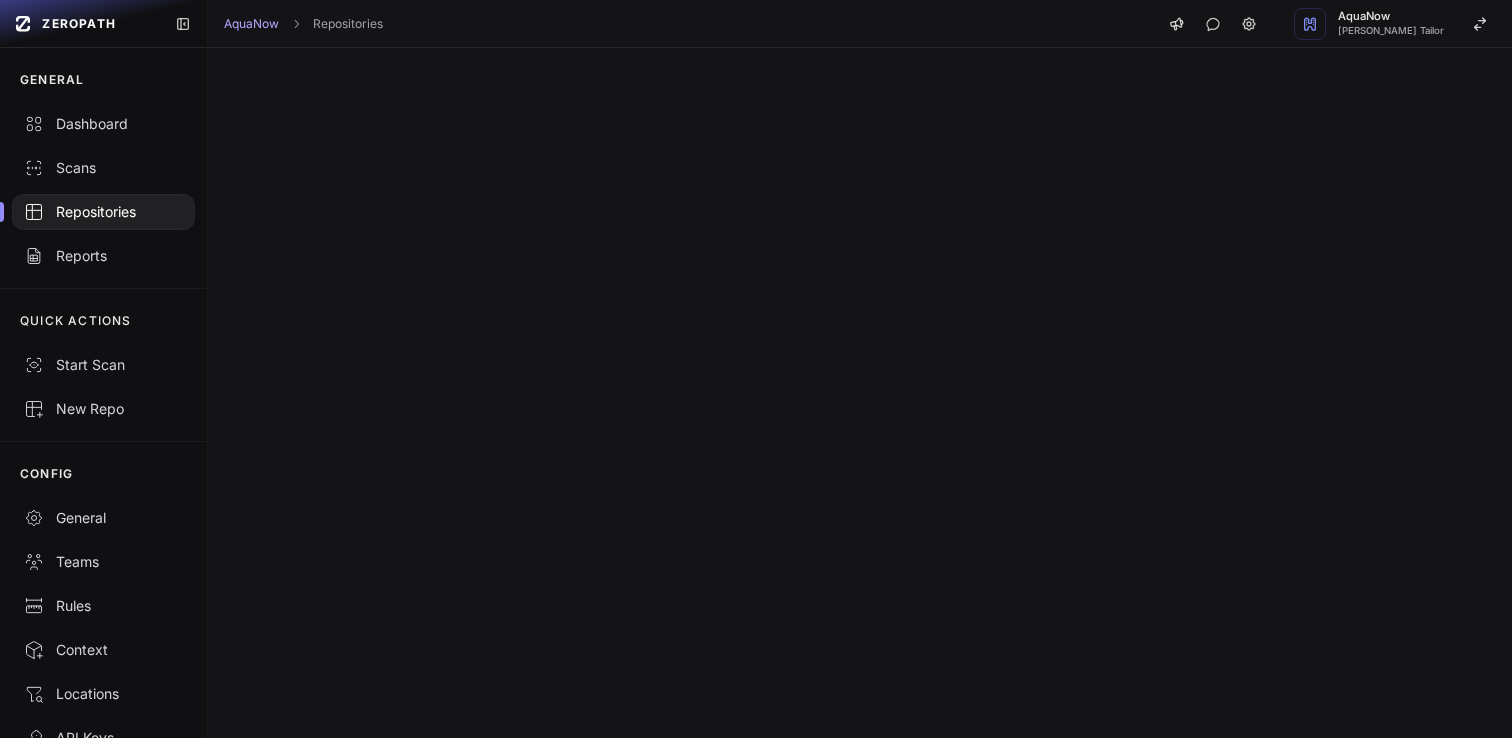 scroll, scrollTop: 0, scrollLeft: 0, axis: both 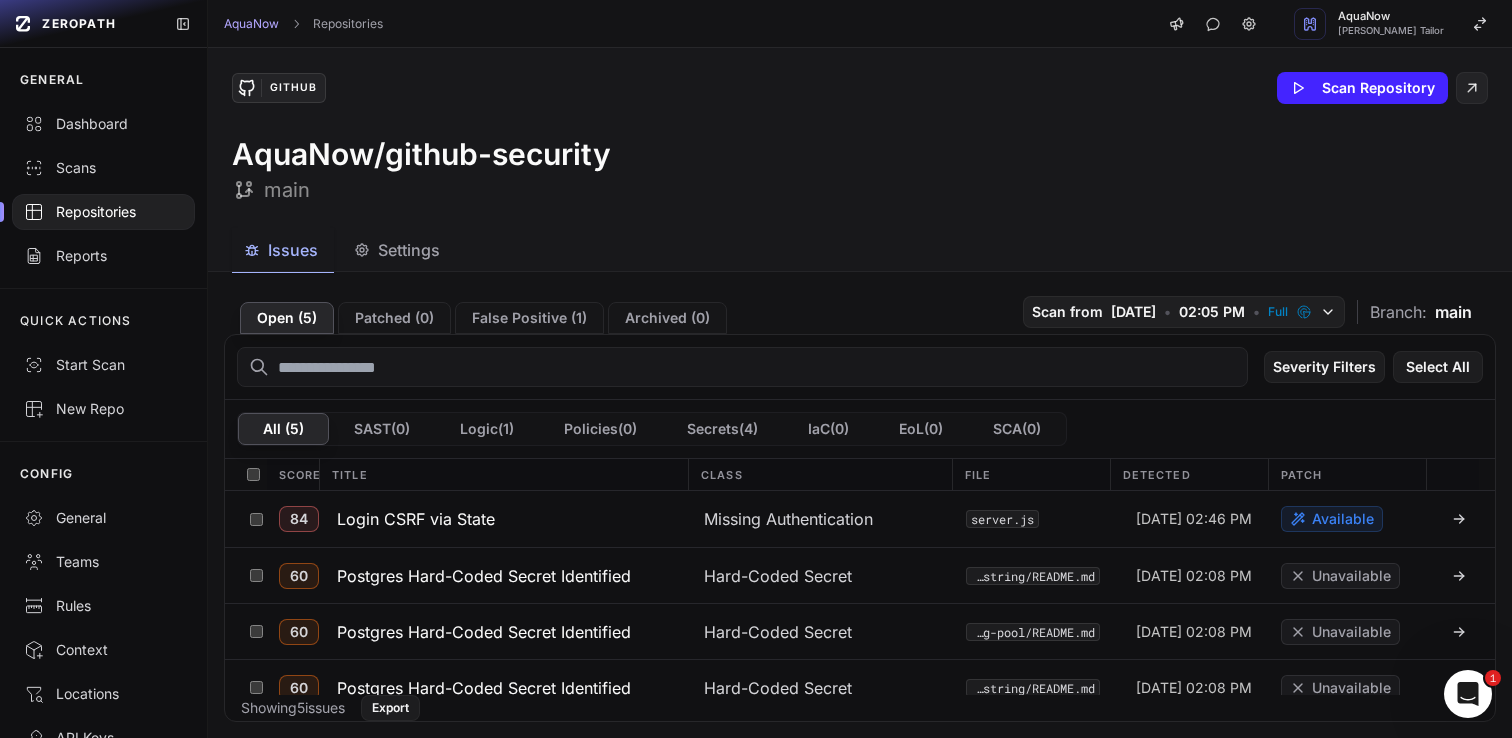 click on "Repositories" at bounding box center [103, 212] 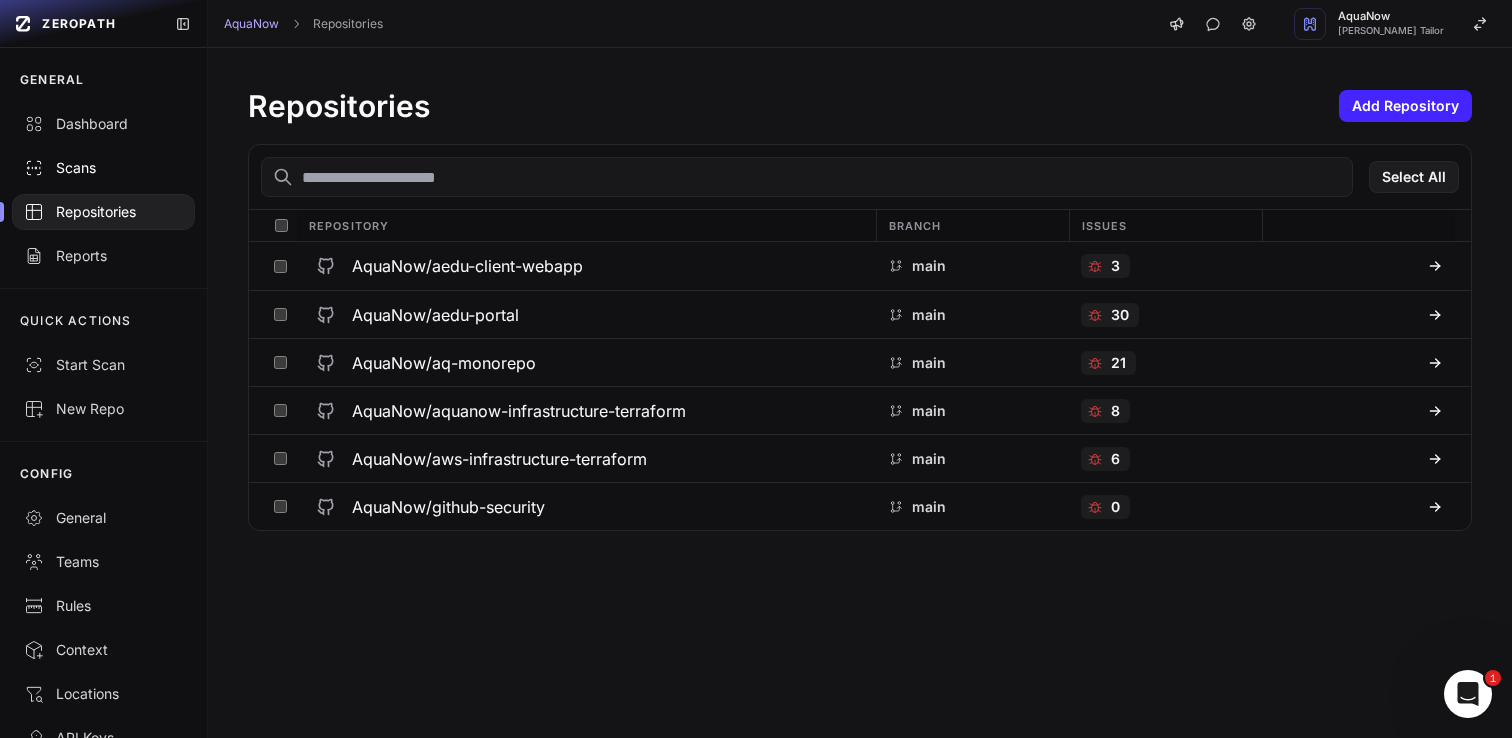 click on "Scans" at bounding box center (103, 168) 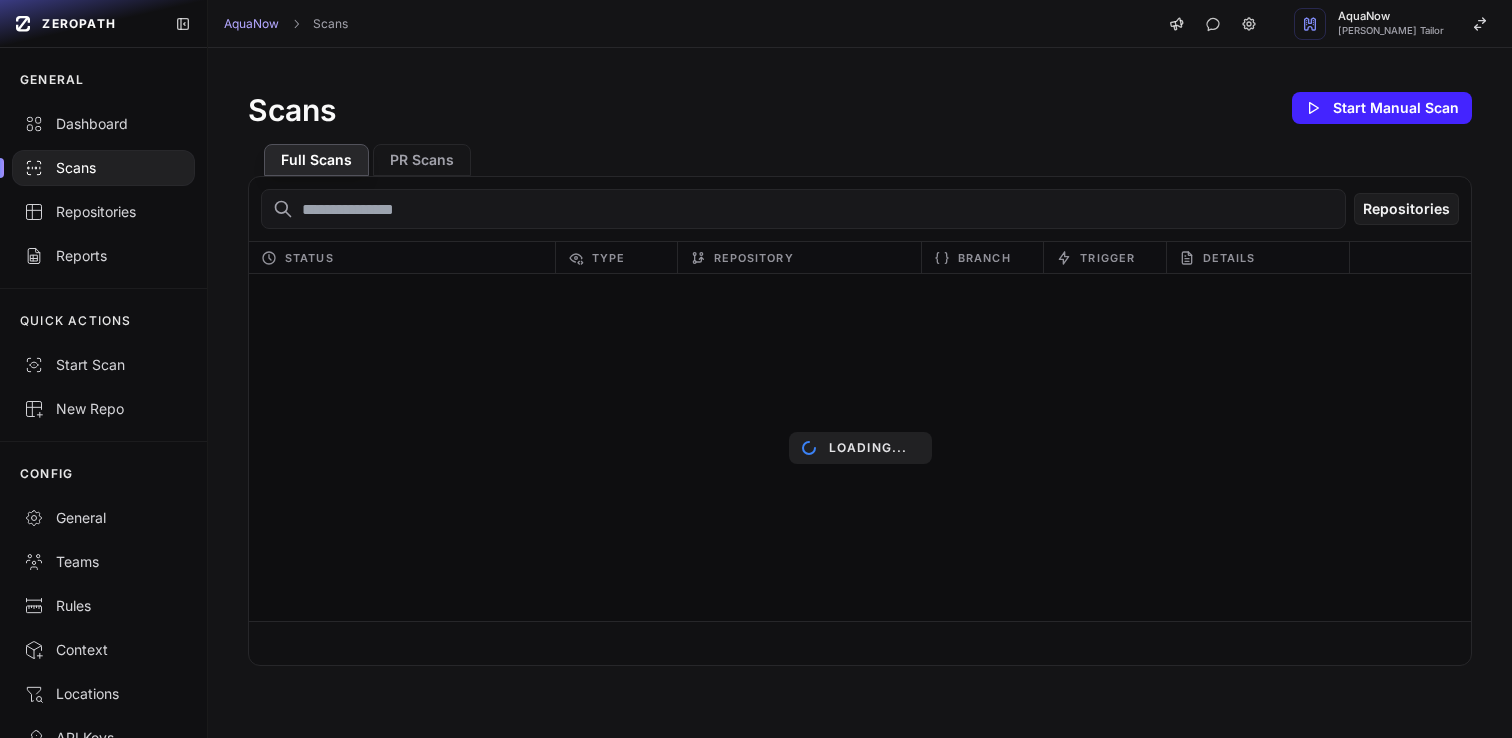 scroll, scrollTop: 0, scrollLeft: 0, axis: both 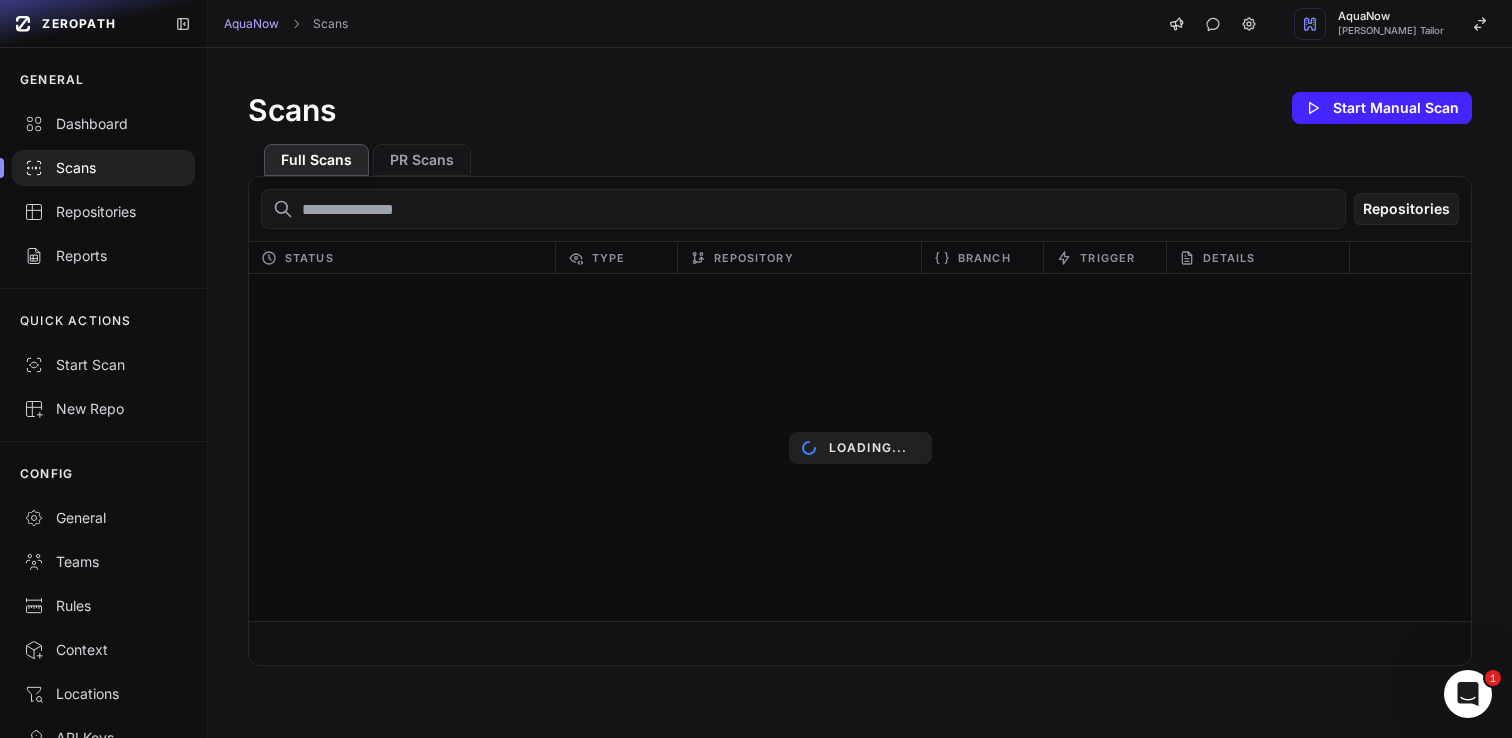 click on "Scans
Start Manual Scan   Full Scans   PR Scans       Repositories         Status     Type     Repository     Branch     Trigger     Details       Loading..." at bounding box center [860, 377] 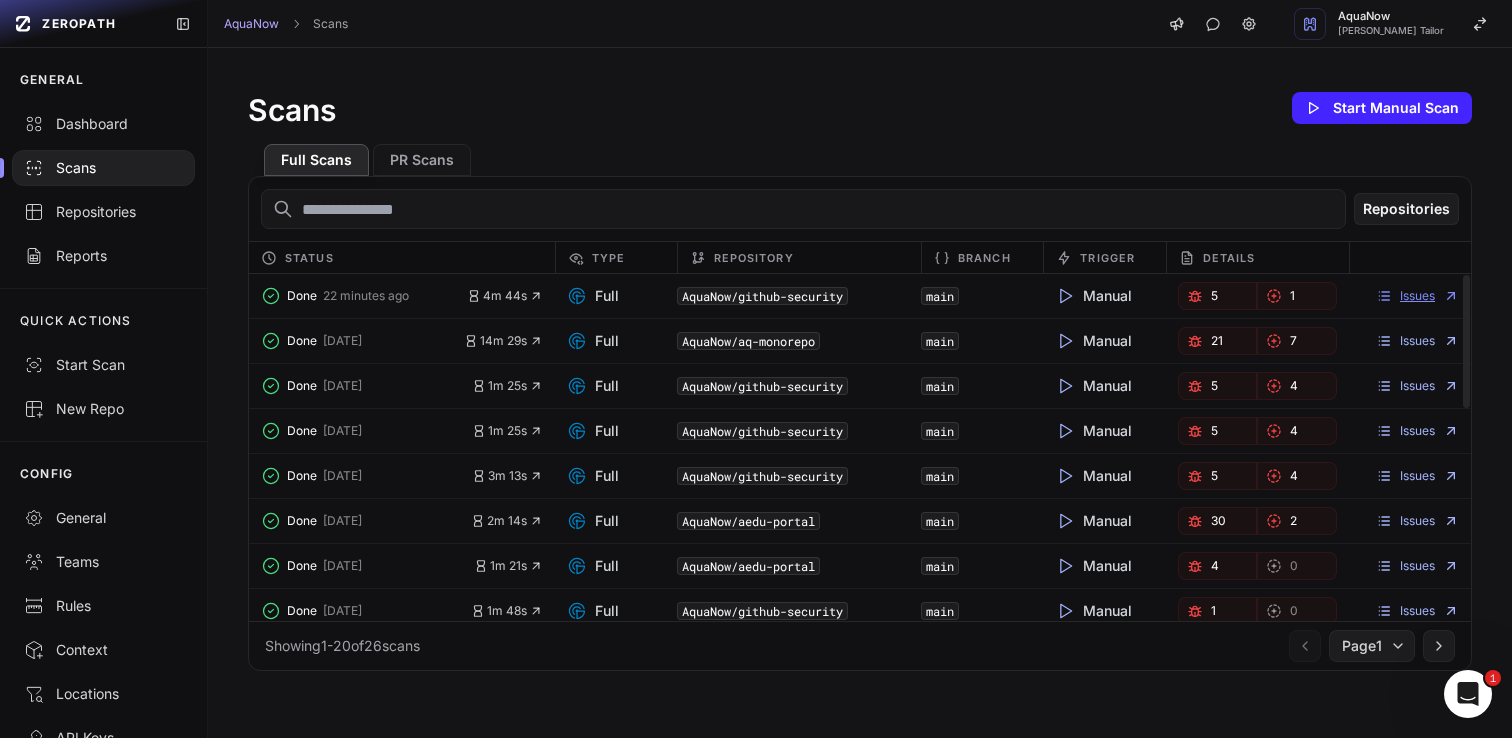 click on "Issues" at bounding box center [1417, 296] 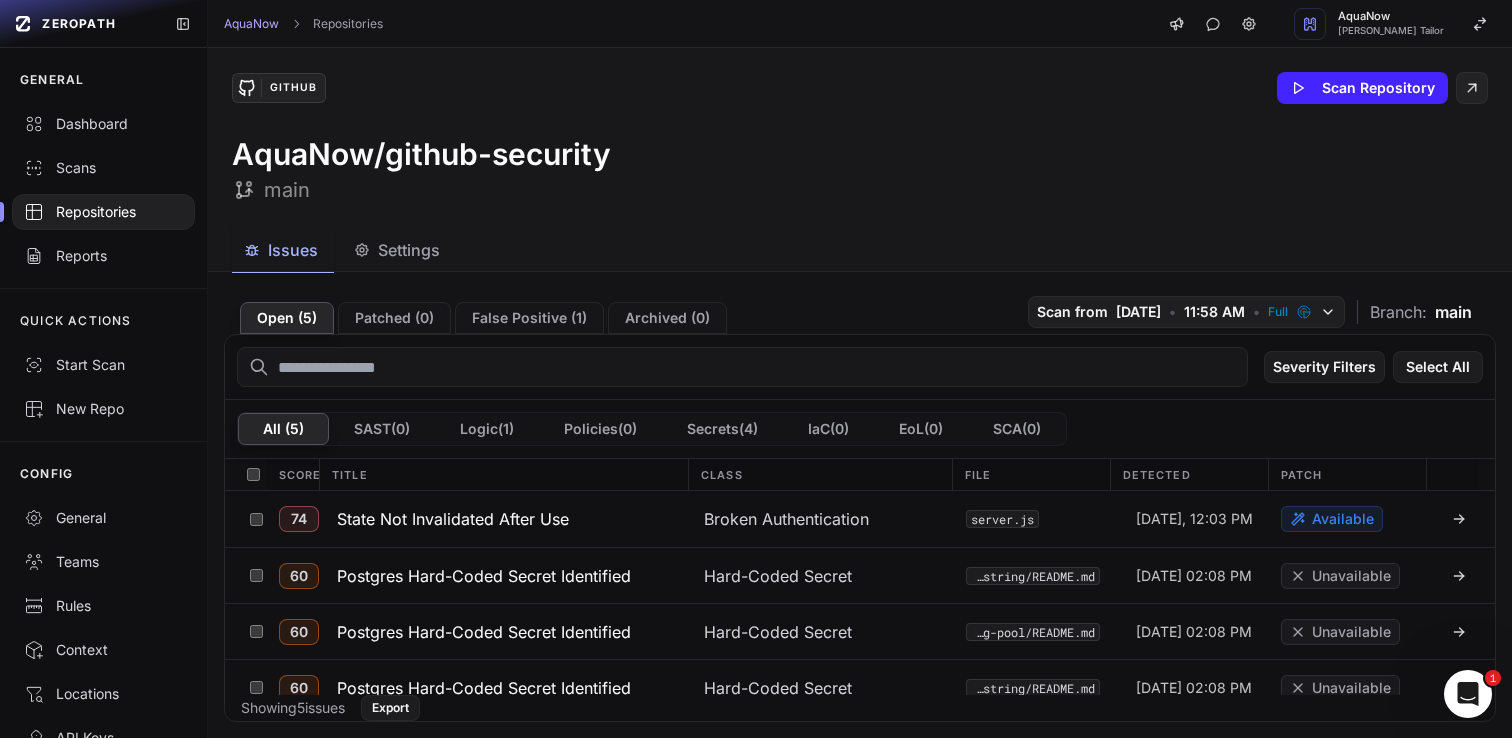 click on "GitHub
Scan Repository" at bounding box center [860, 88] 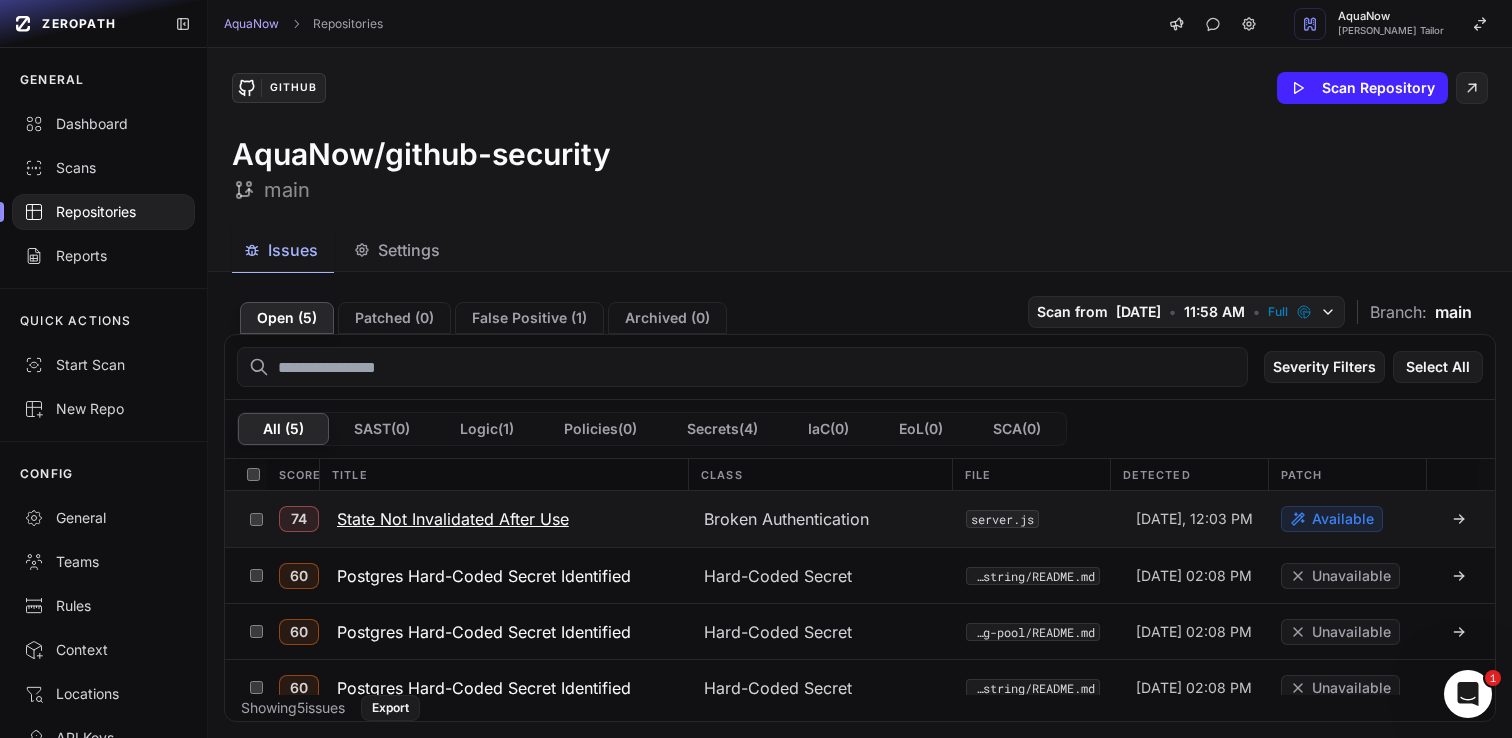 click on "State Not Invalidated After Use" 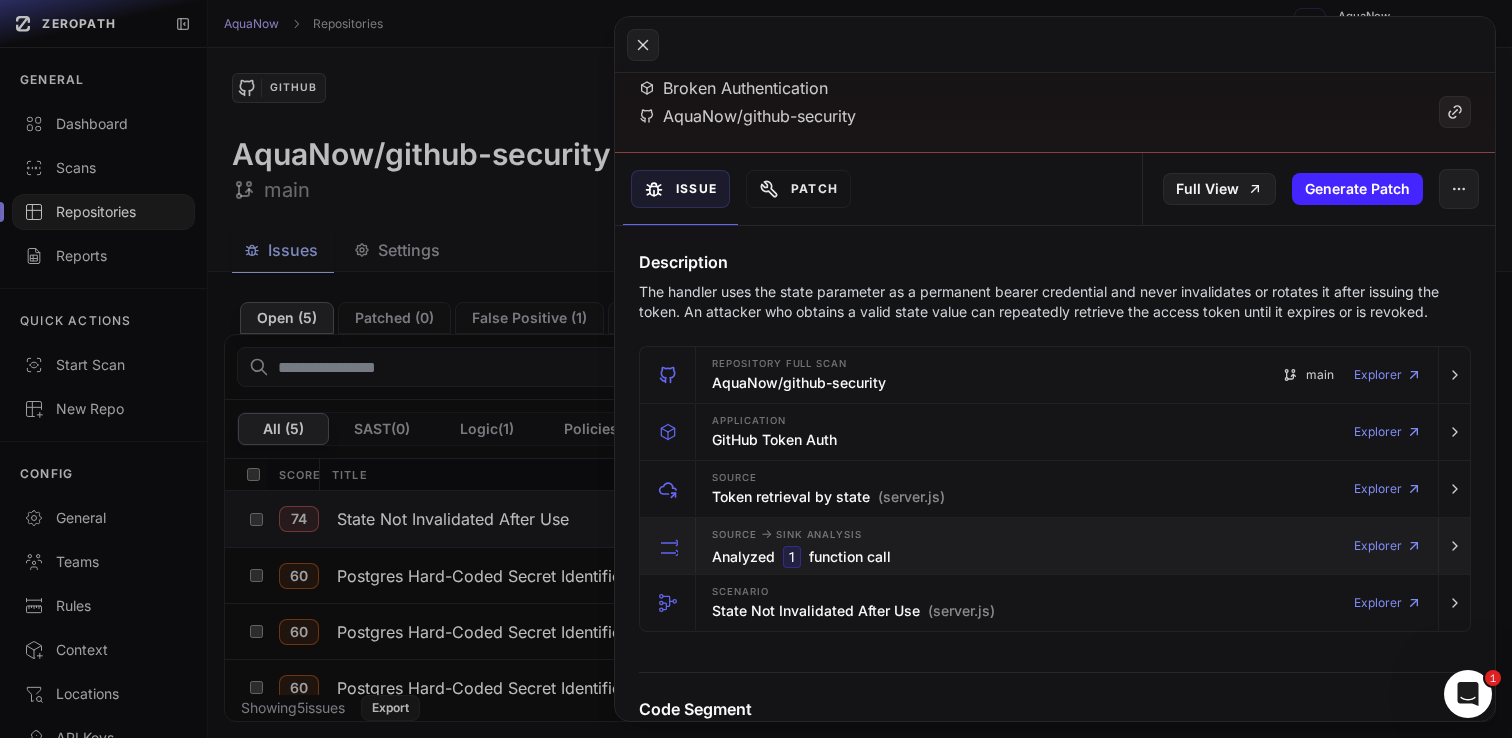 scroll, scrollTop: 0, scrollLeft: 0, axis: both 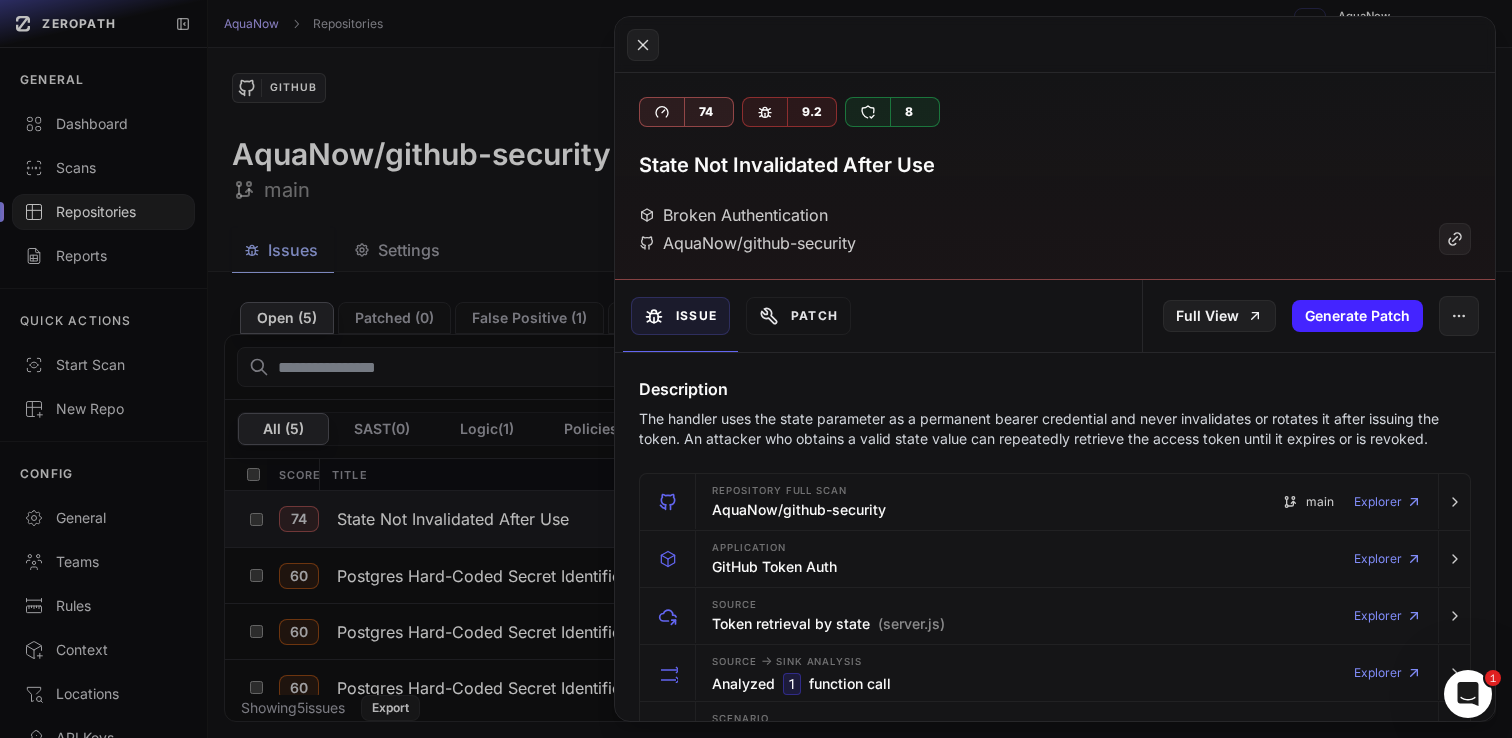 click on "Full View
Generate Patch" at bounding box center [1318, 316] 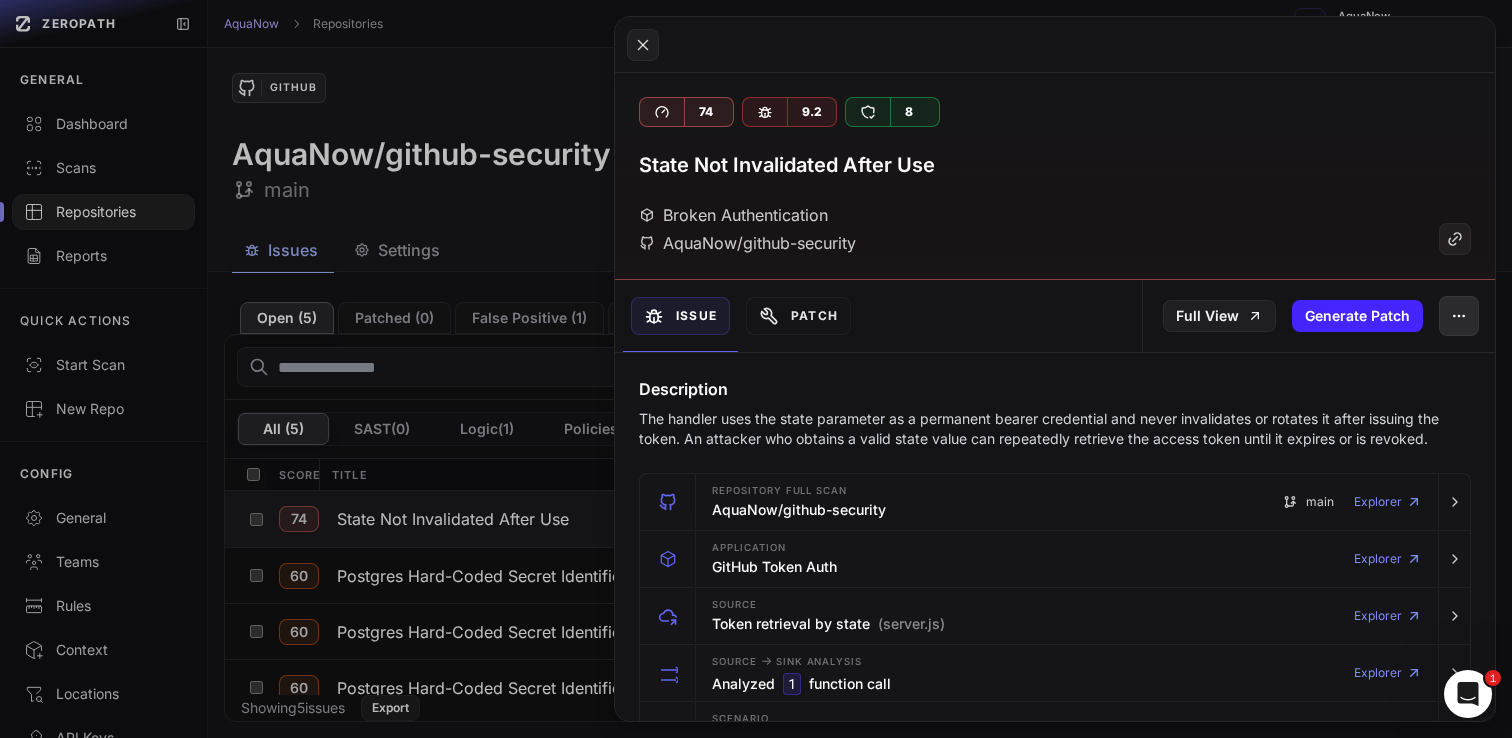 click at bounding box center (1459, 316) 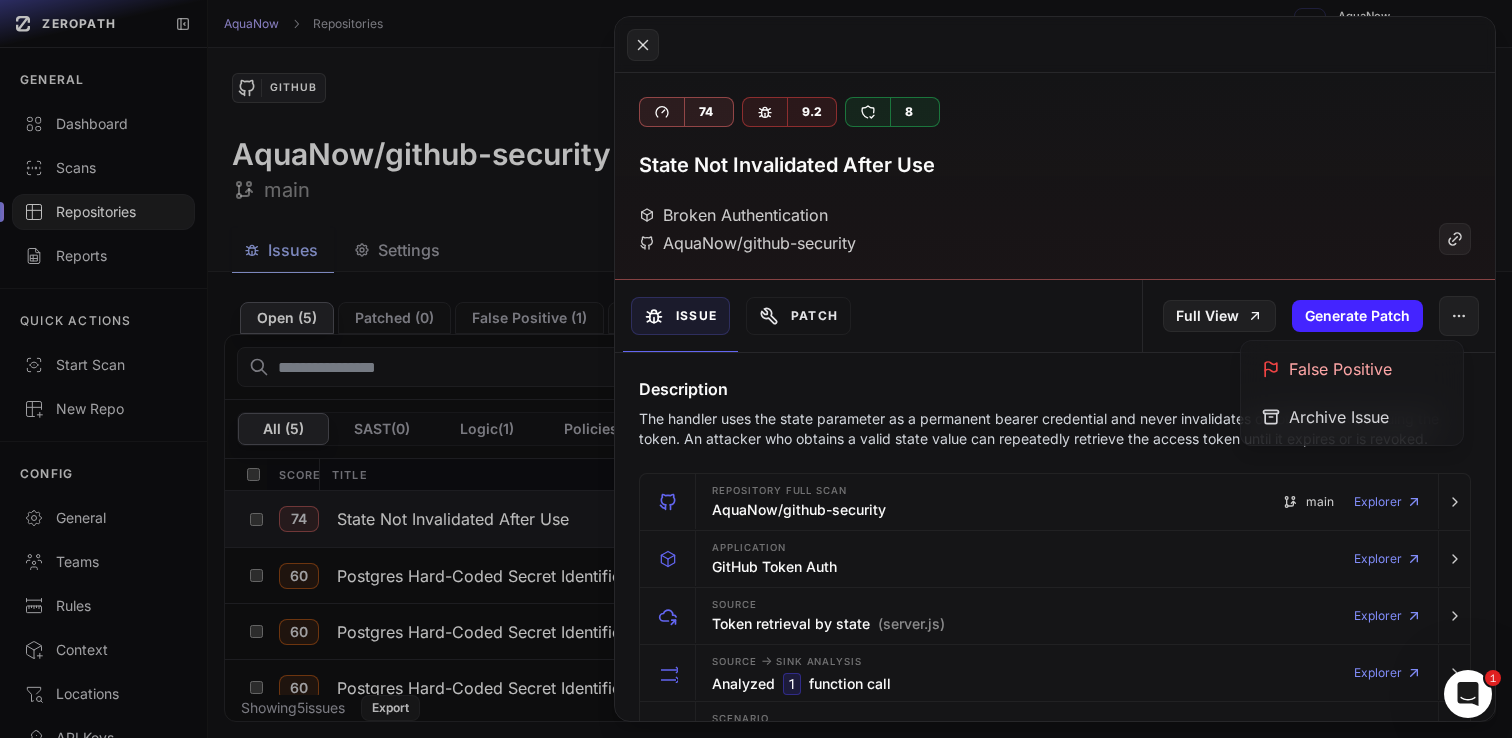 click on "Broken Authentication     [GEOGRAPHIC_DATA]/github-security" at bounding box center [1055, 229] 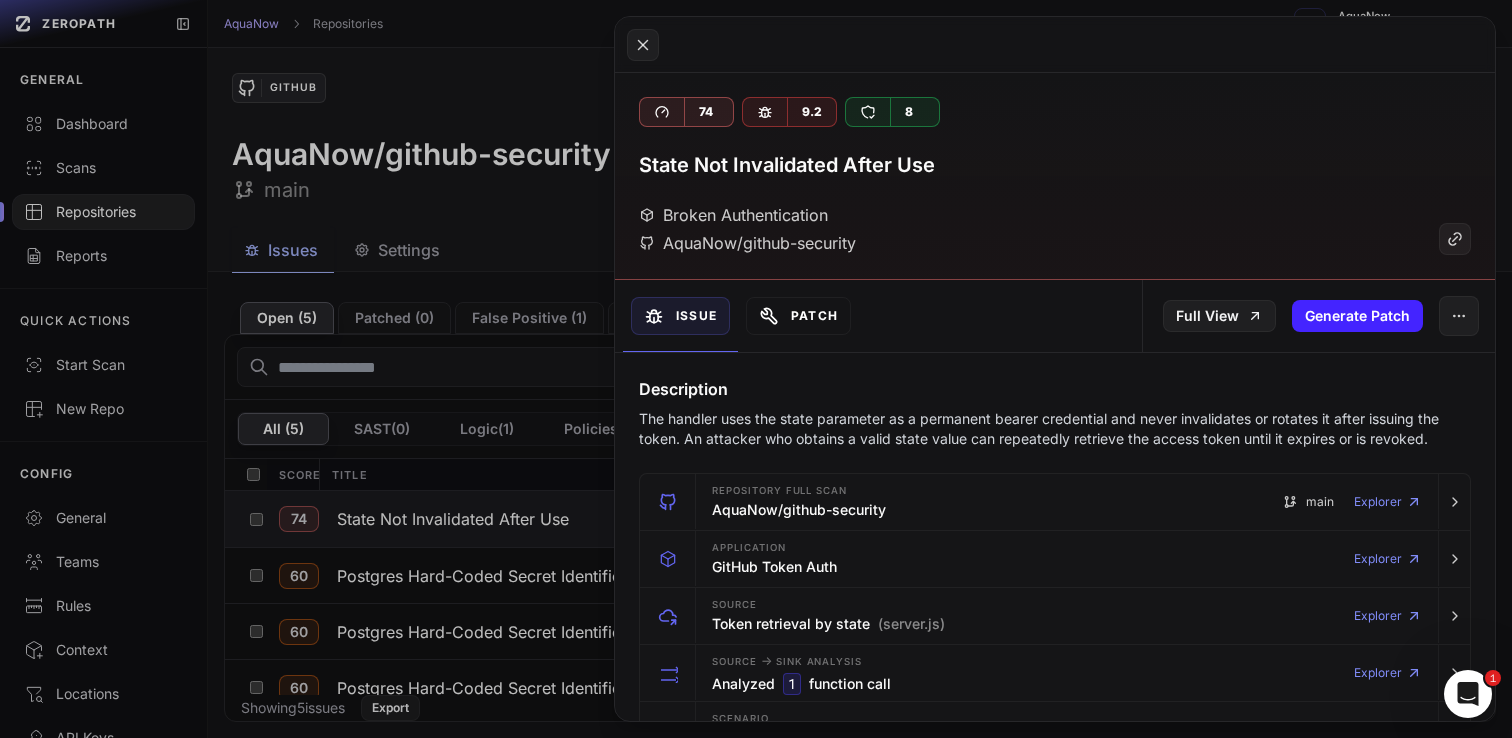 click on "Patch" at bounding box center [798, 316] 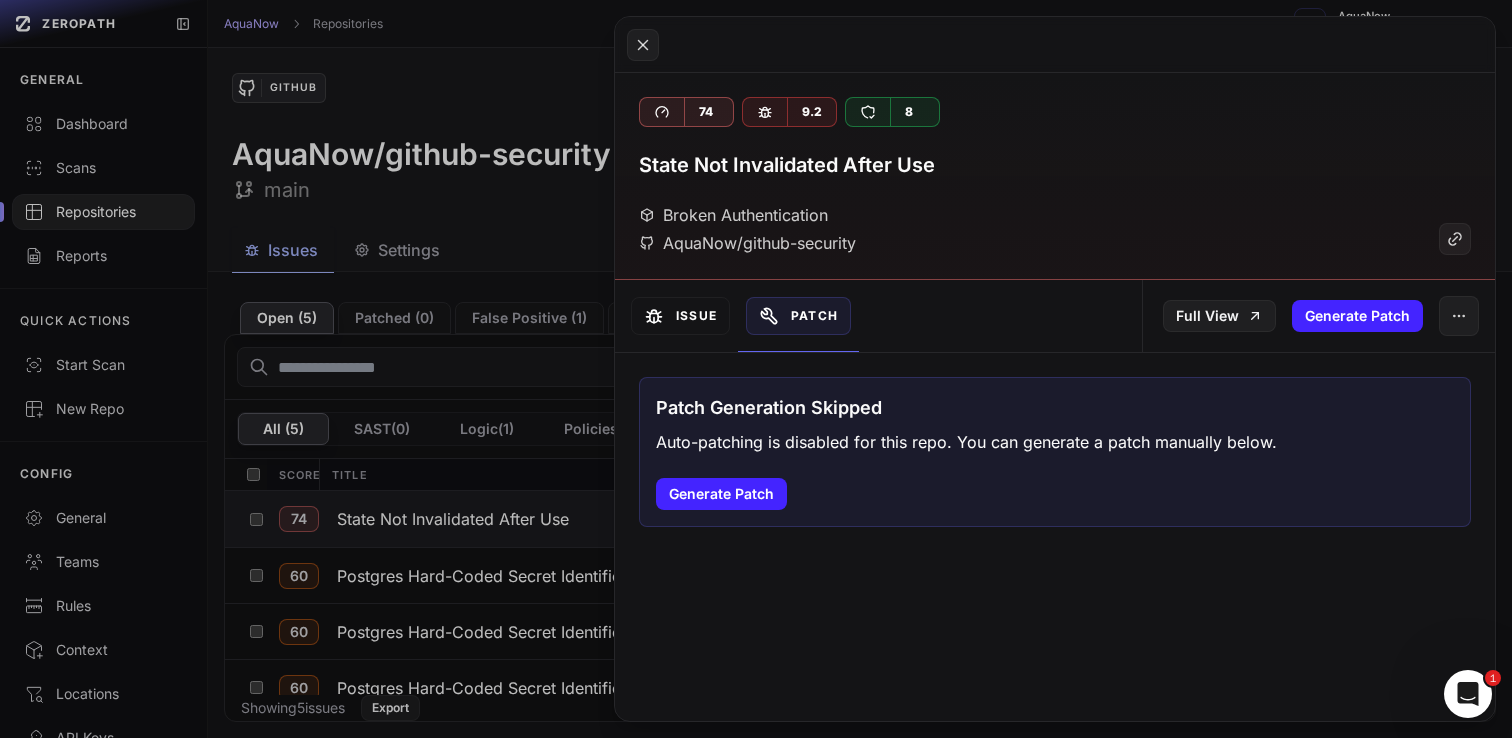 click on "Issue" at bounding box center (680, 316) 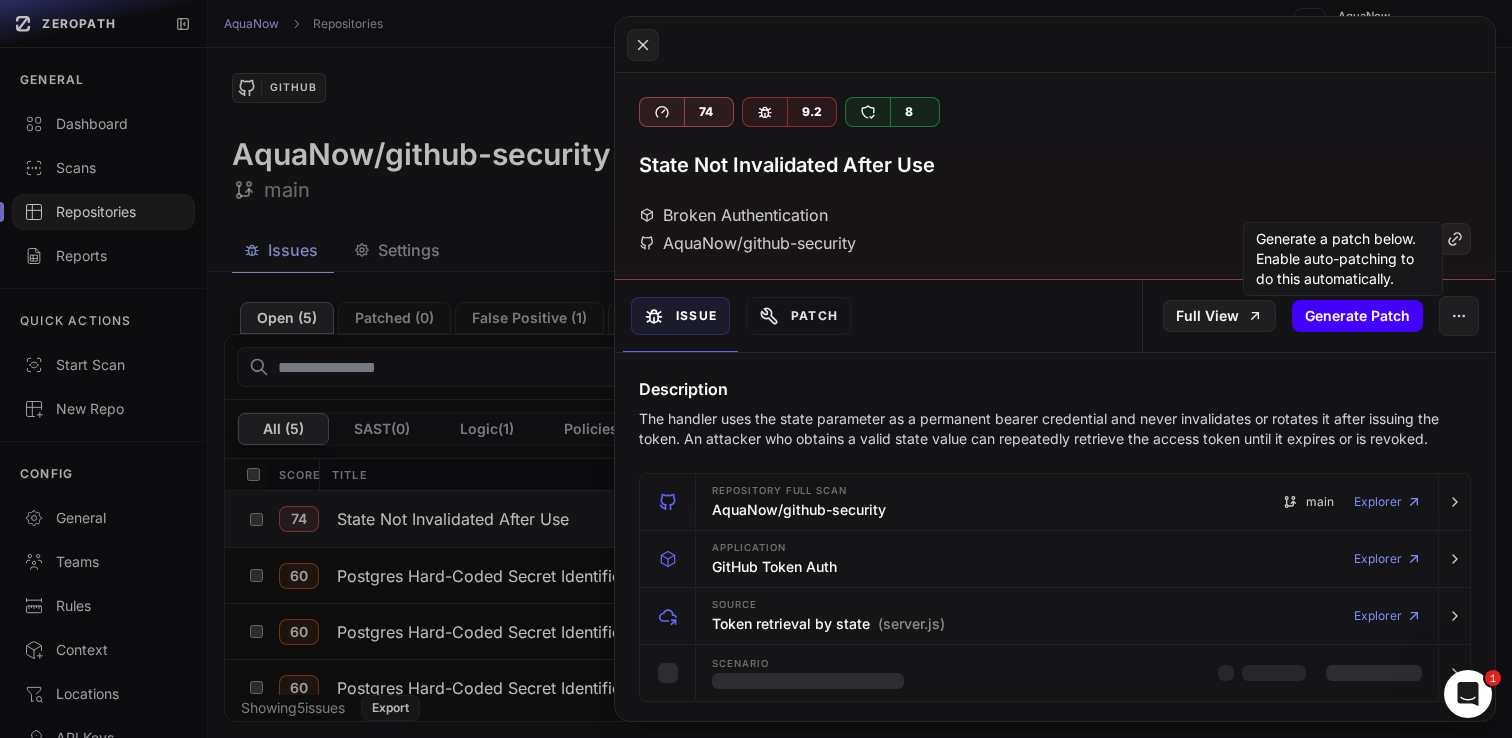 click on "Generate Patch" at bounding box center (1357, 316) 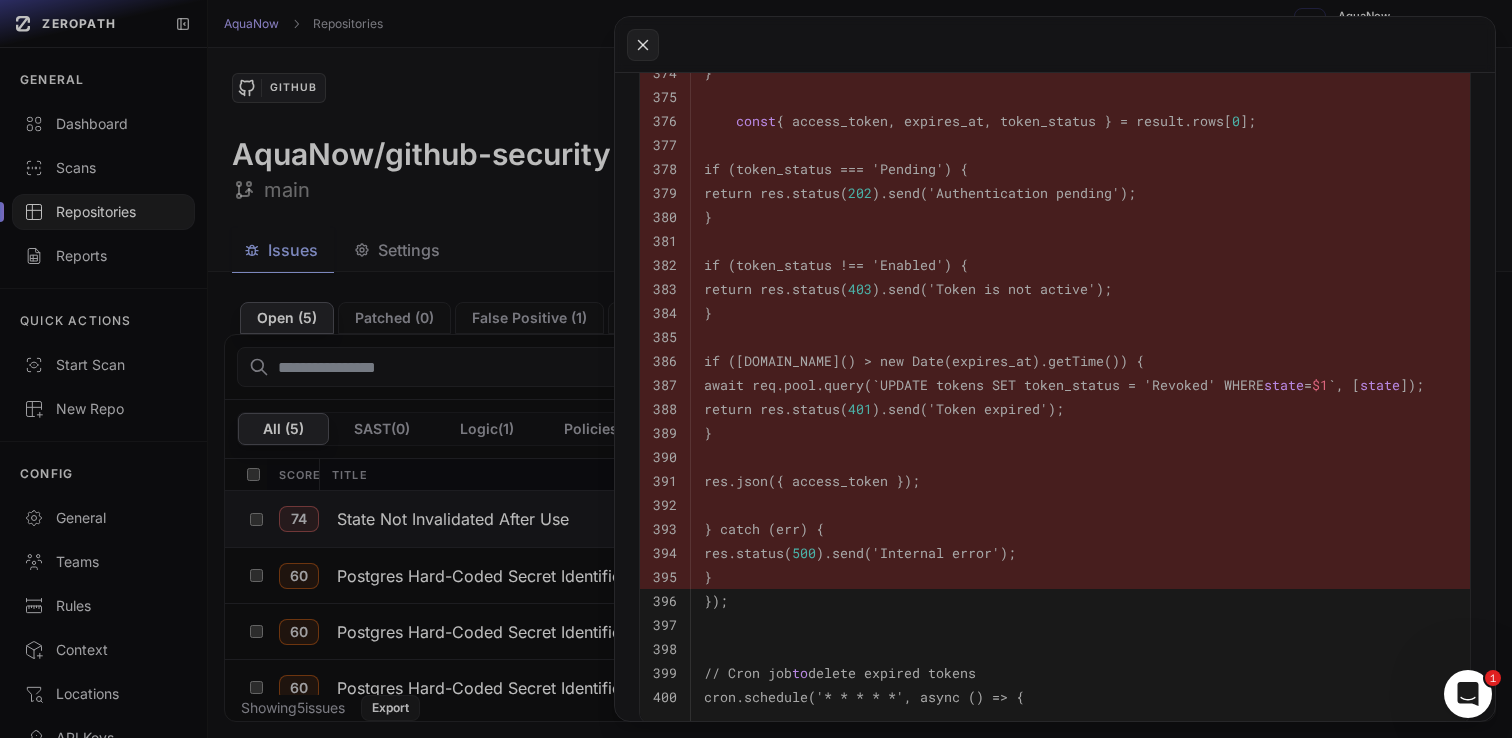 scroll, scrollTop: 0, scrollLeft: 0, axis: both 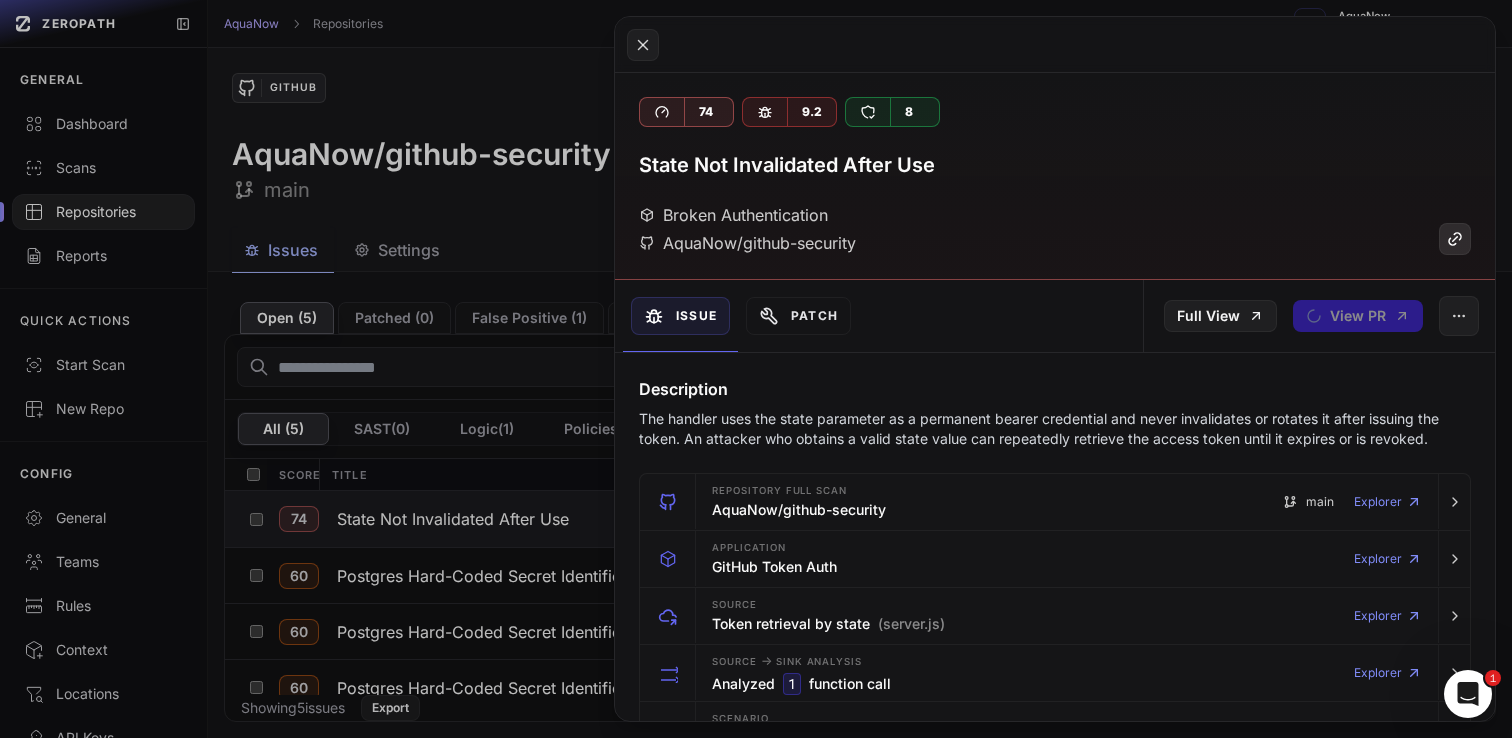 click 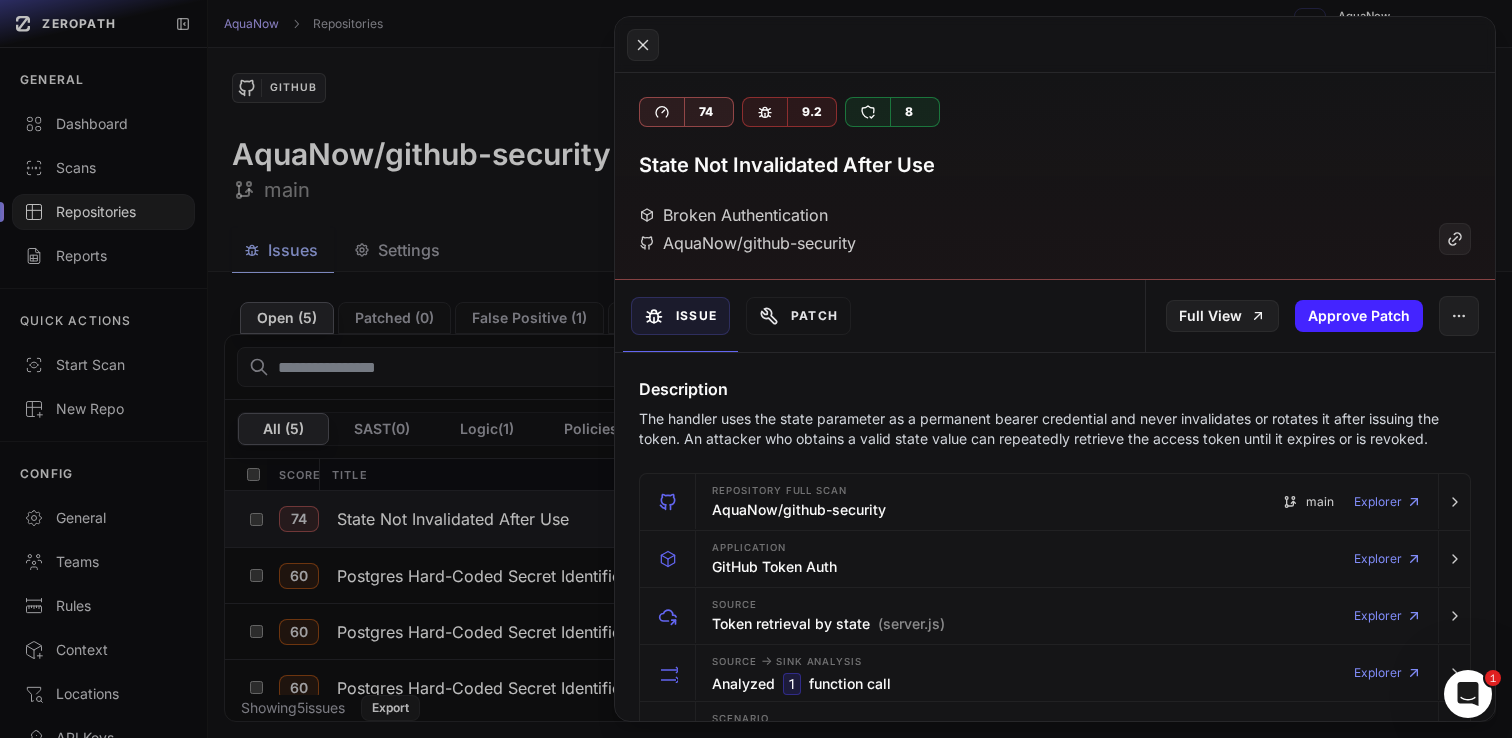 type 